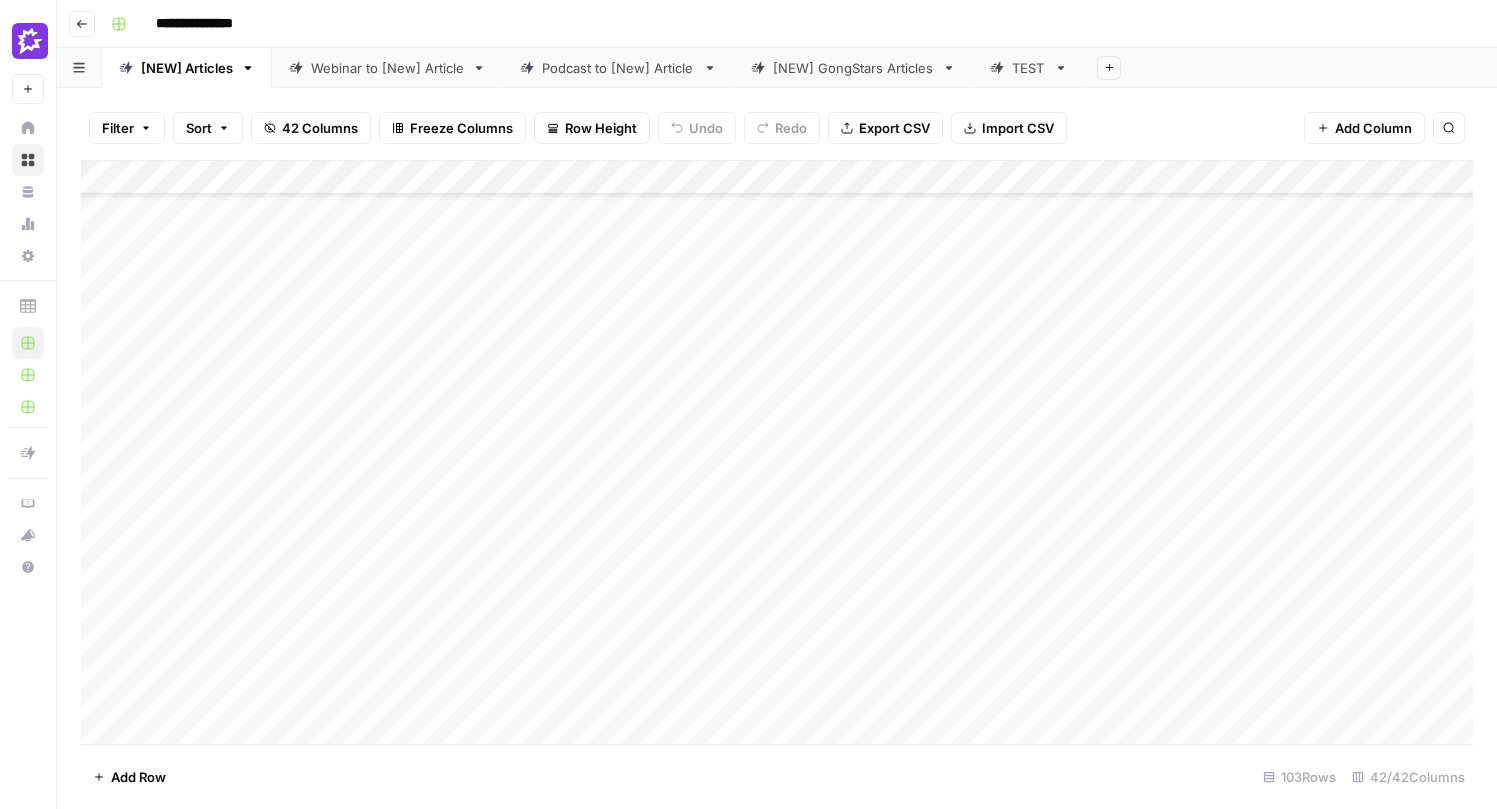 scroll, scrollTop: 0, scrollLeft: 0, axis: both 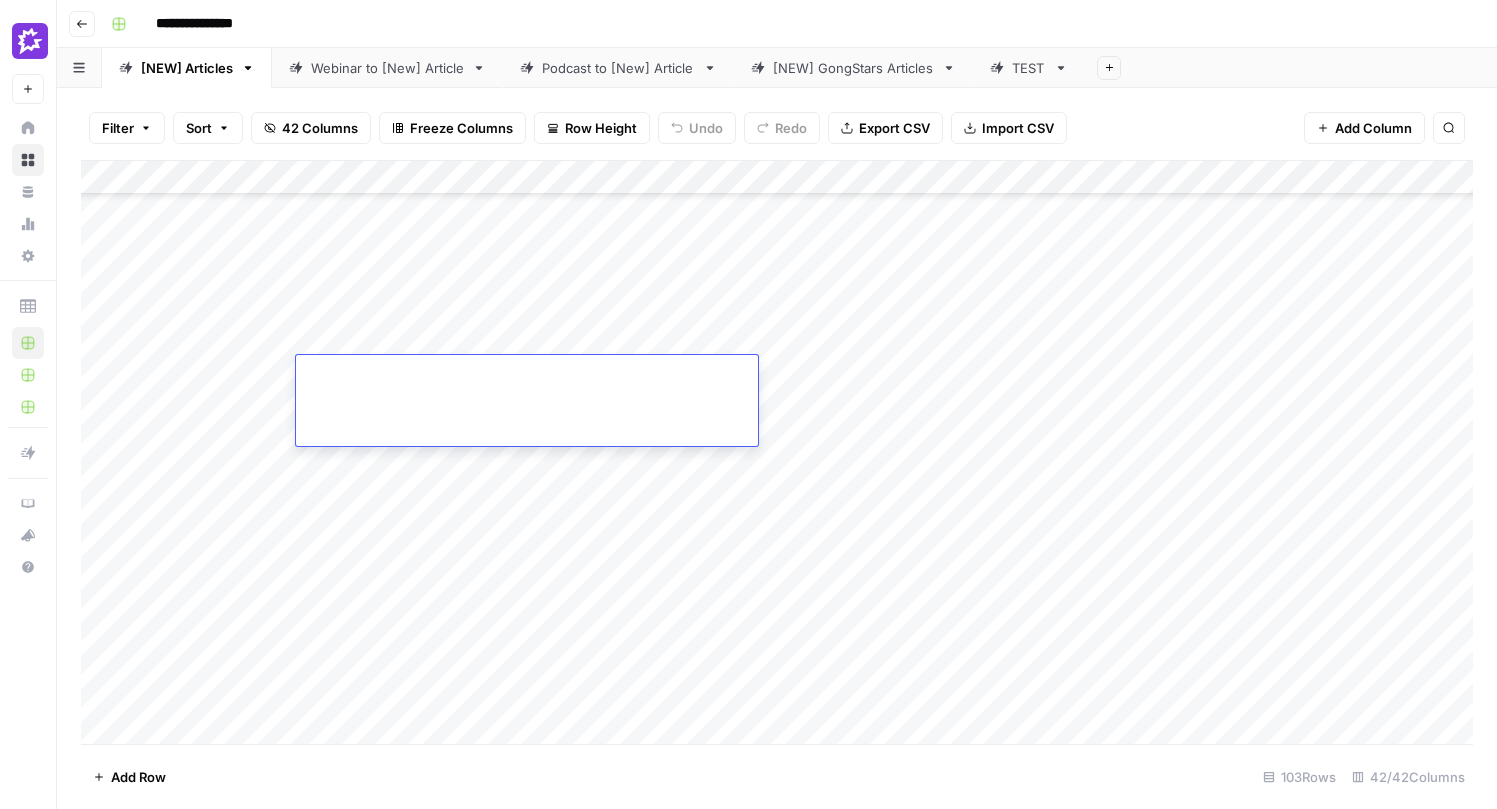 type on "**********" 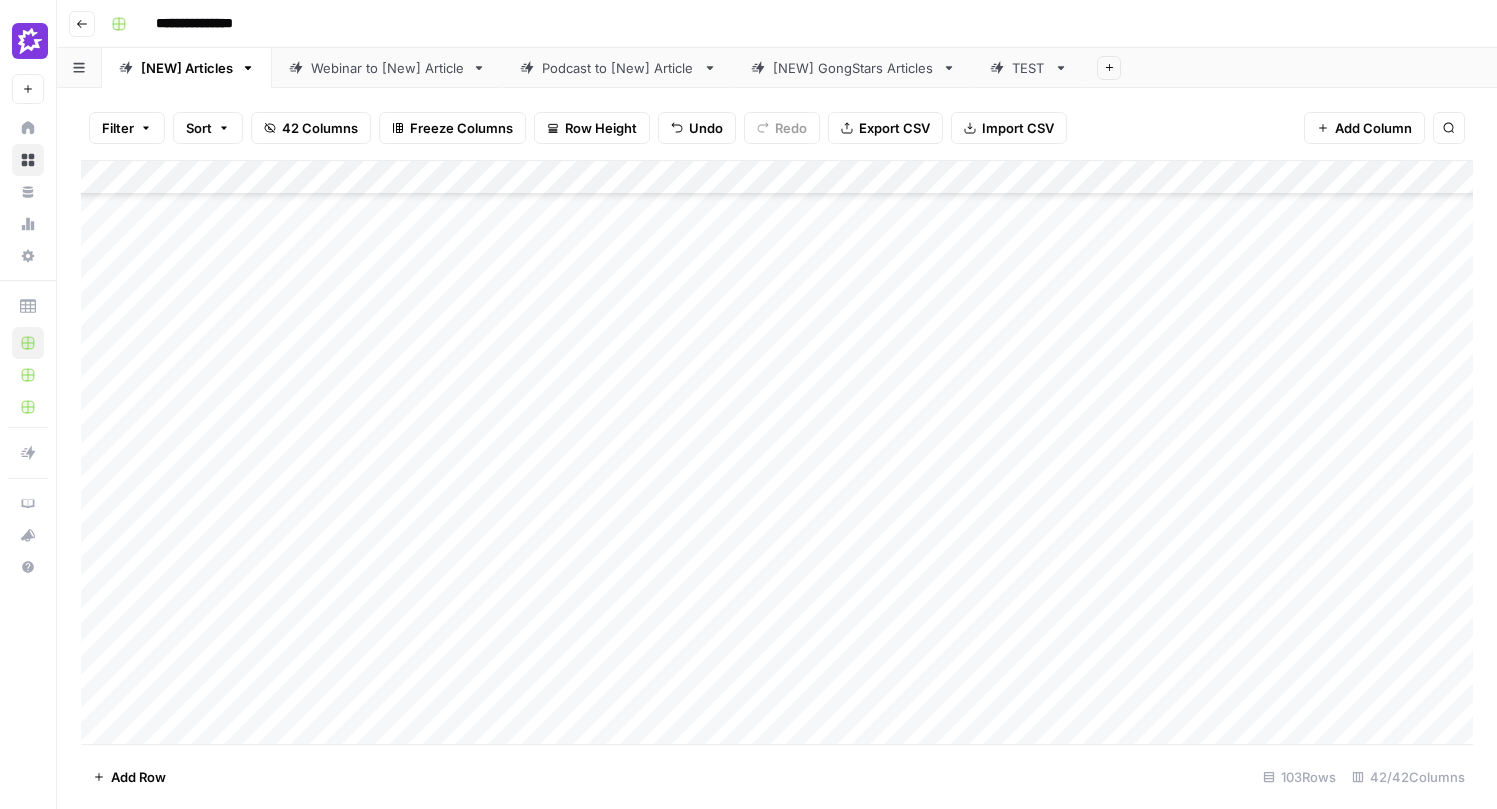 click on "Add Column" at bounding box center [777, 452] 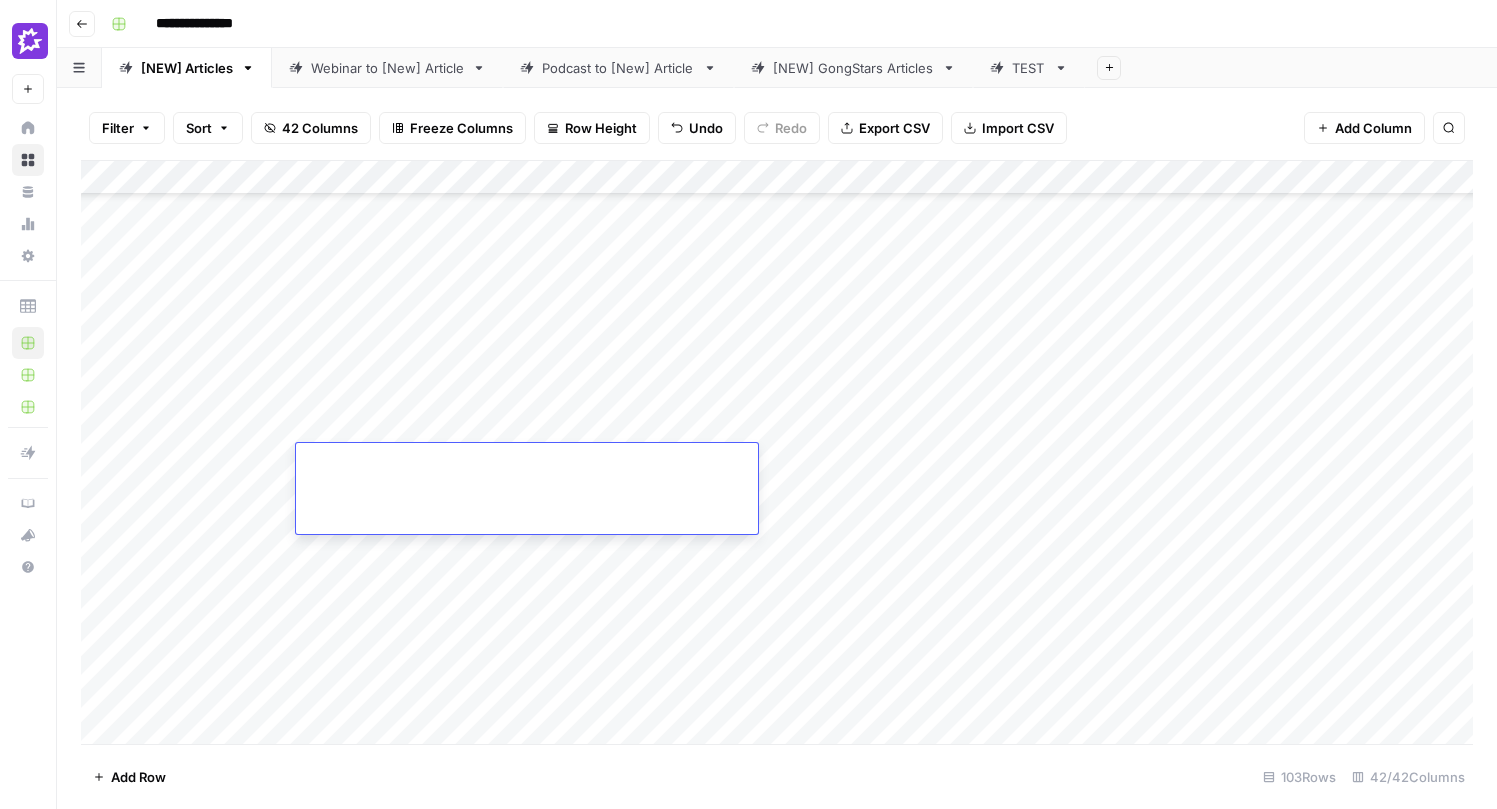 click at bounding box center (527, 488) 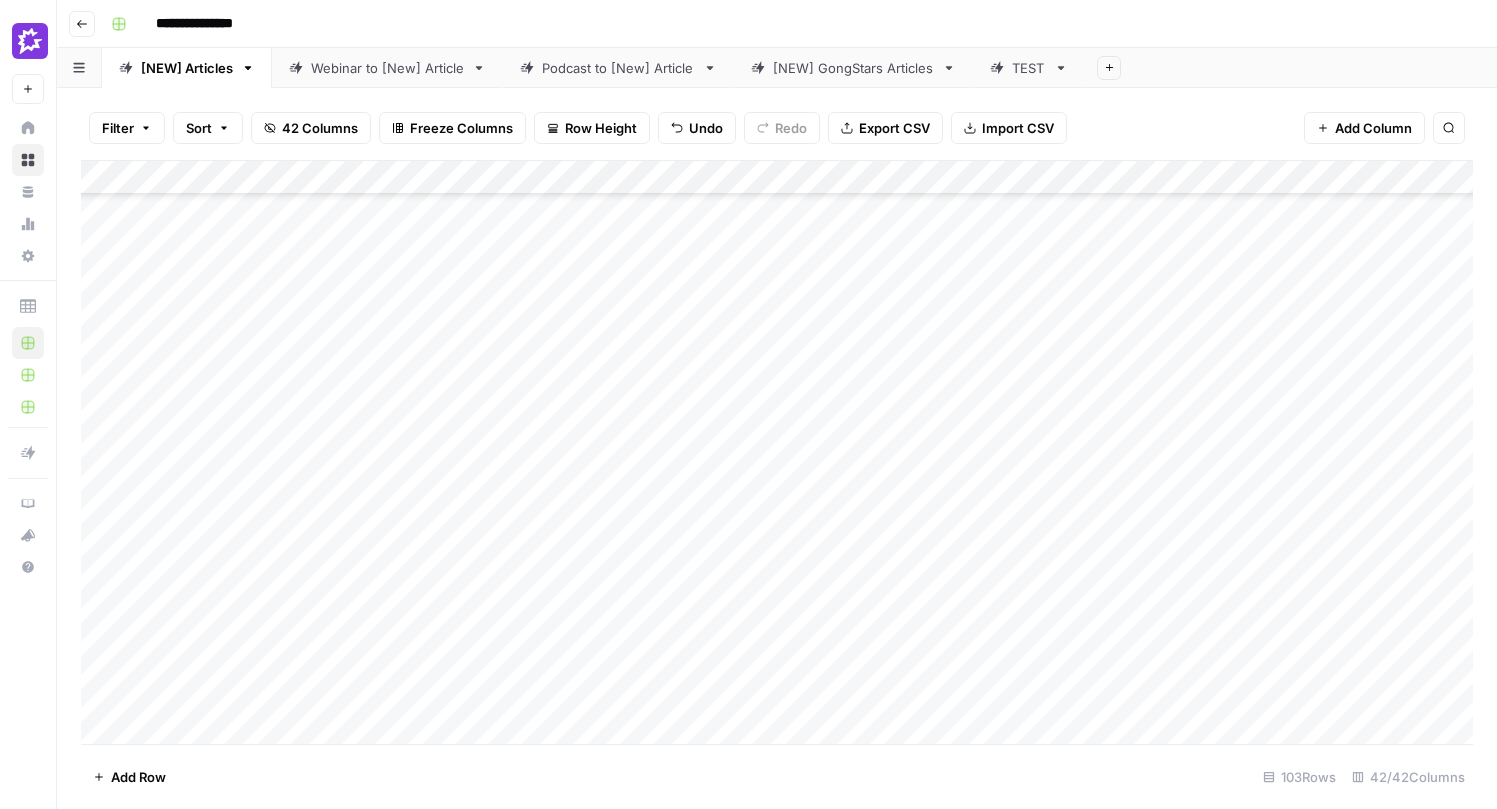 click on "Add Column" at bounding box center (777, 452) 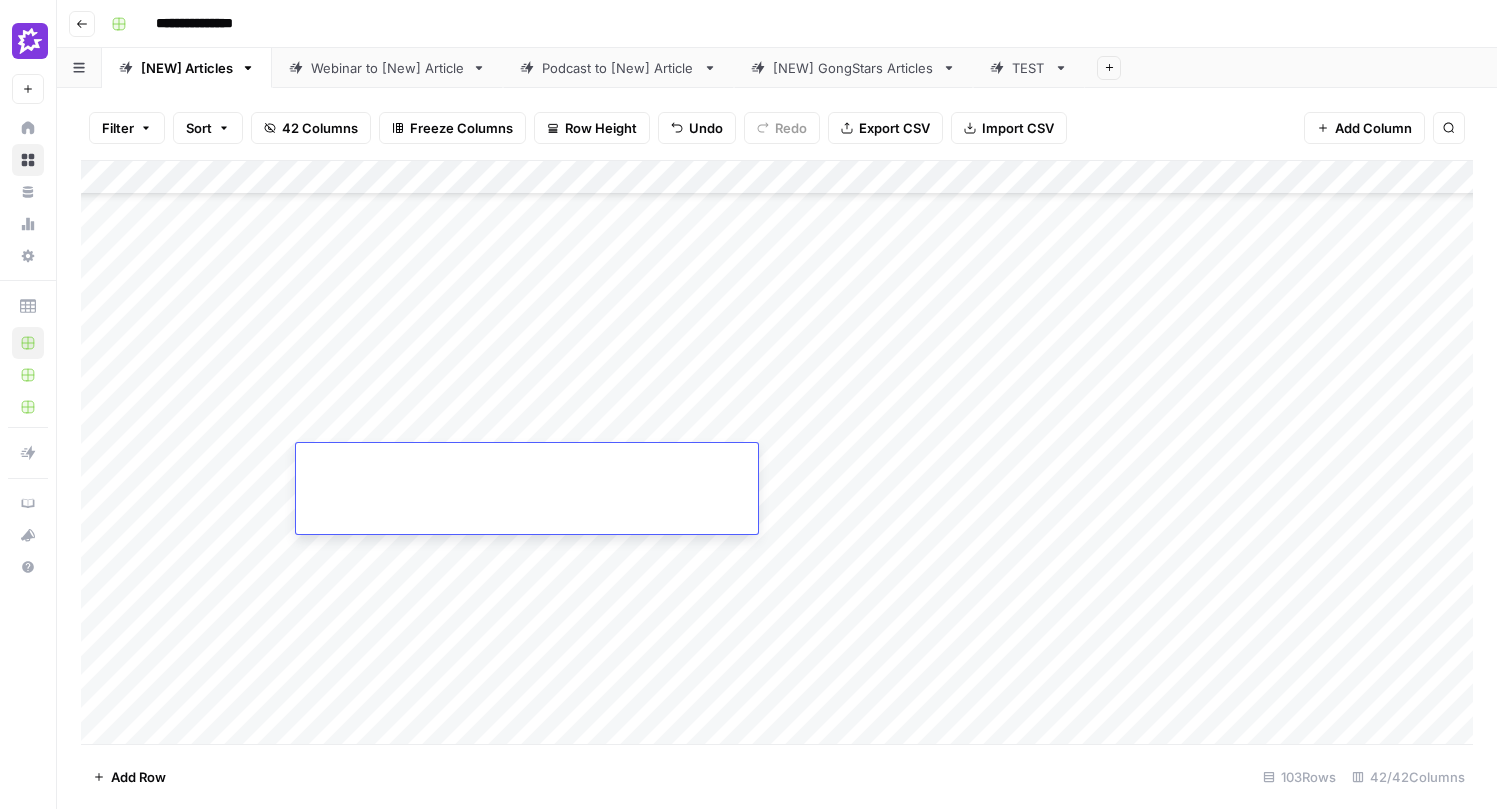 type on "**********" 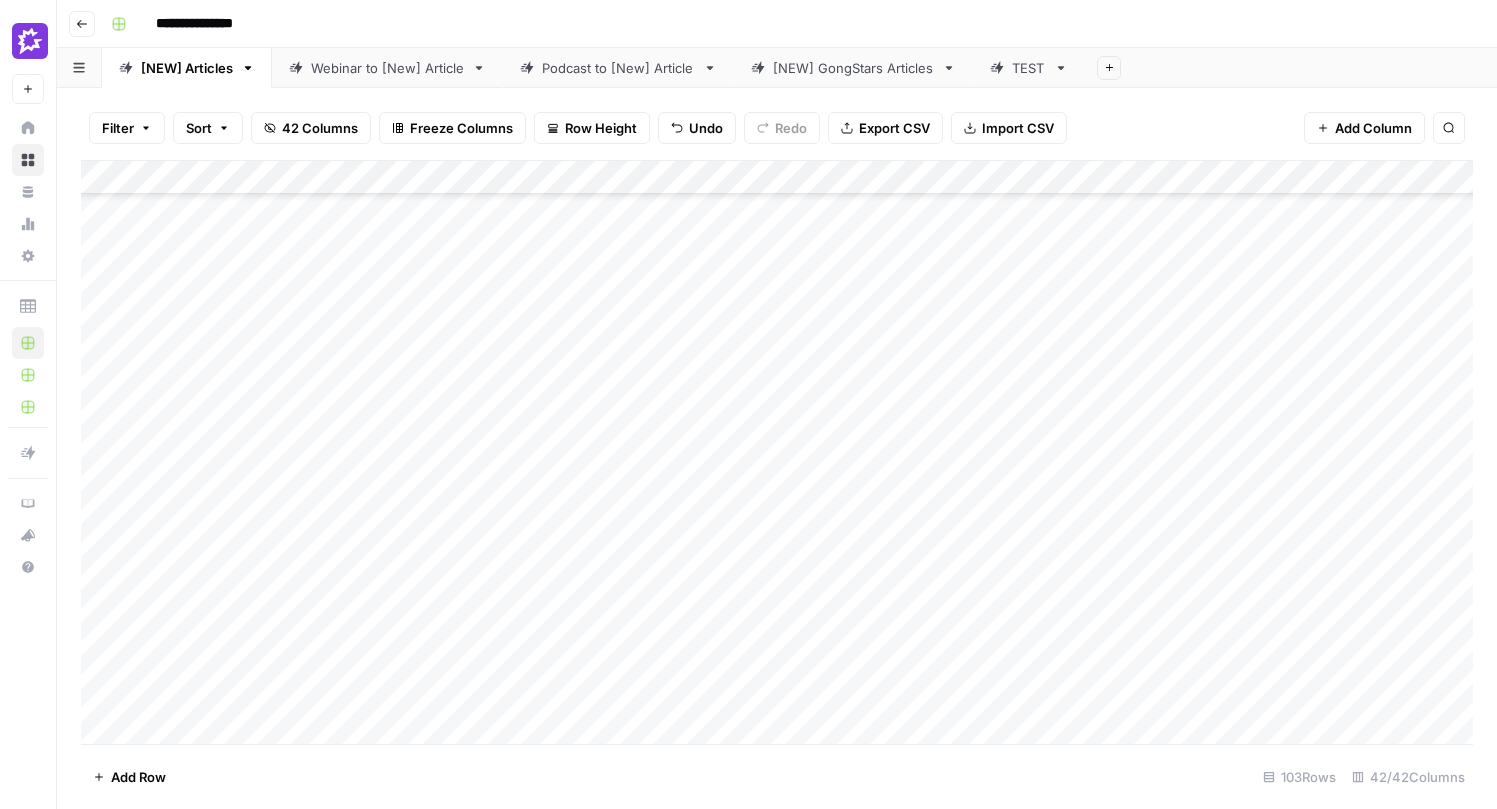 click on "Add Column" at bounding box center (777, 452) 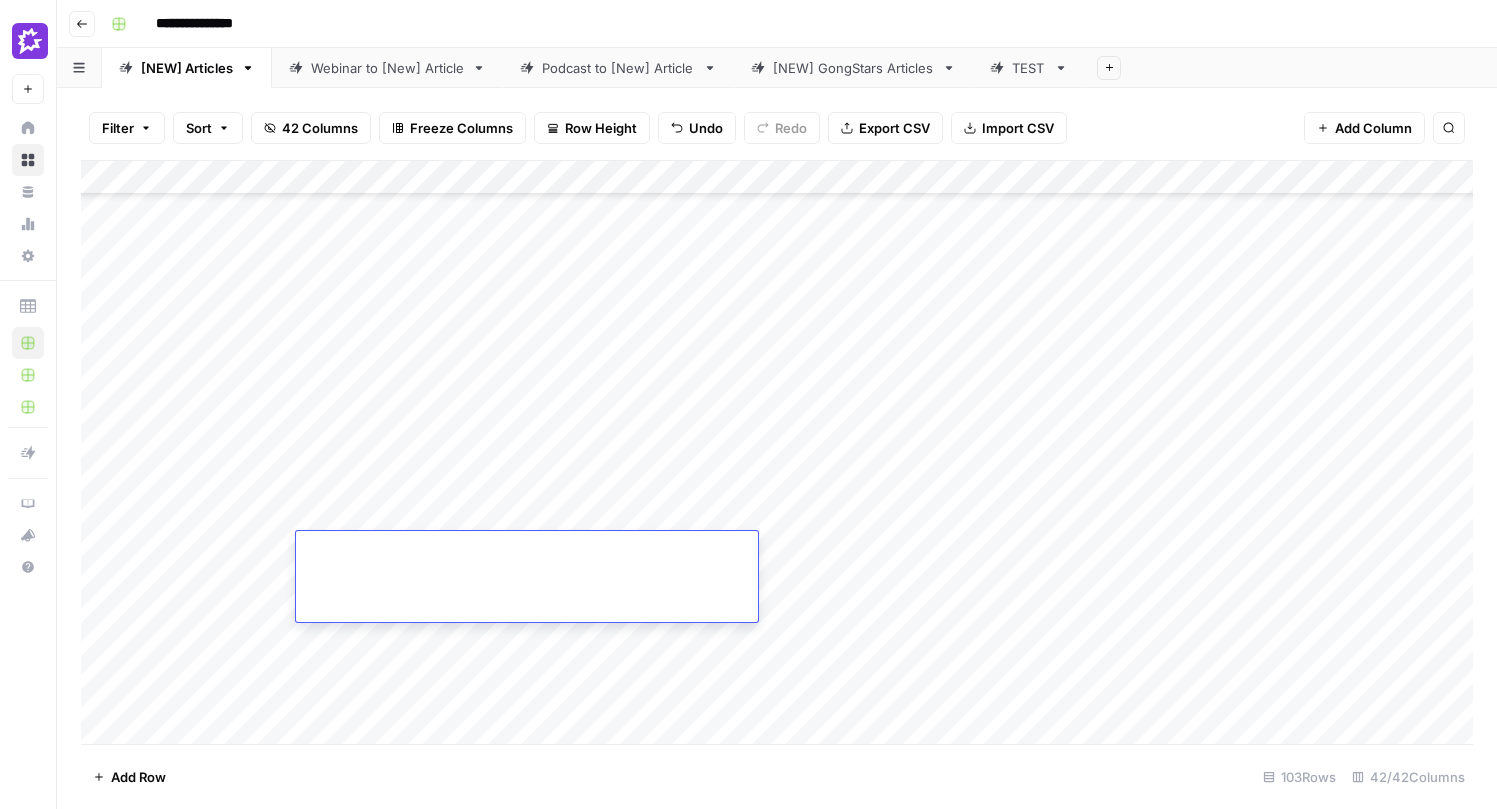 click at bounding box center [527, 576] 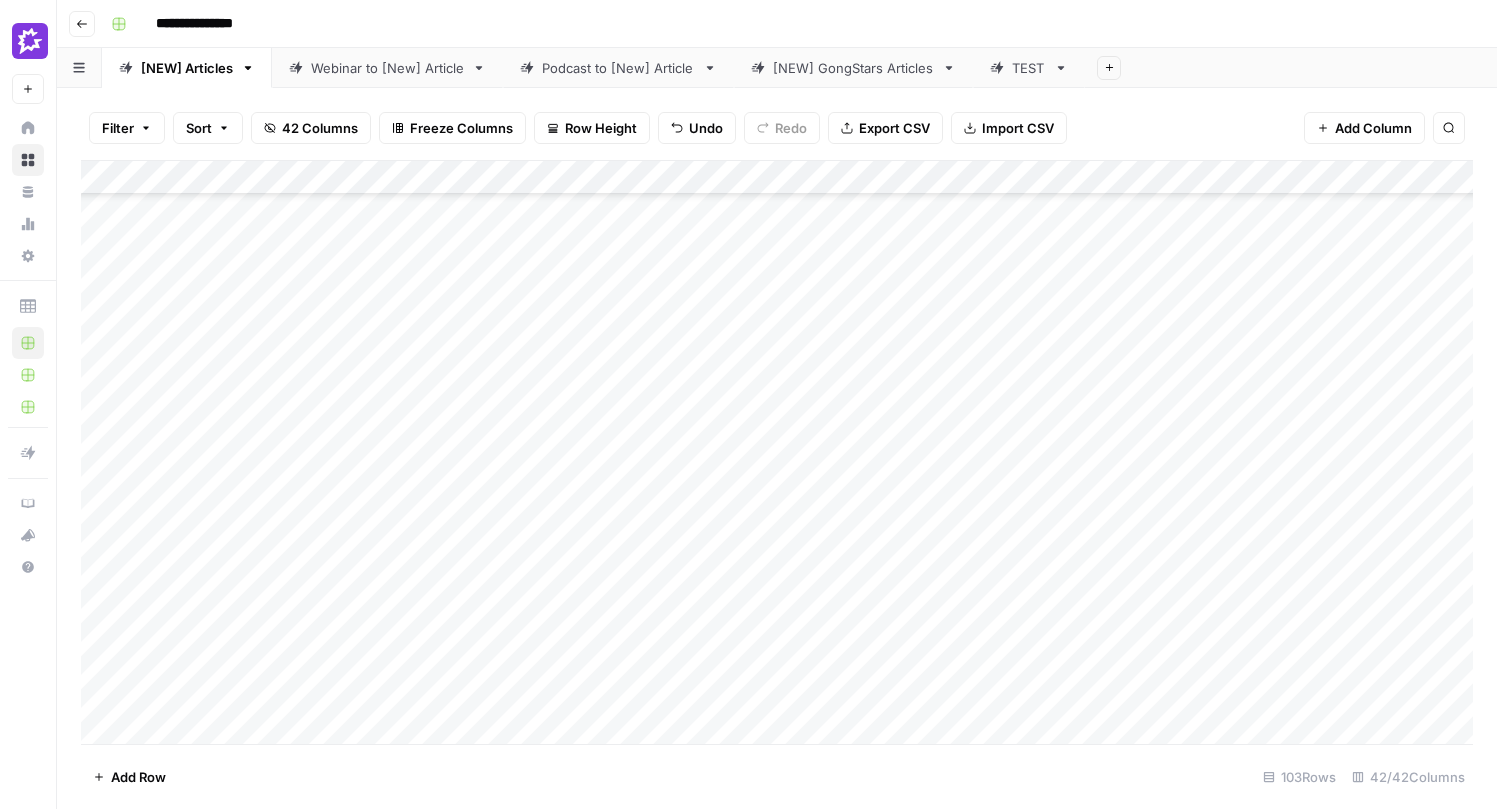 click on "Add Column" at bounding box center [777, 452] 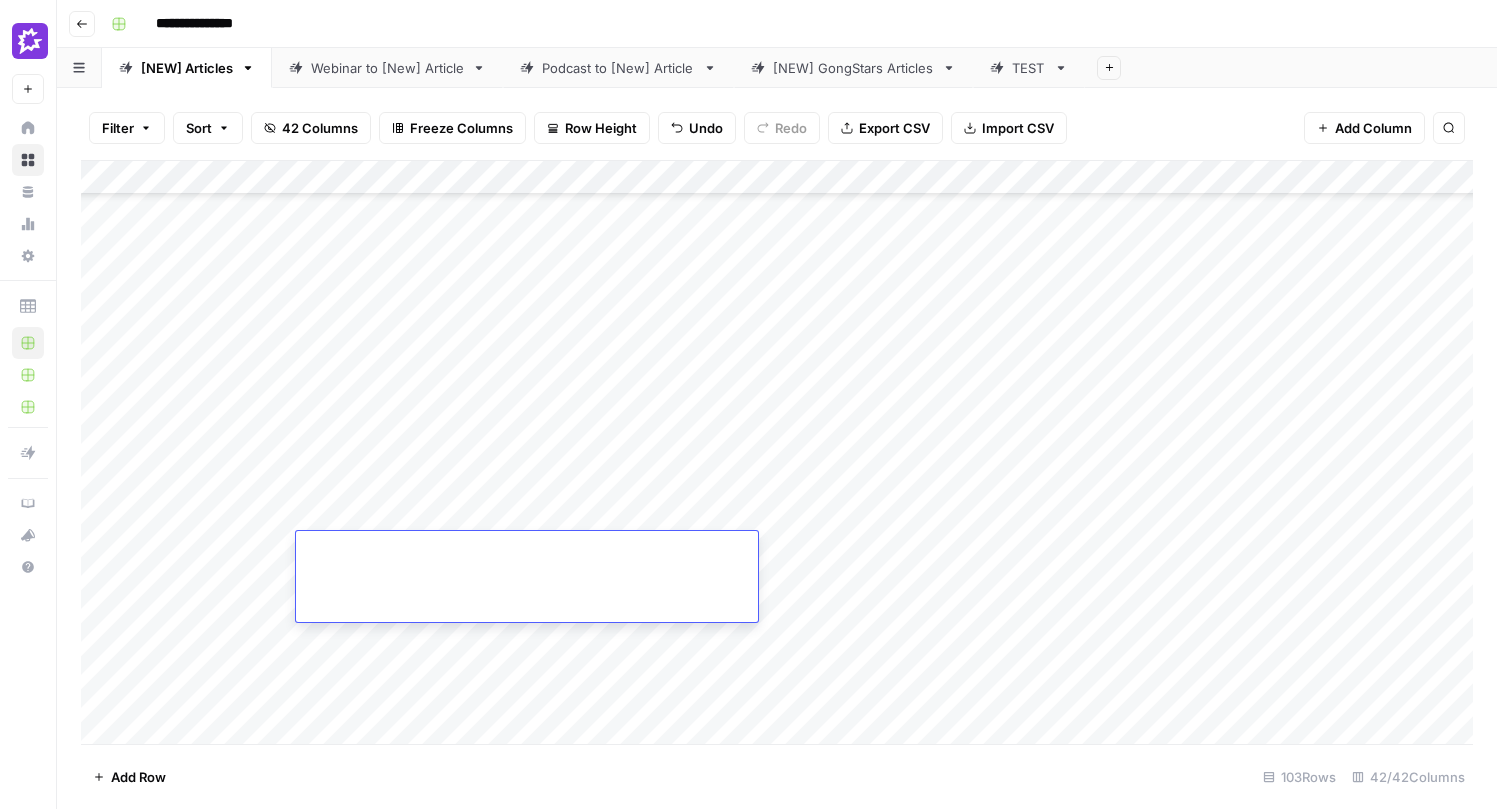 type on "**********" 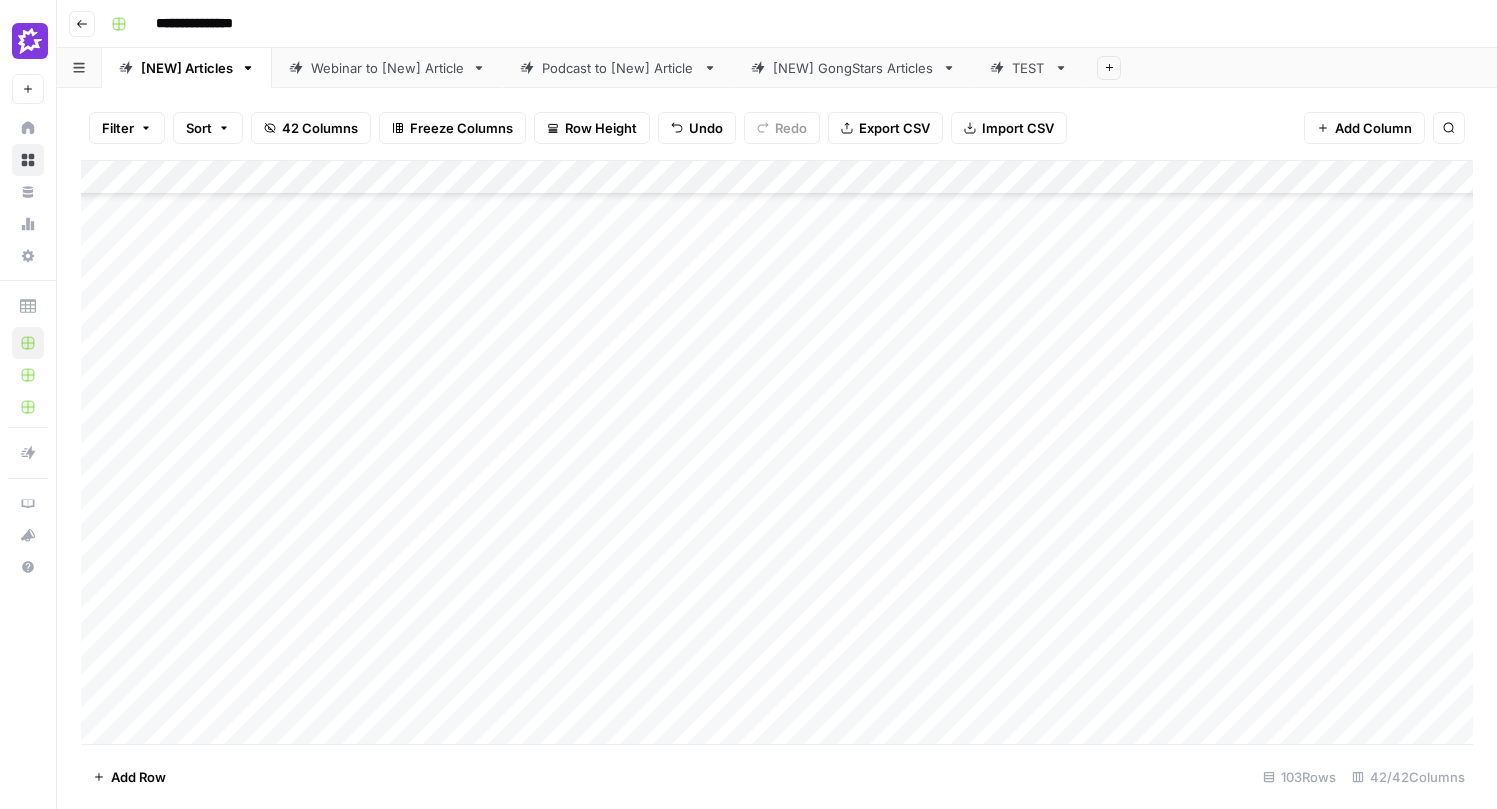 click on "Add Column" at bounding box center (777, 452) 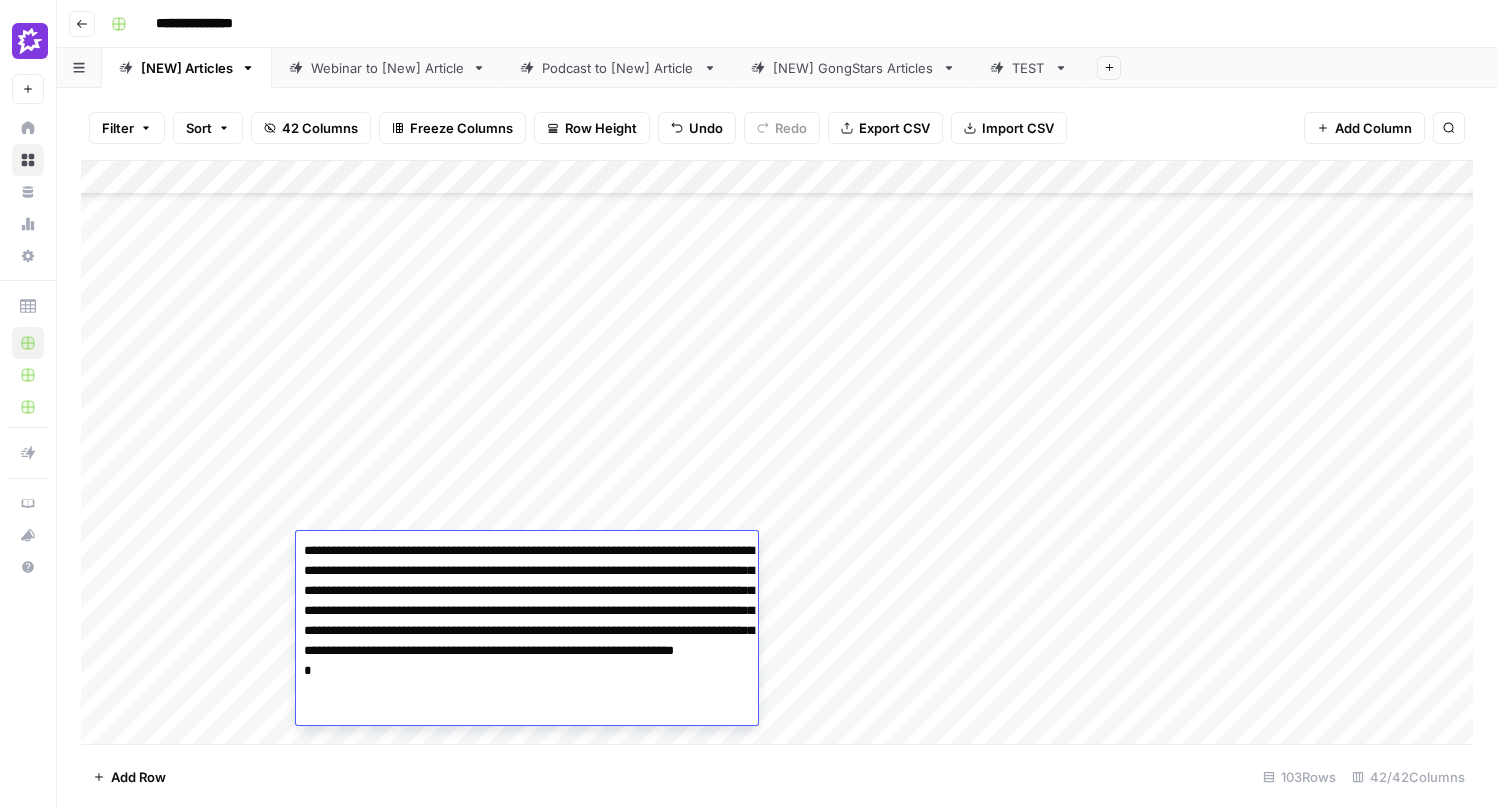 click on "**********" at bounding box center [527, 631] 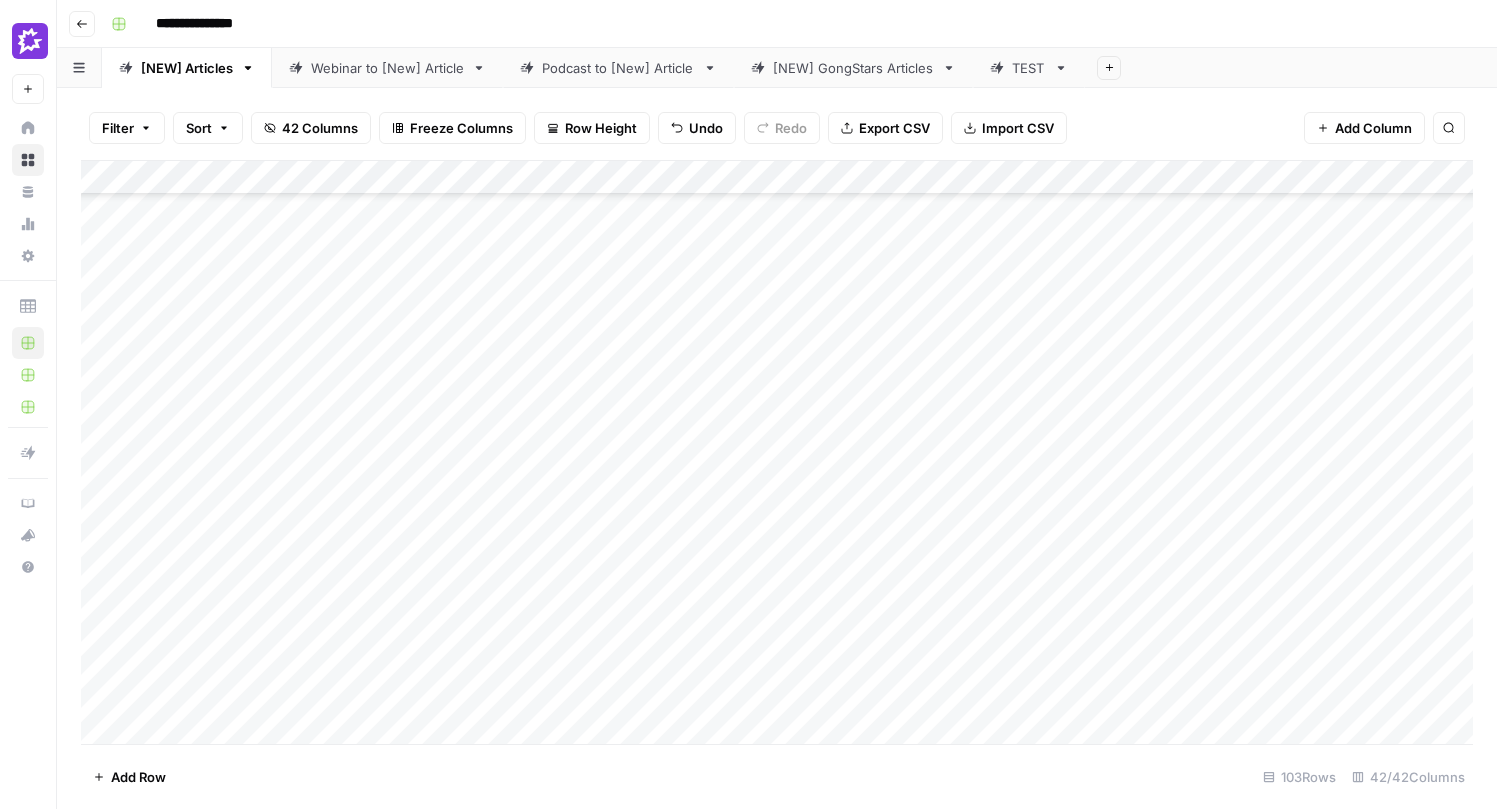 click on "Add Column" at bounding box center (777, 452) 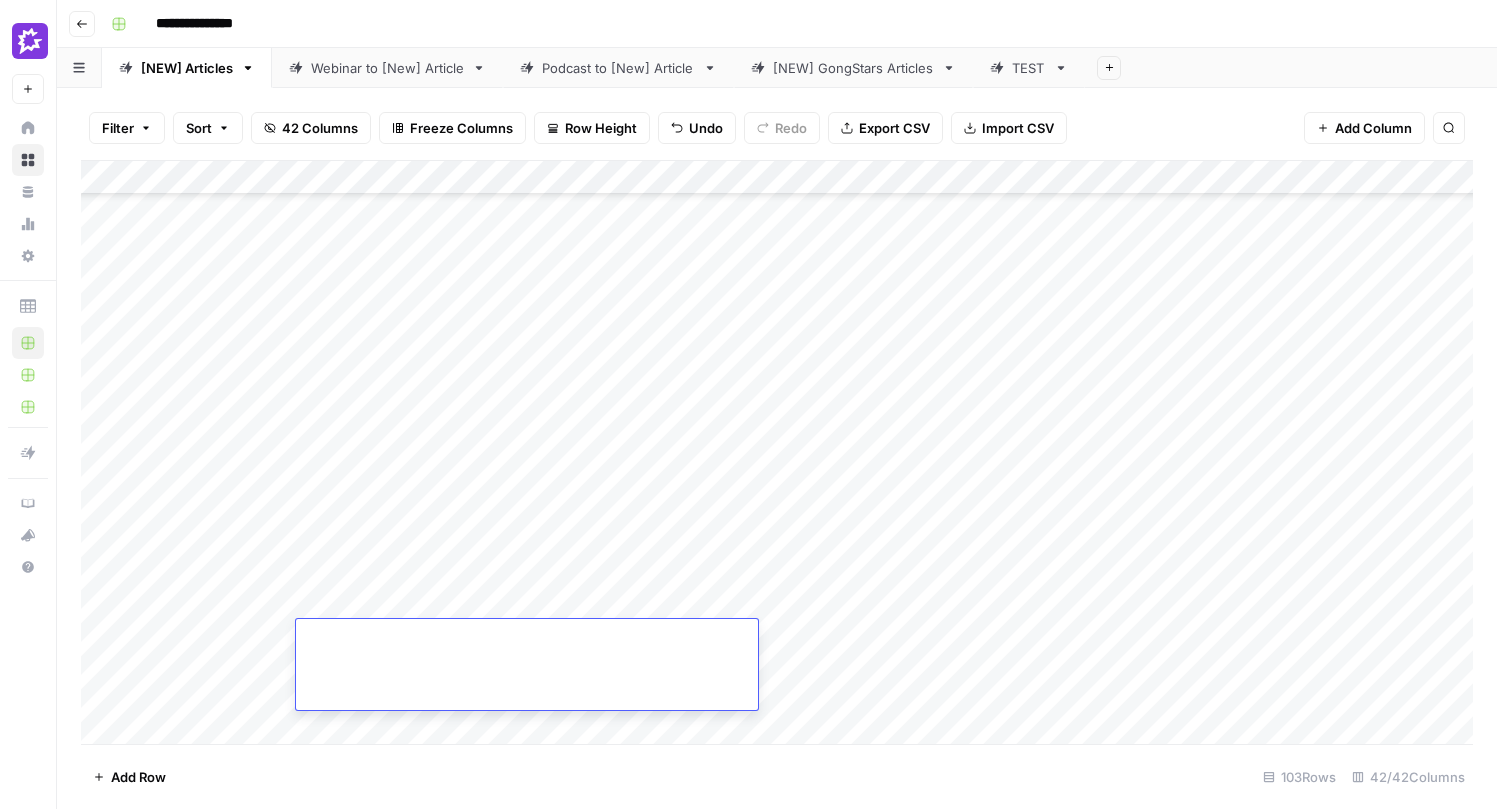 click at bounding box center (527, 639) 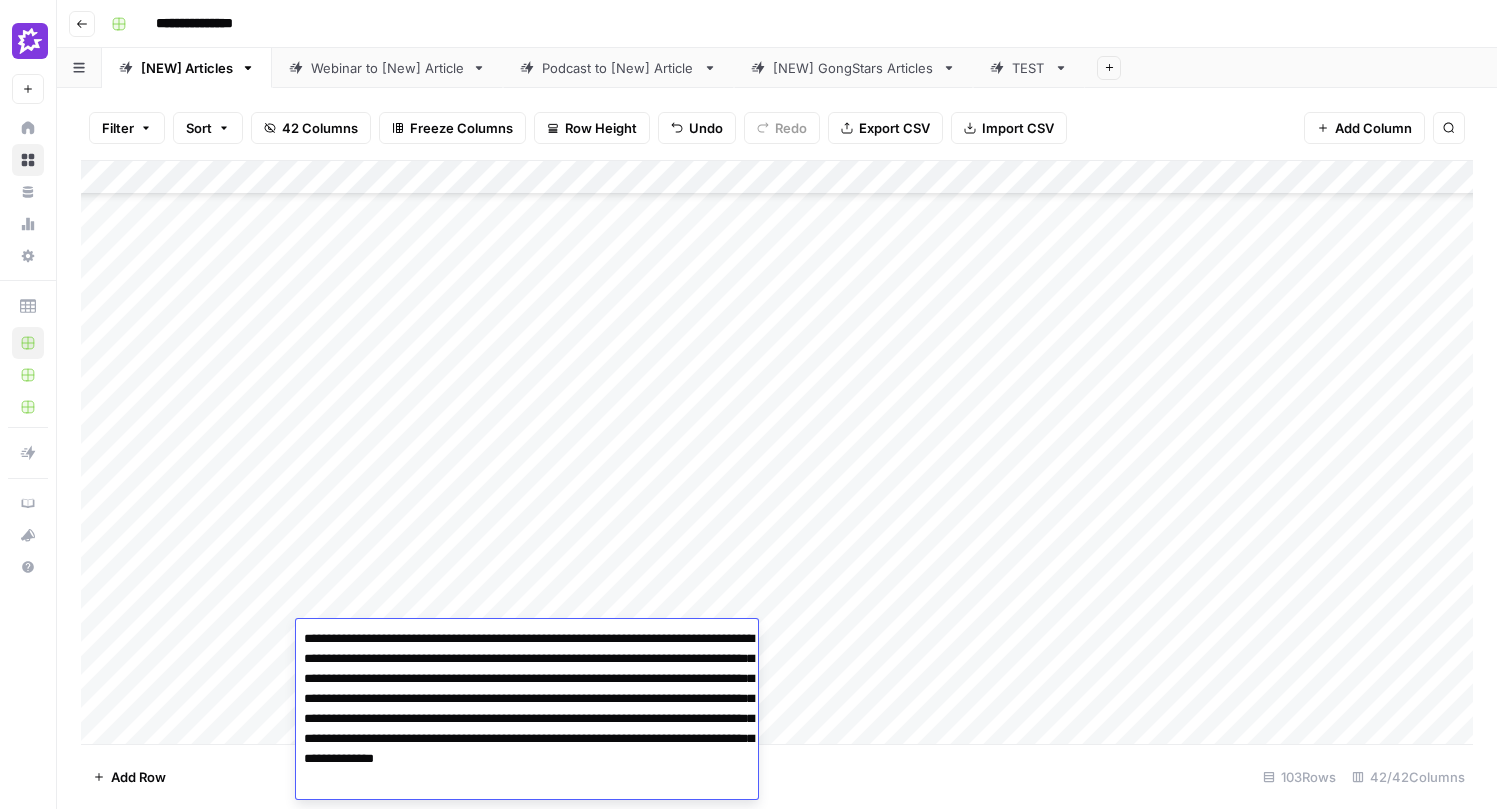 type on "**********" 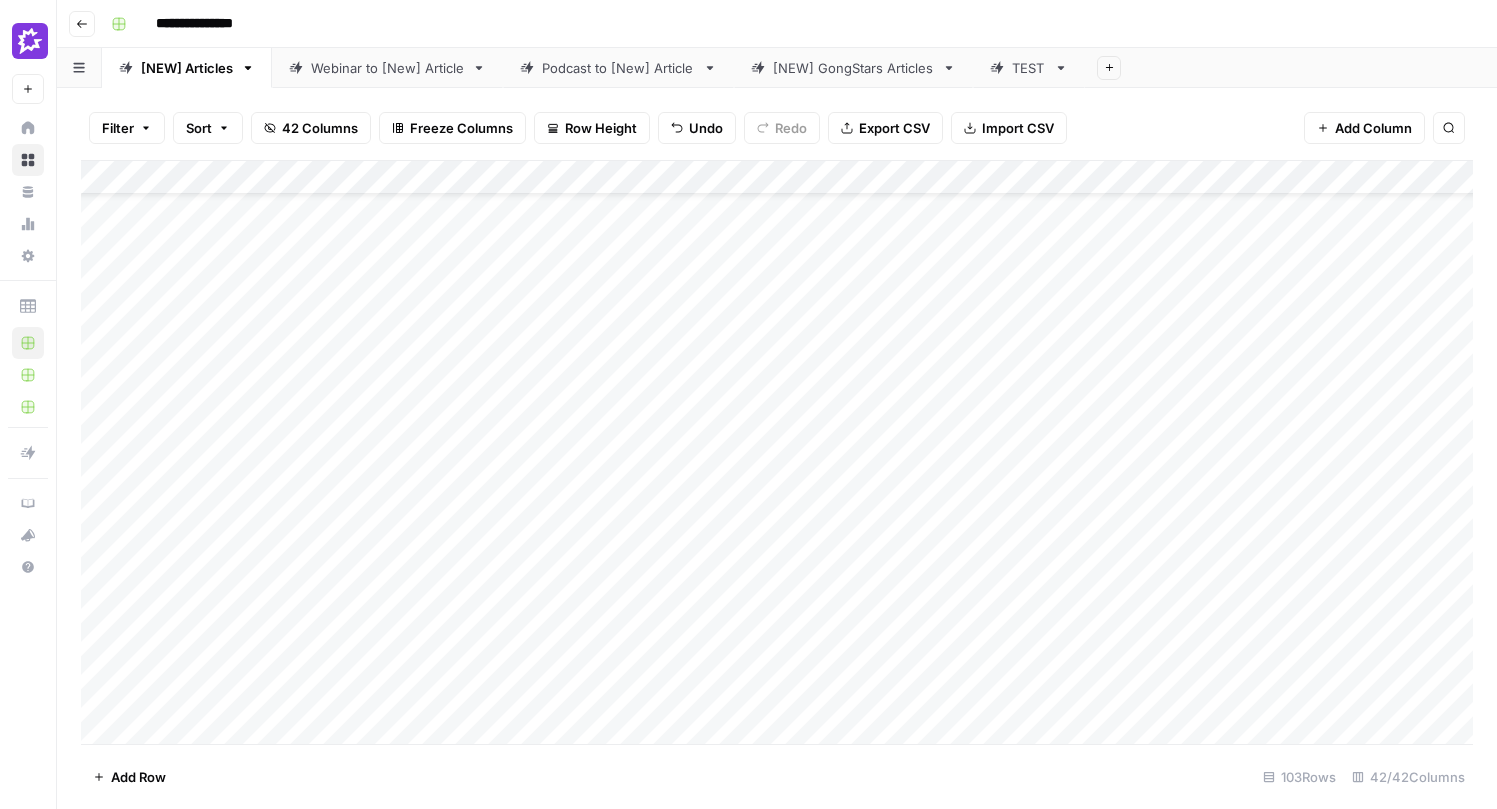 scroll, scrollTop: 0, scrollLeft: 0, axis: both 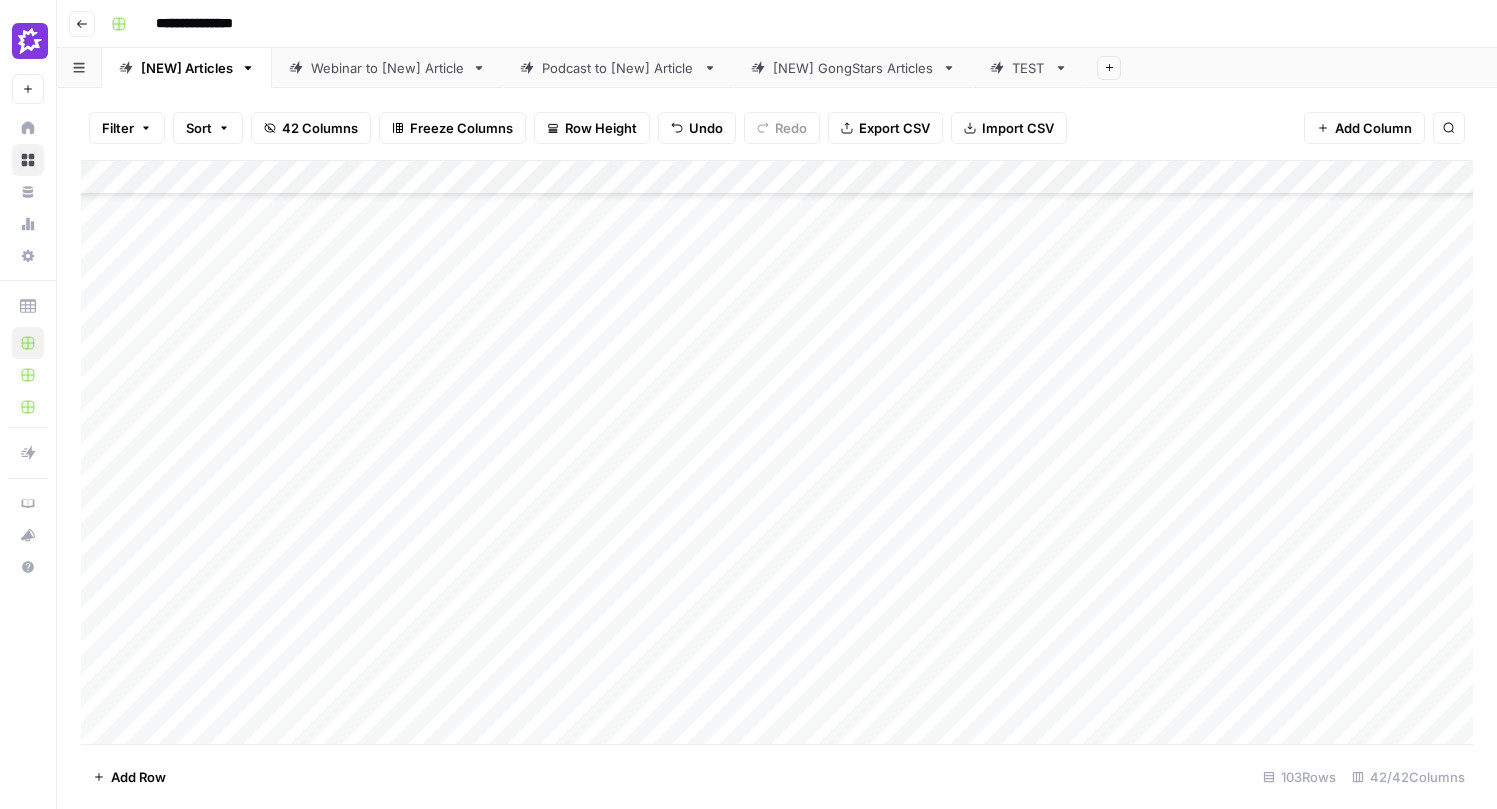drag, startPoint x: 83, startPoint y: 597, endPoint x: 85, endPoint y: 523, distance: 74.02702 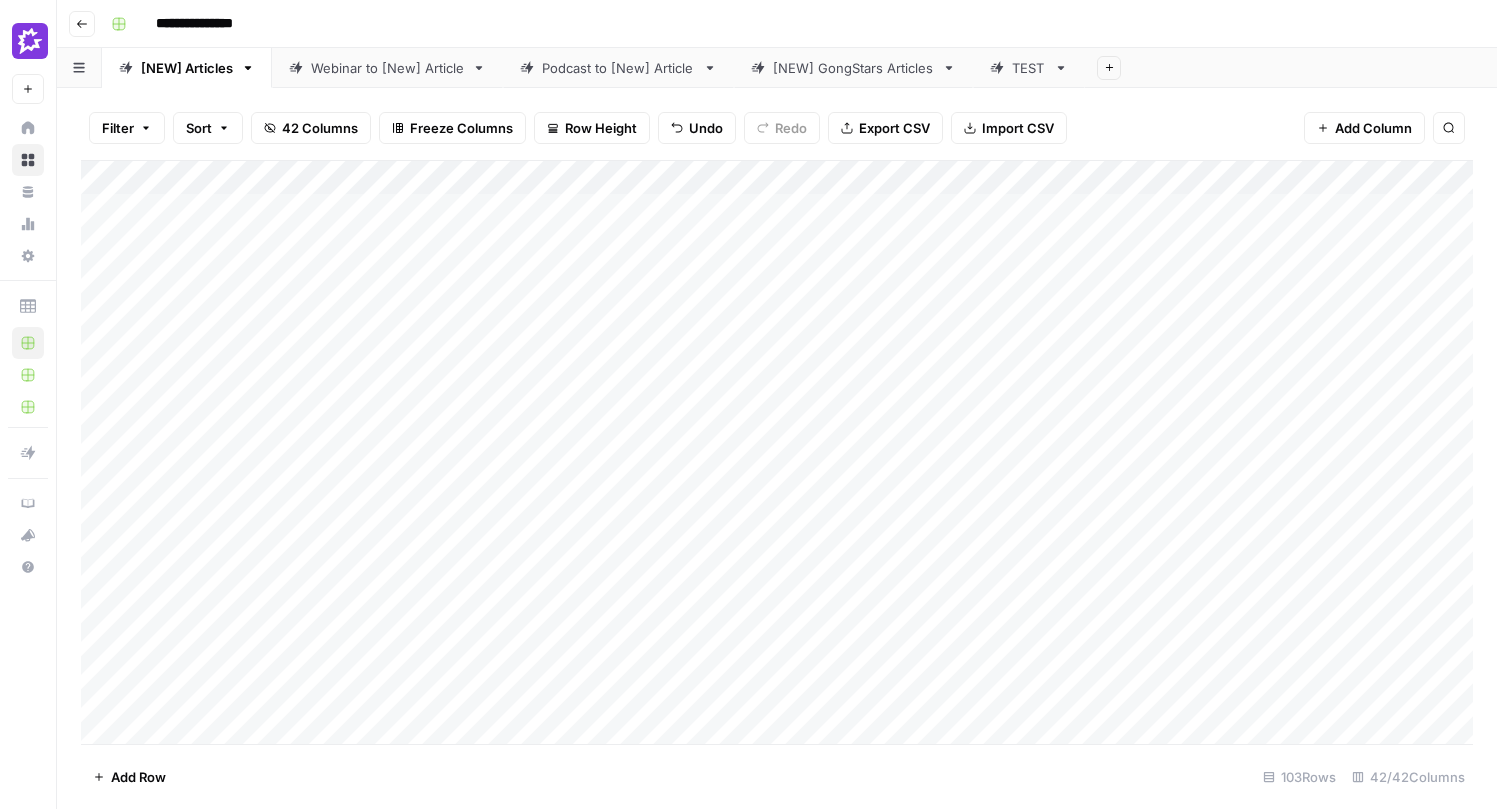 drag, startPoint x: 84, startPoint y: 605, endPoint x: 113, endPoint y: 238, distance: 368.14398 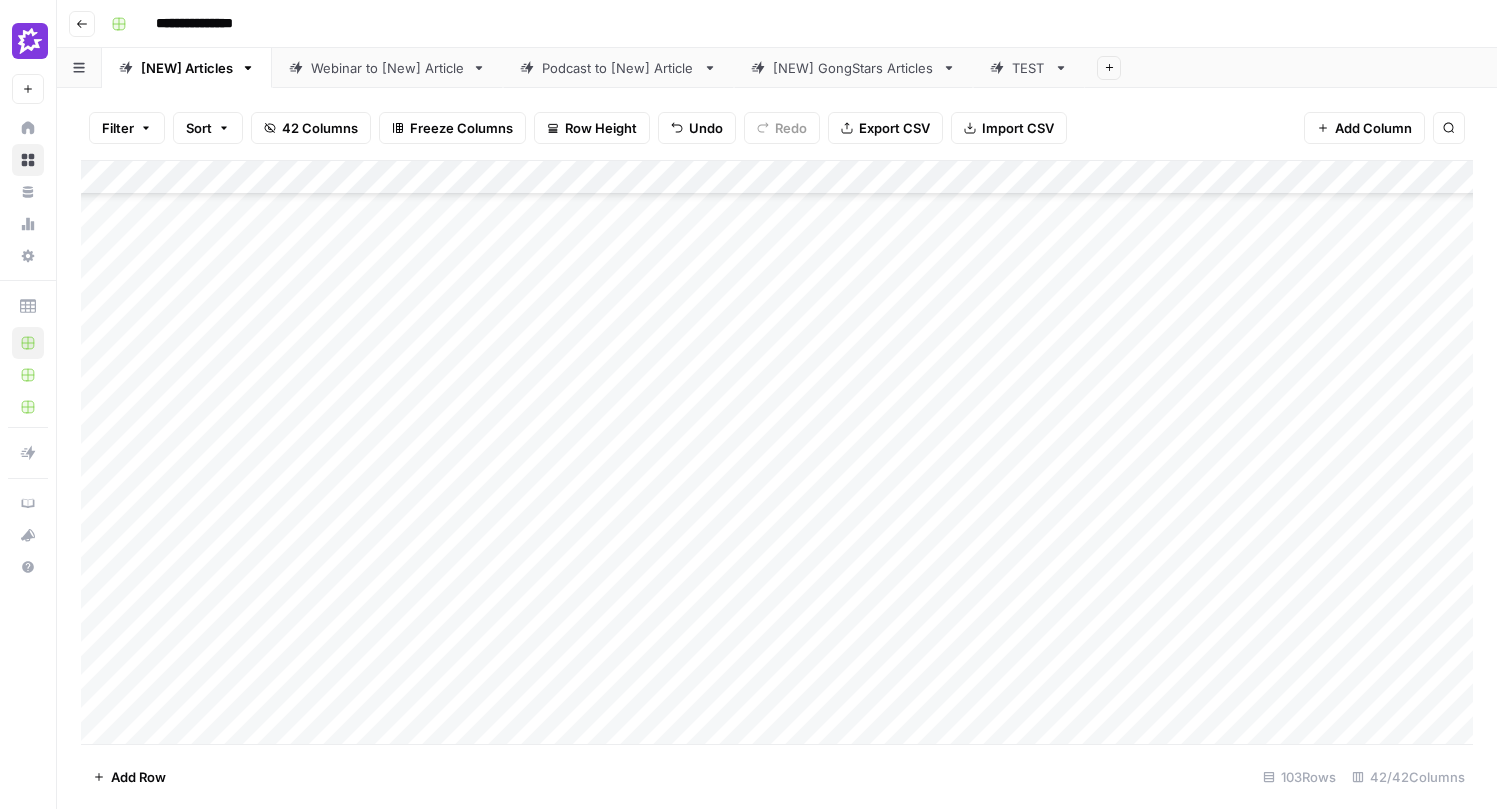 scroll, scrollTop: 700, scrollLeft: 0, axis: vertical 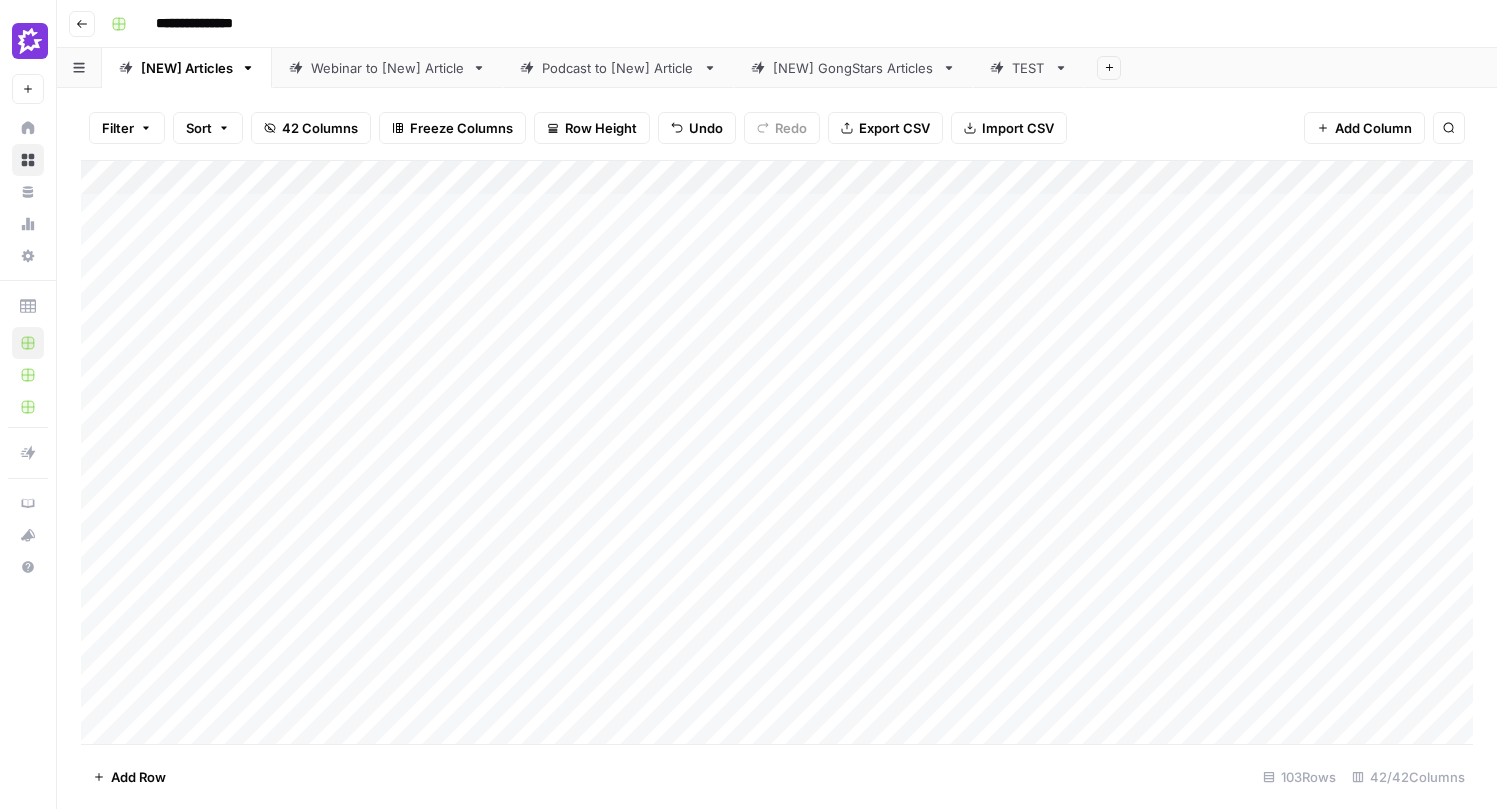 drag, startPoint x: 83, startPoint y: 416, endPoint x: 111, endPoint y: 299, distance: 120.30378 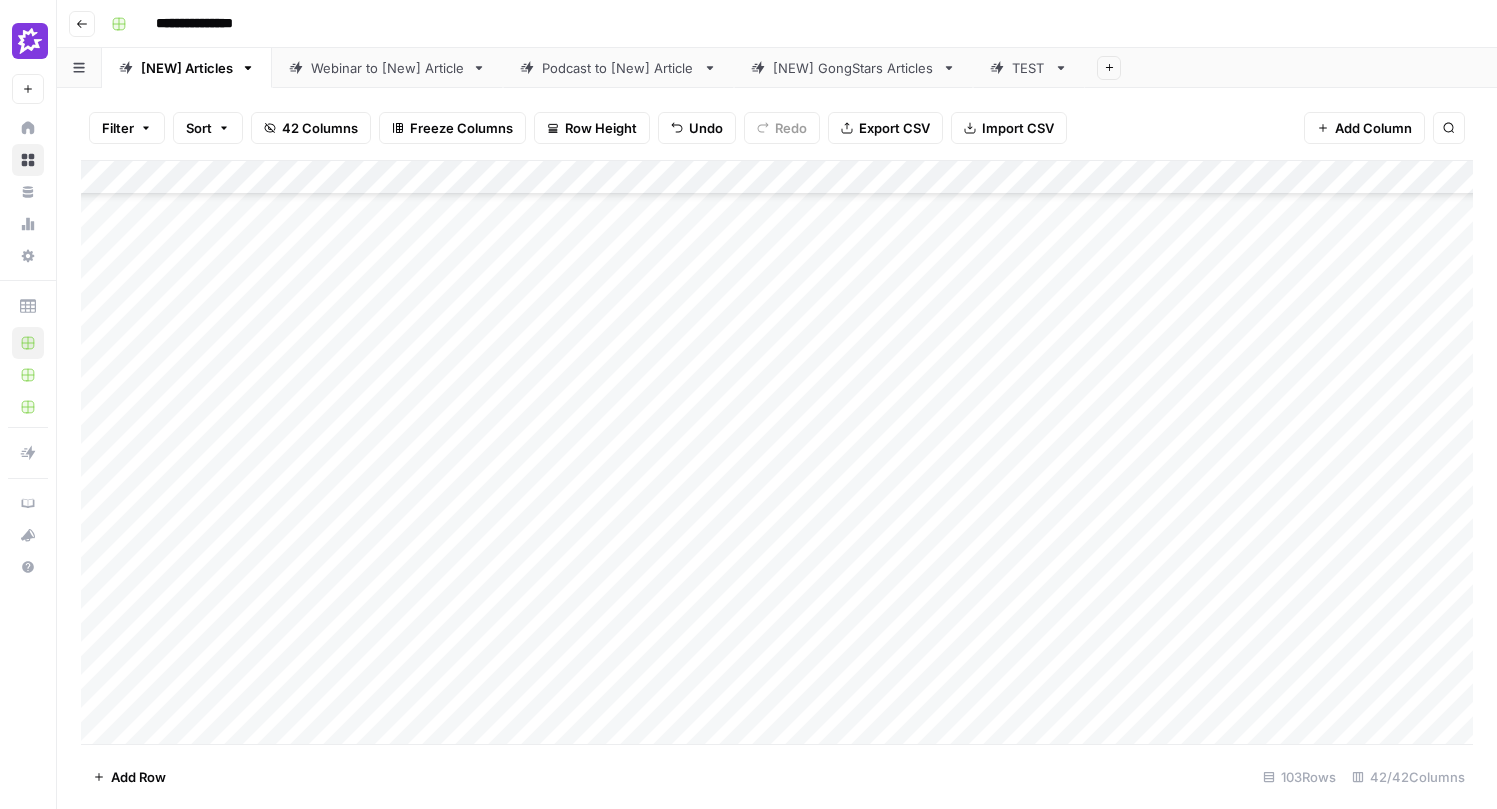 scroll, scrollTop: 643, scrollLeft: 0, axis: vertical 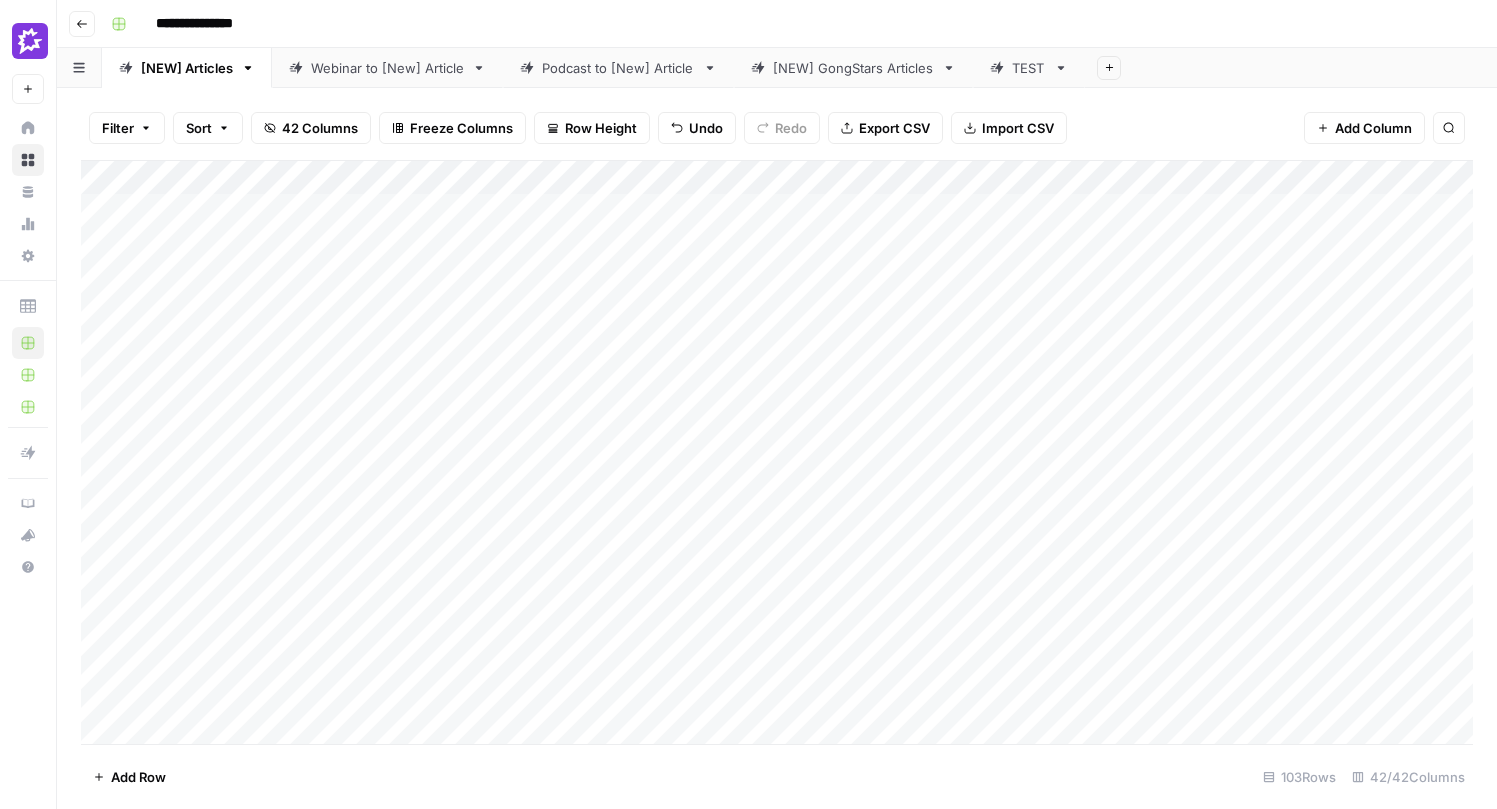 drag, startPoint x: 87, startPoint y: 556, endPoint x: 102, endPoint y: 364, distance: 192.58505 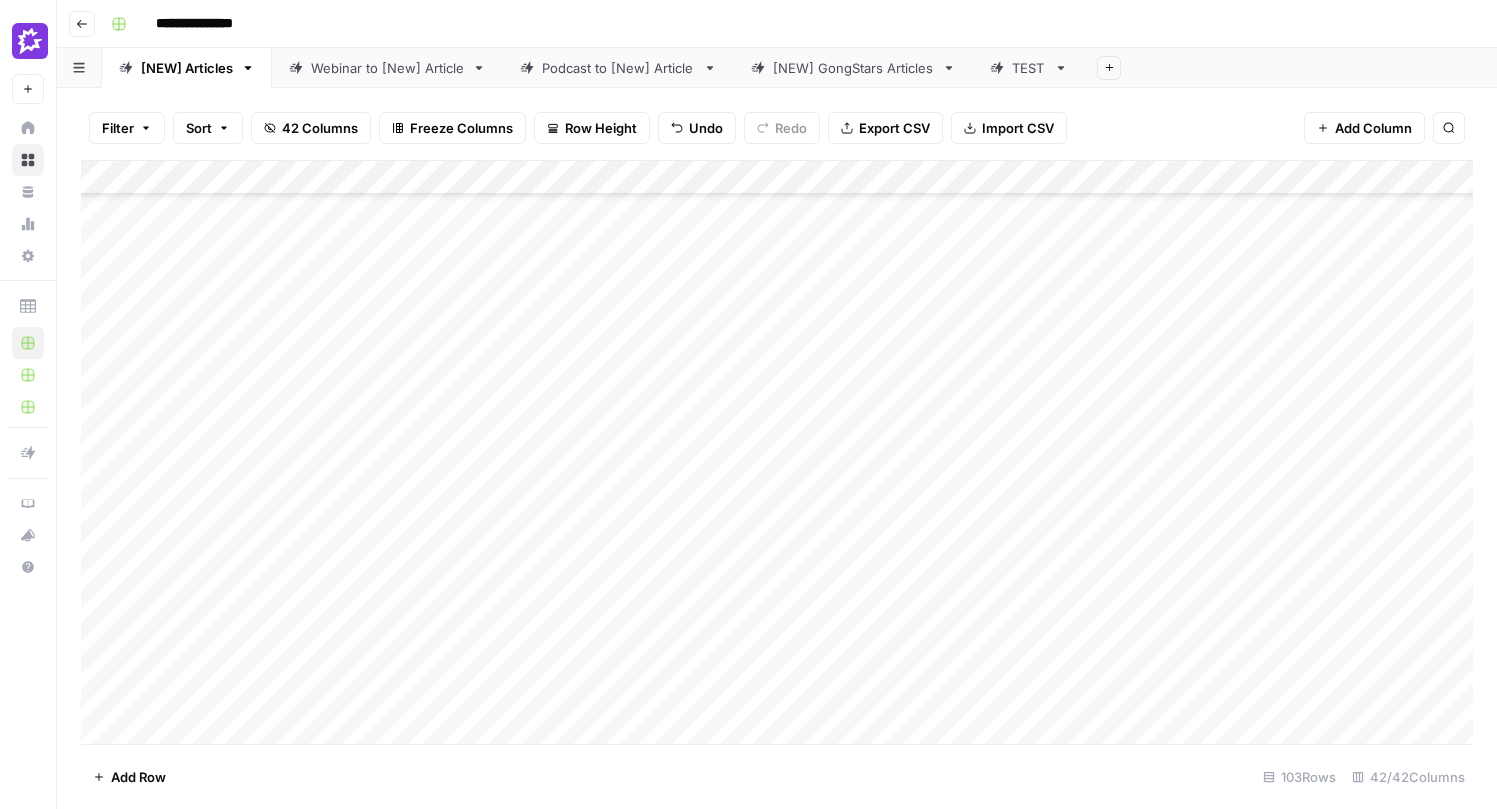 scroll, scrollTop: 900, scrollLeft: 0, axis: vertical 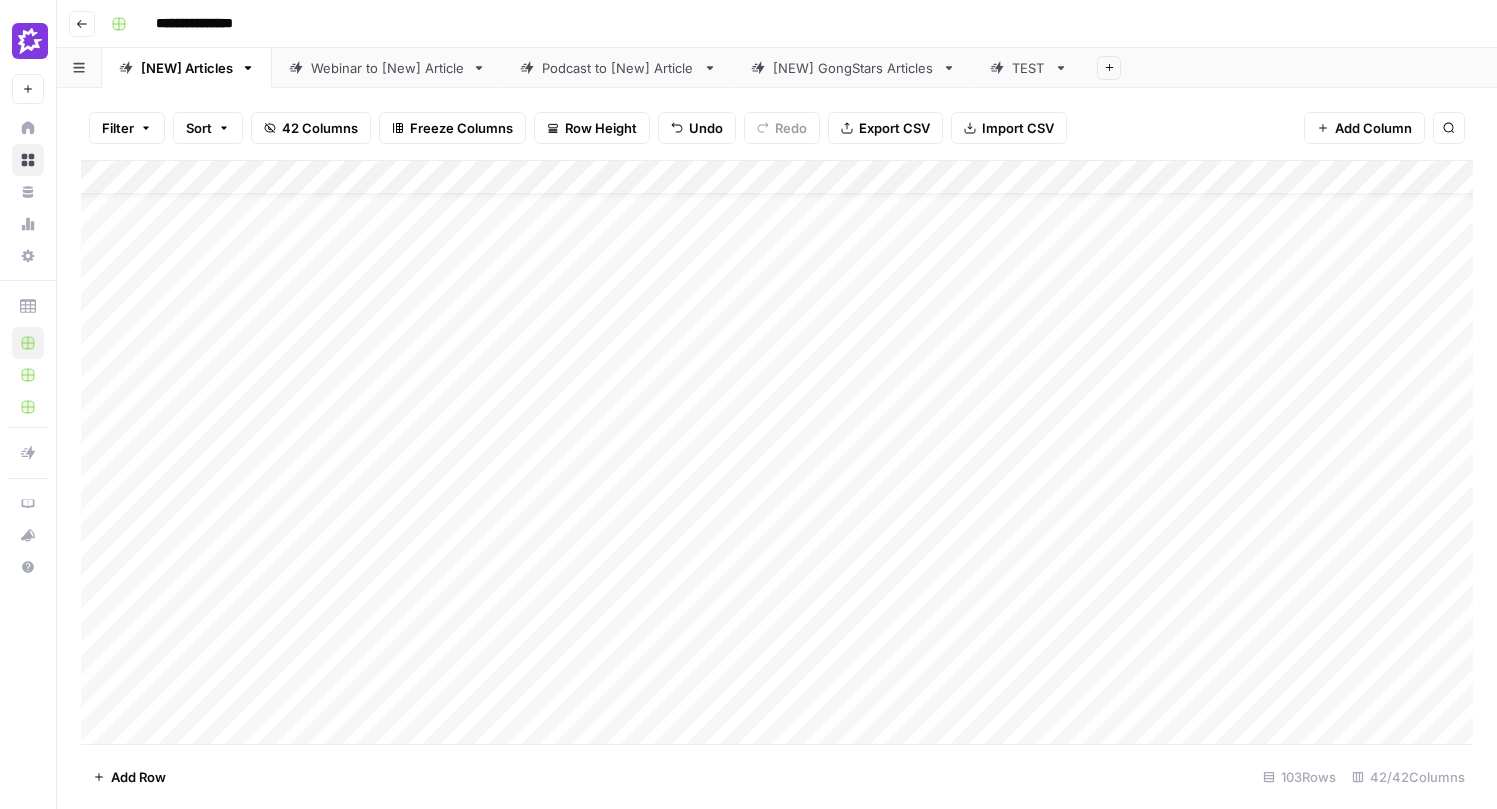 drag, startPoint x: 87, startPoint y: 394, endPoint x: 128, endPoint y: 424, distance: 50.803543 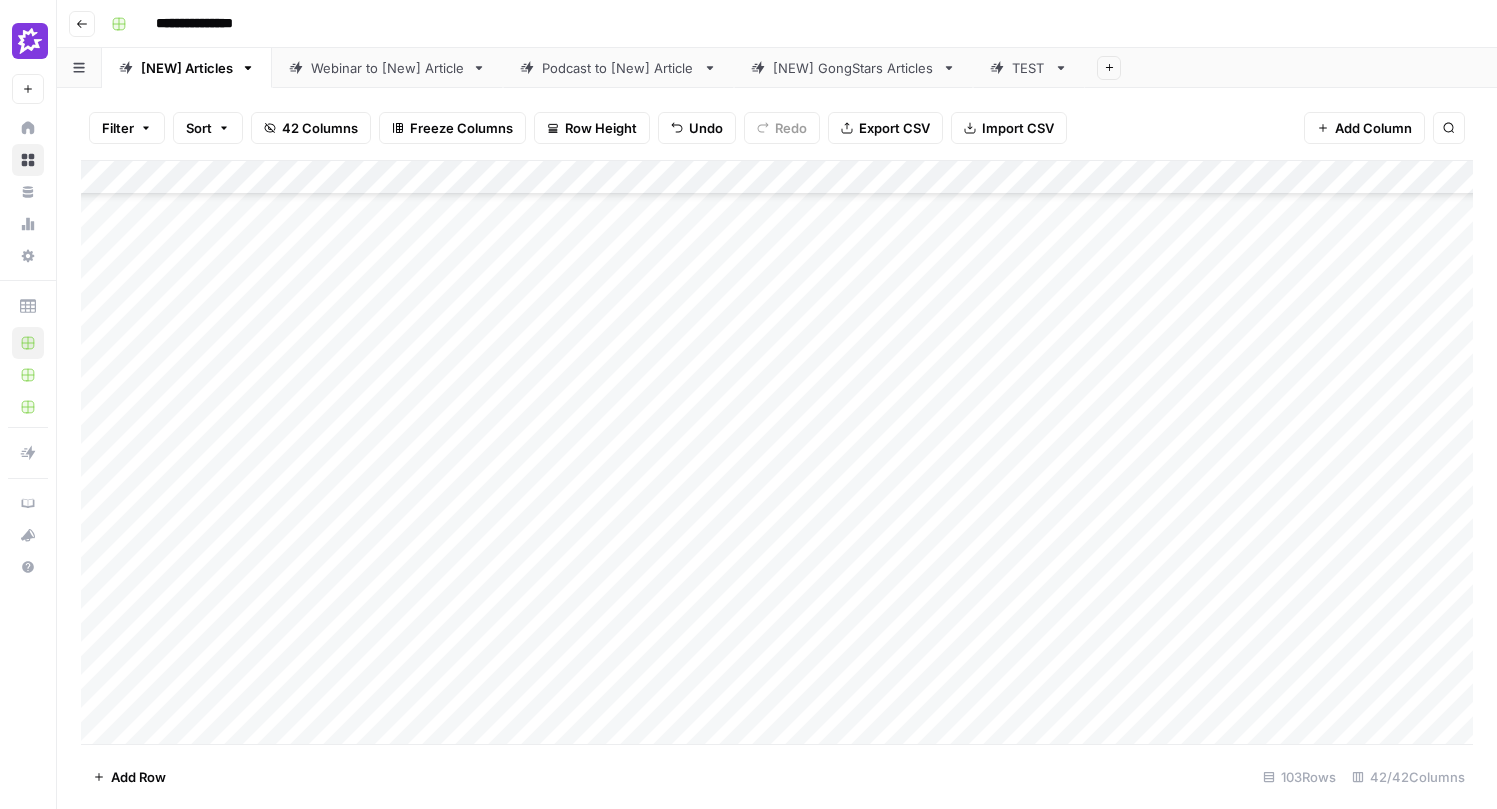 scroll, scrollTop: 910, scrollLeft: 0, axis: vertical 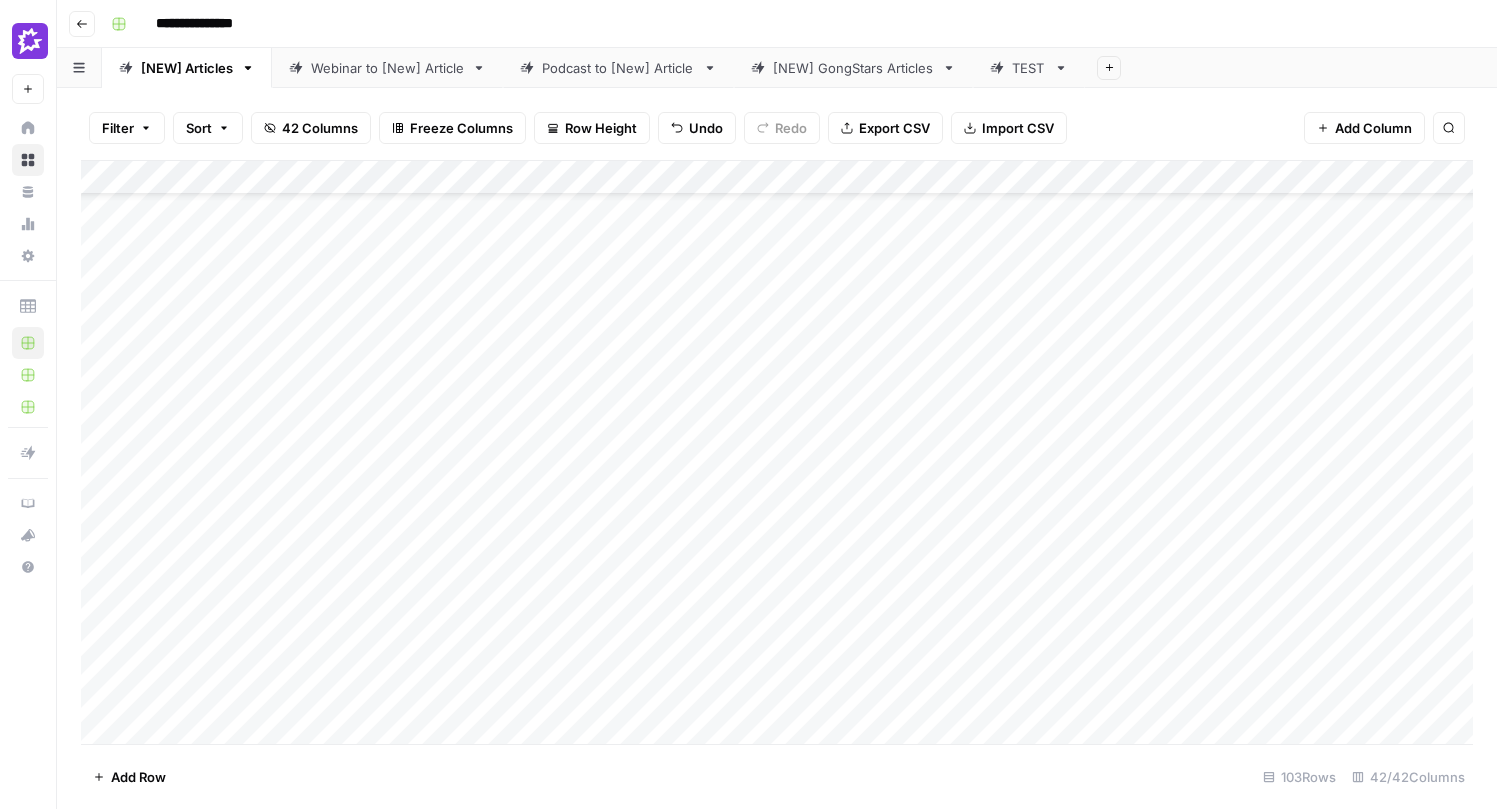 drag, startPoint x: 87, startPoint y: 379, endPoint x: 129, endPoint y: 483, distance: 112.1606 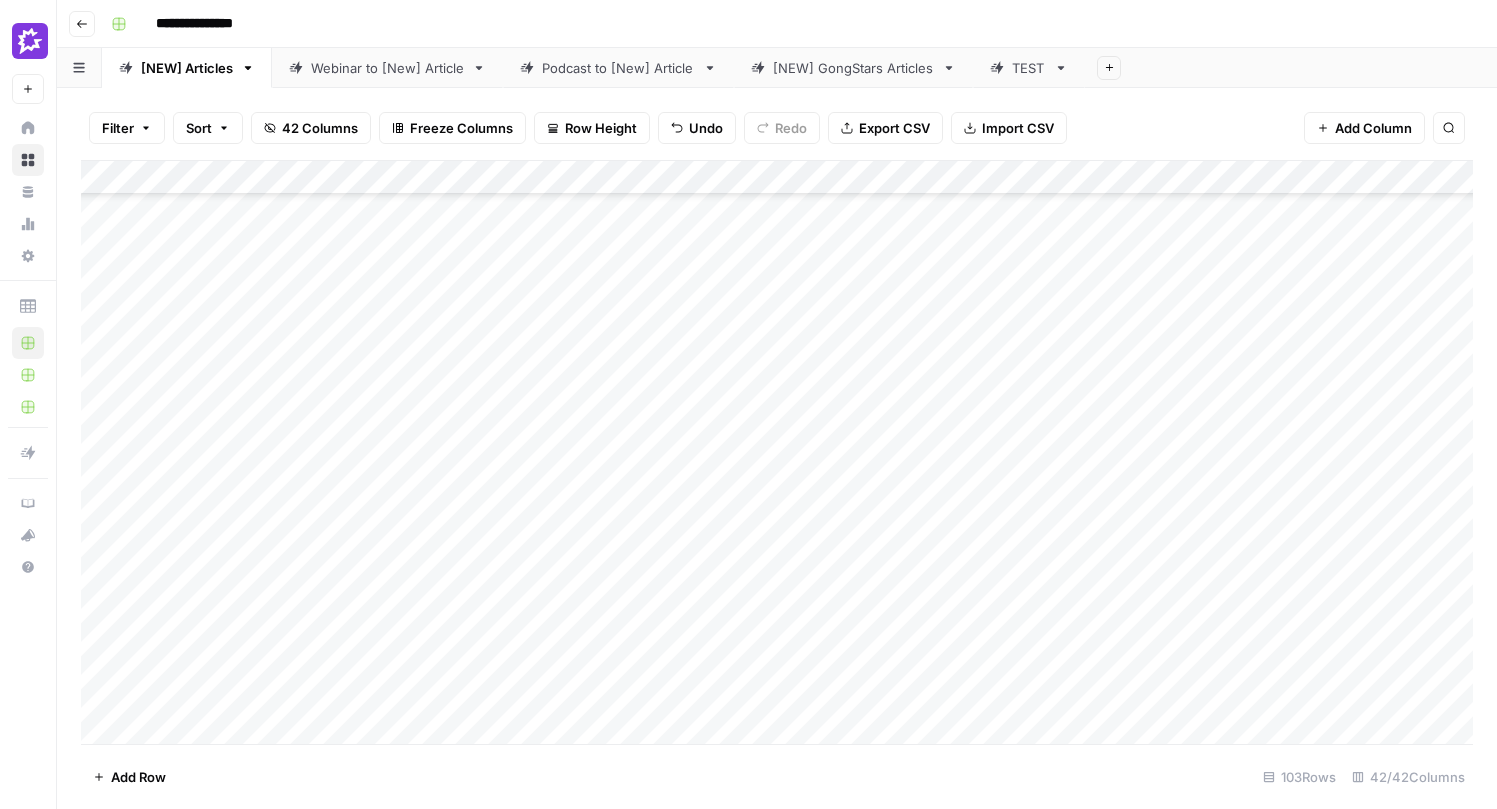 scroll, scrollTop: 255, scrollLeft: 0, axis: vertical 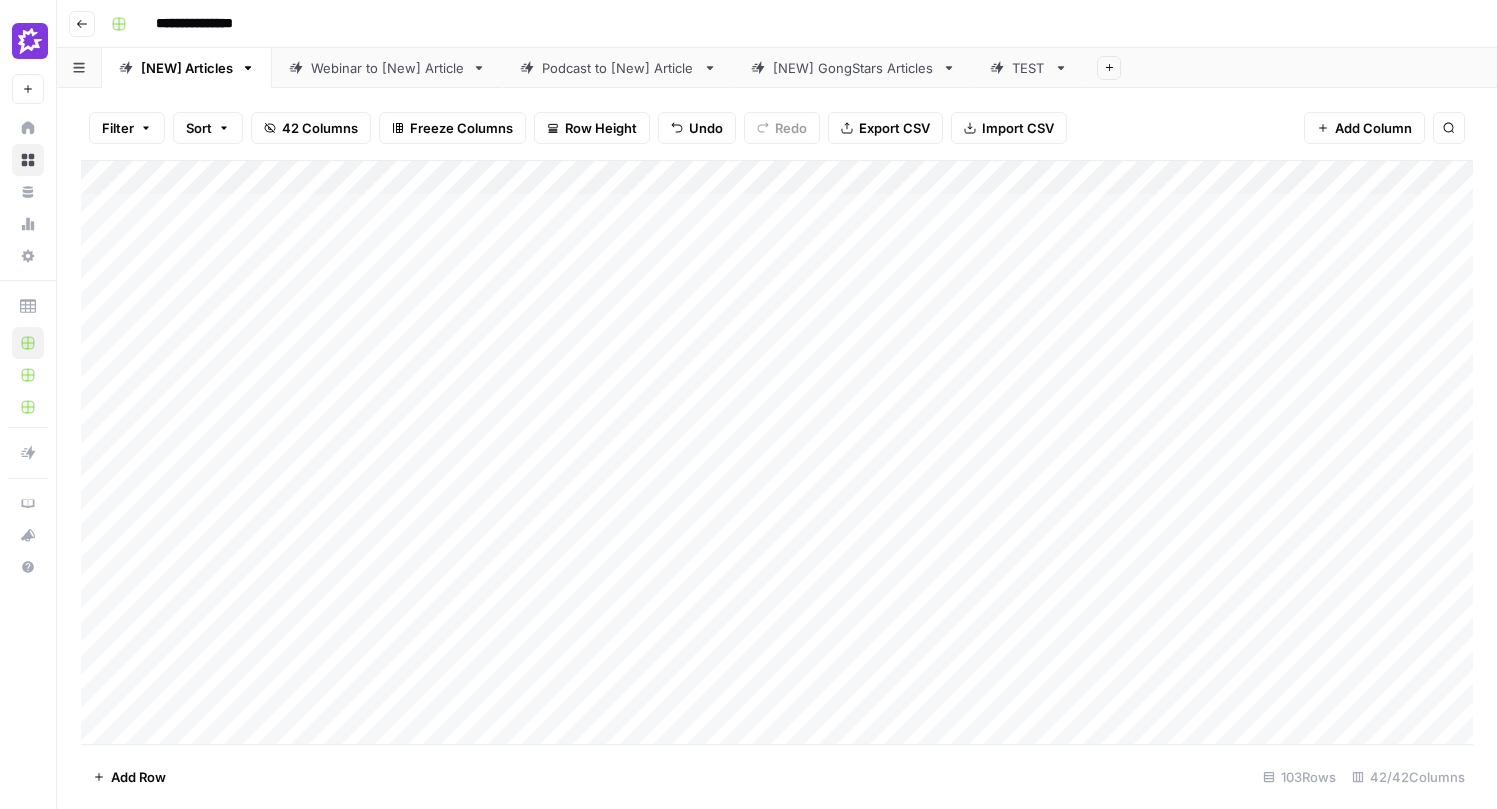 drag, startPoint x: 89, startPoint y: 421, endPoint x: 99, endPoint y: 227, distance: 194.25757 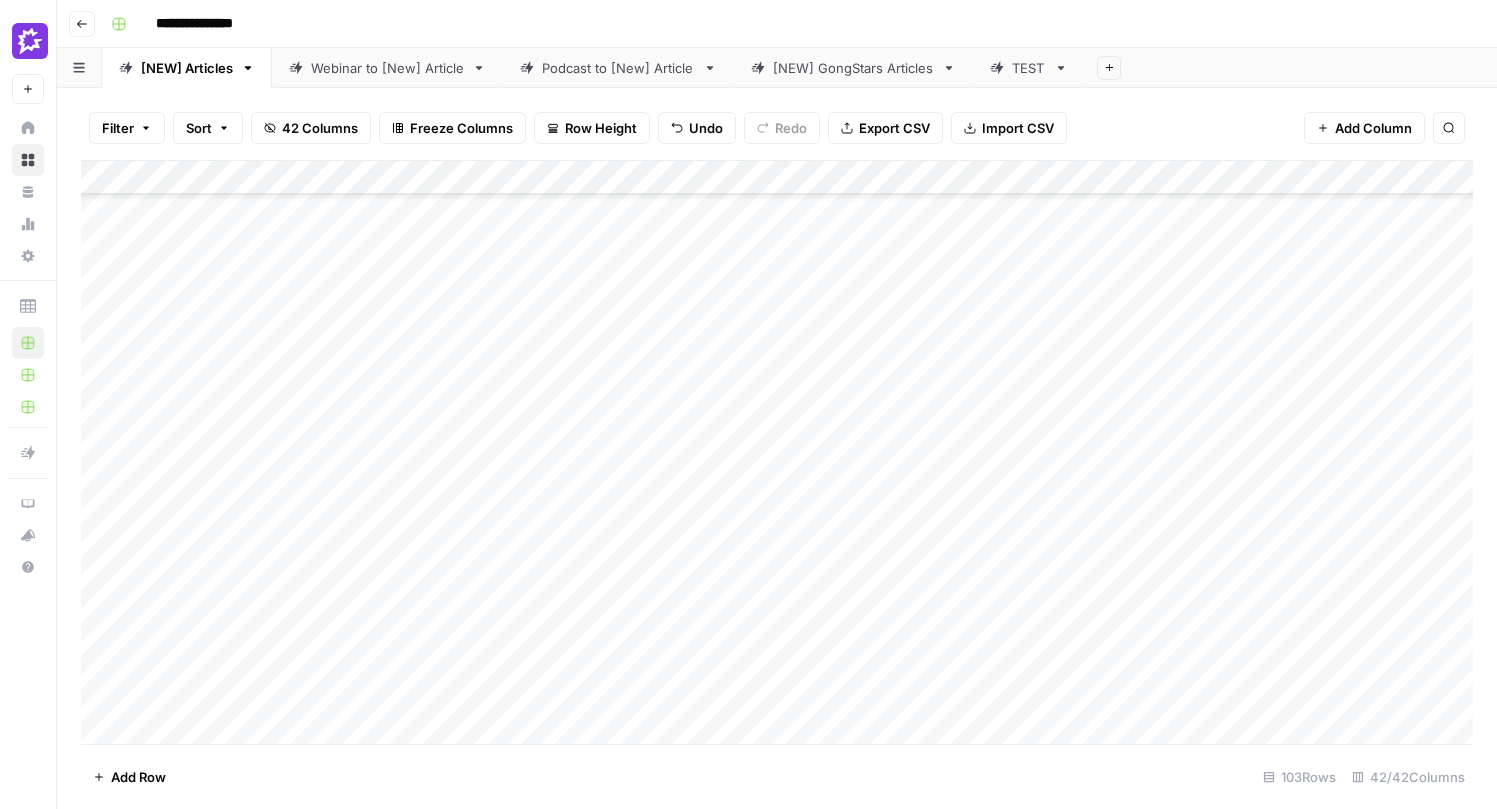 scroll, scrollTop: 600, scrollLeft: 0, axis: vertical 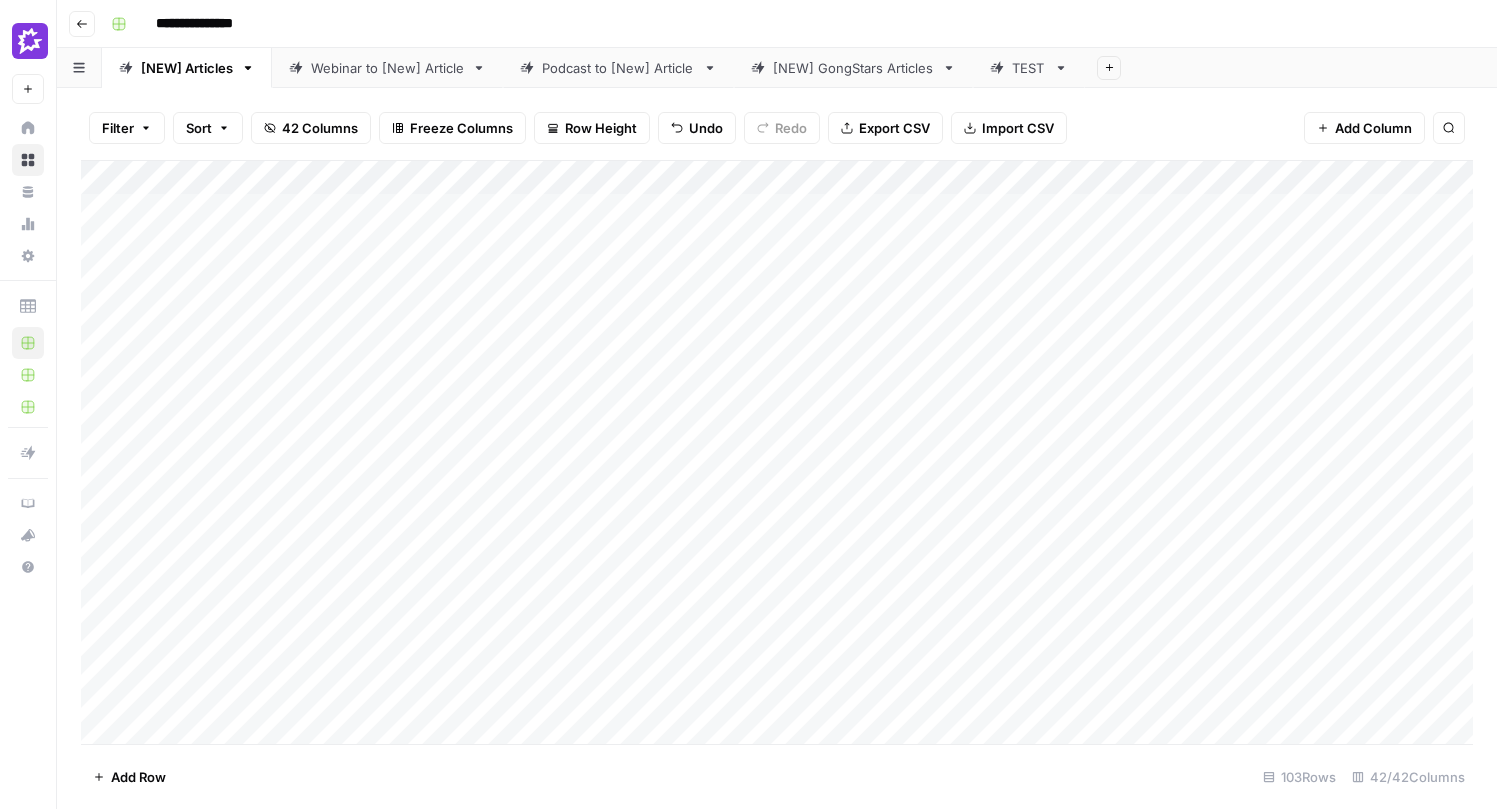 drag, startPoint x: 85, startPoint y: 512, endPoint x: 96, endPoint y: 334, distance: 178.33957 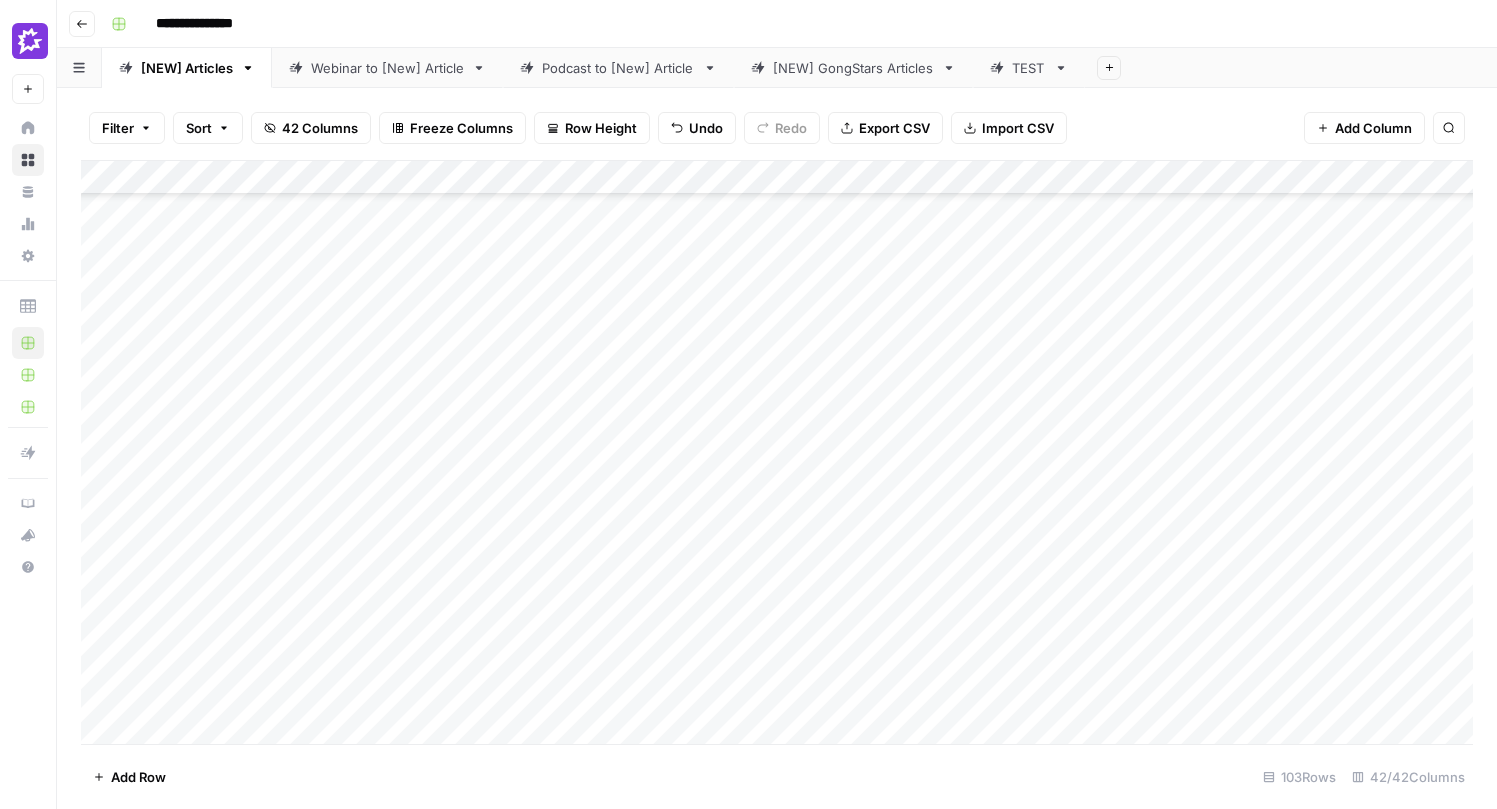 scroll, scrollTop: 0, scrollLeft: 0, axis: both 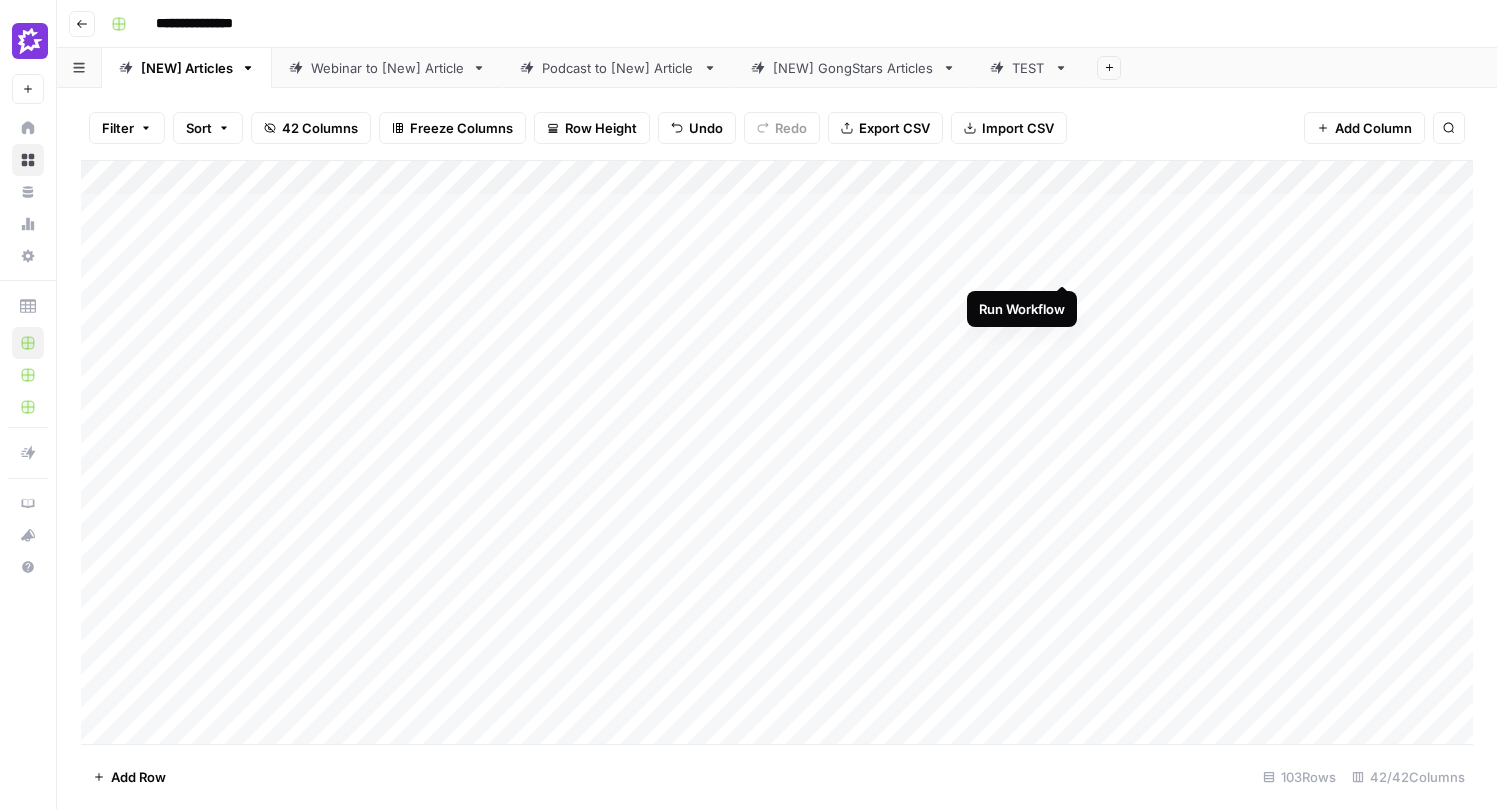 click on "Add Column" at bounding box center [777, 452] 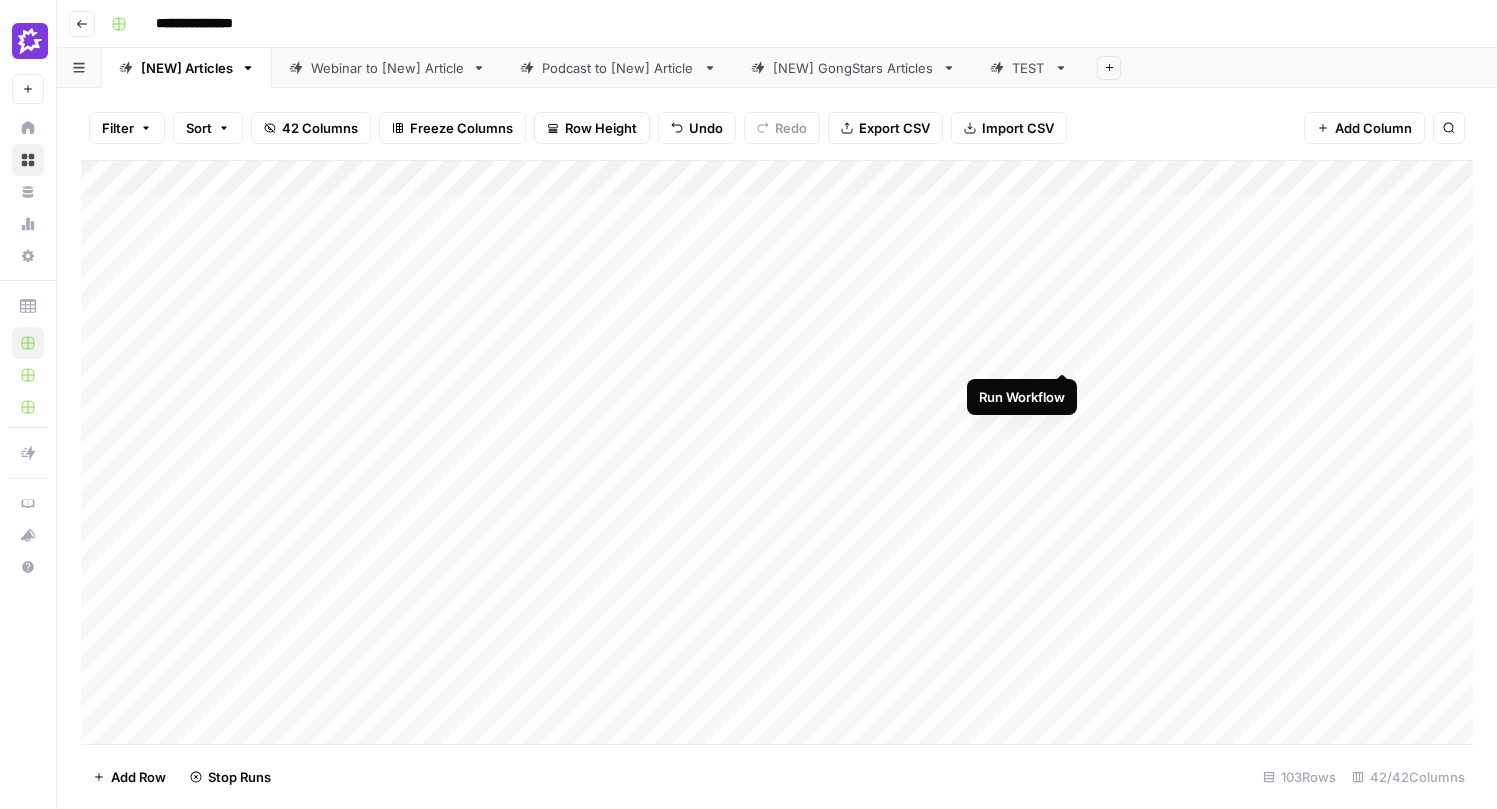 click on "Add Column" at bounding box center (777, 452) 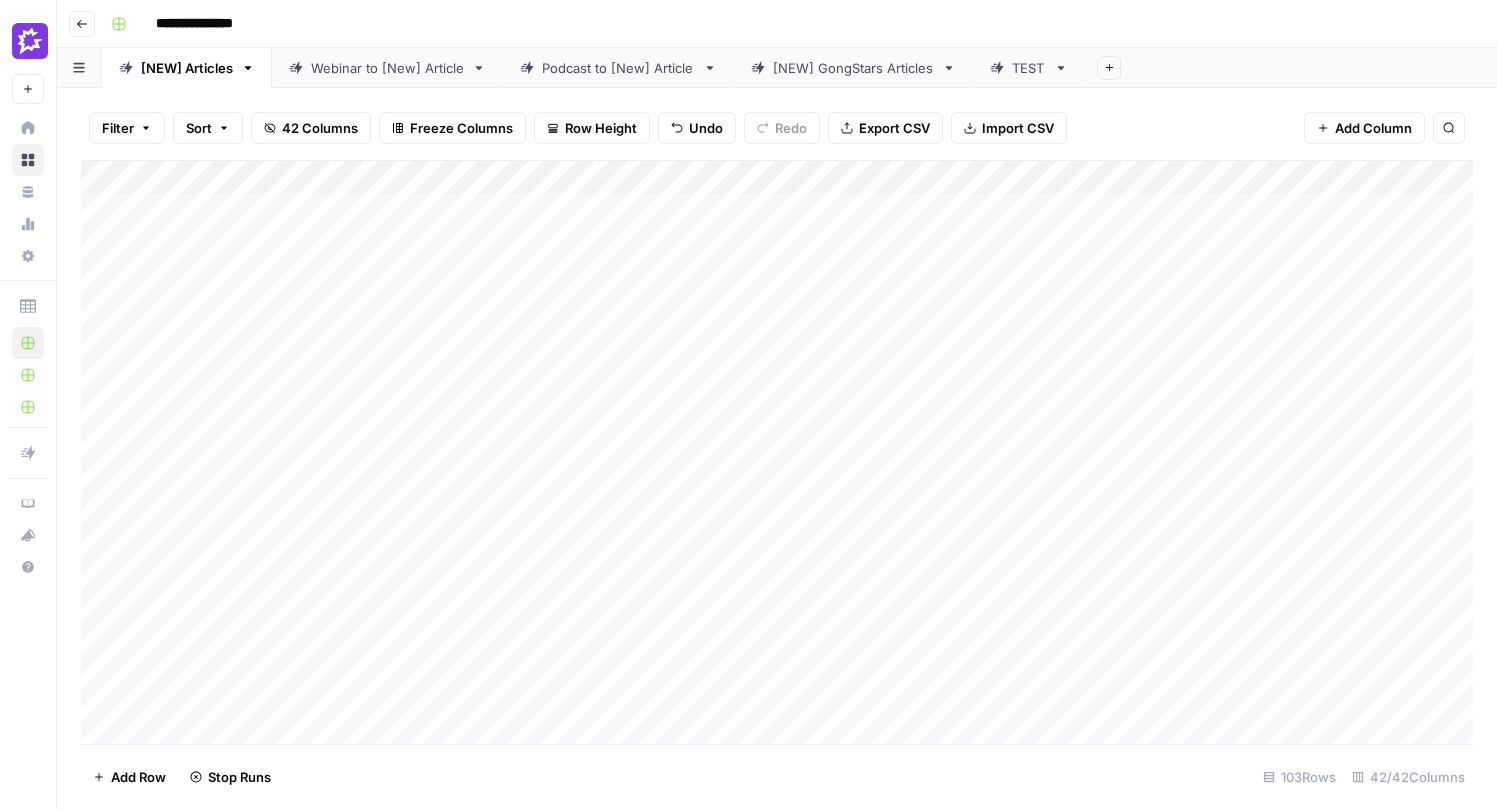 click on "Add Column" at bounding box center [777, 452] 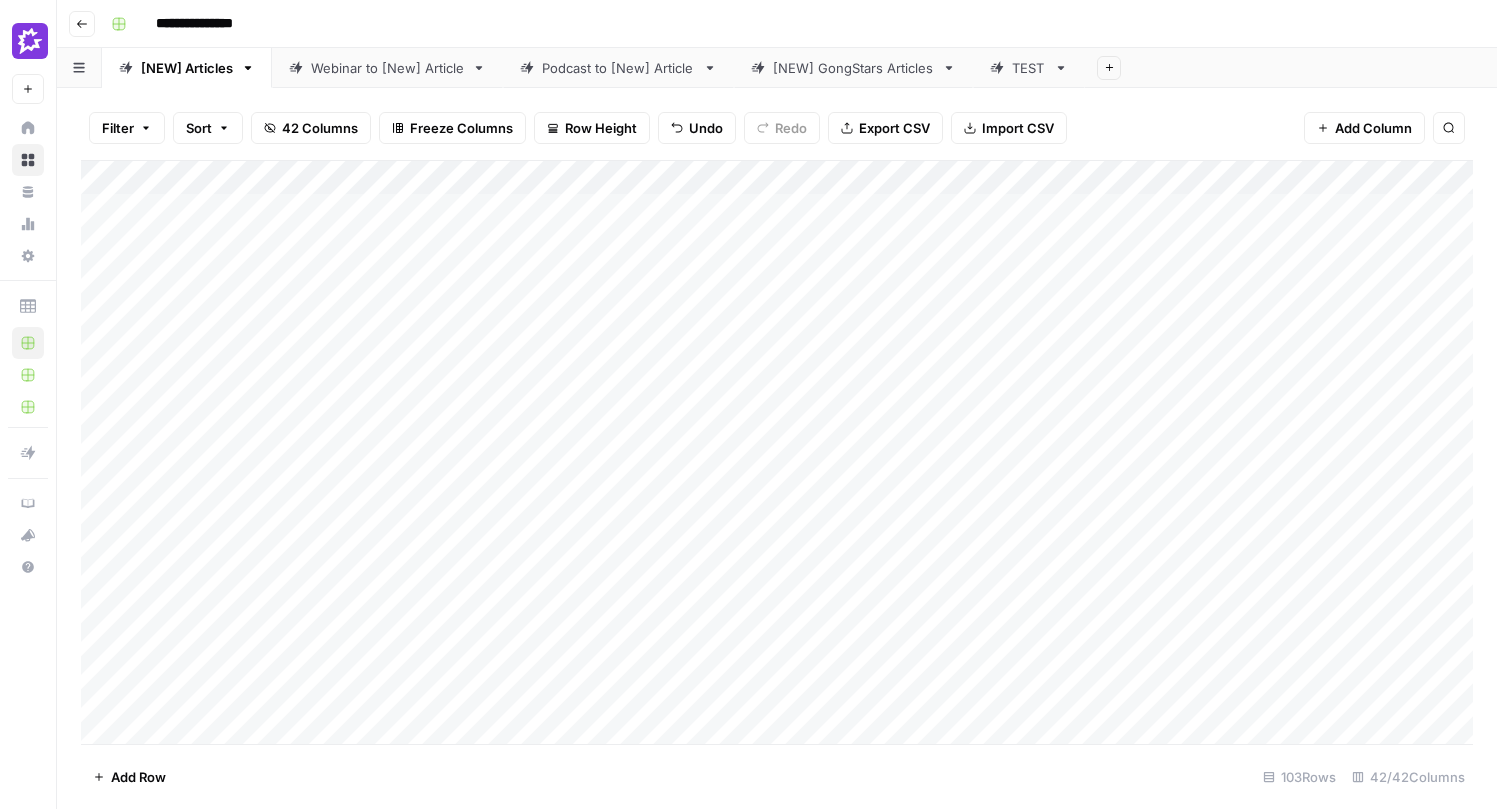 click on "Add Column" at bounding box center (777, 452) 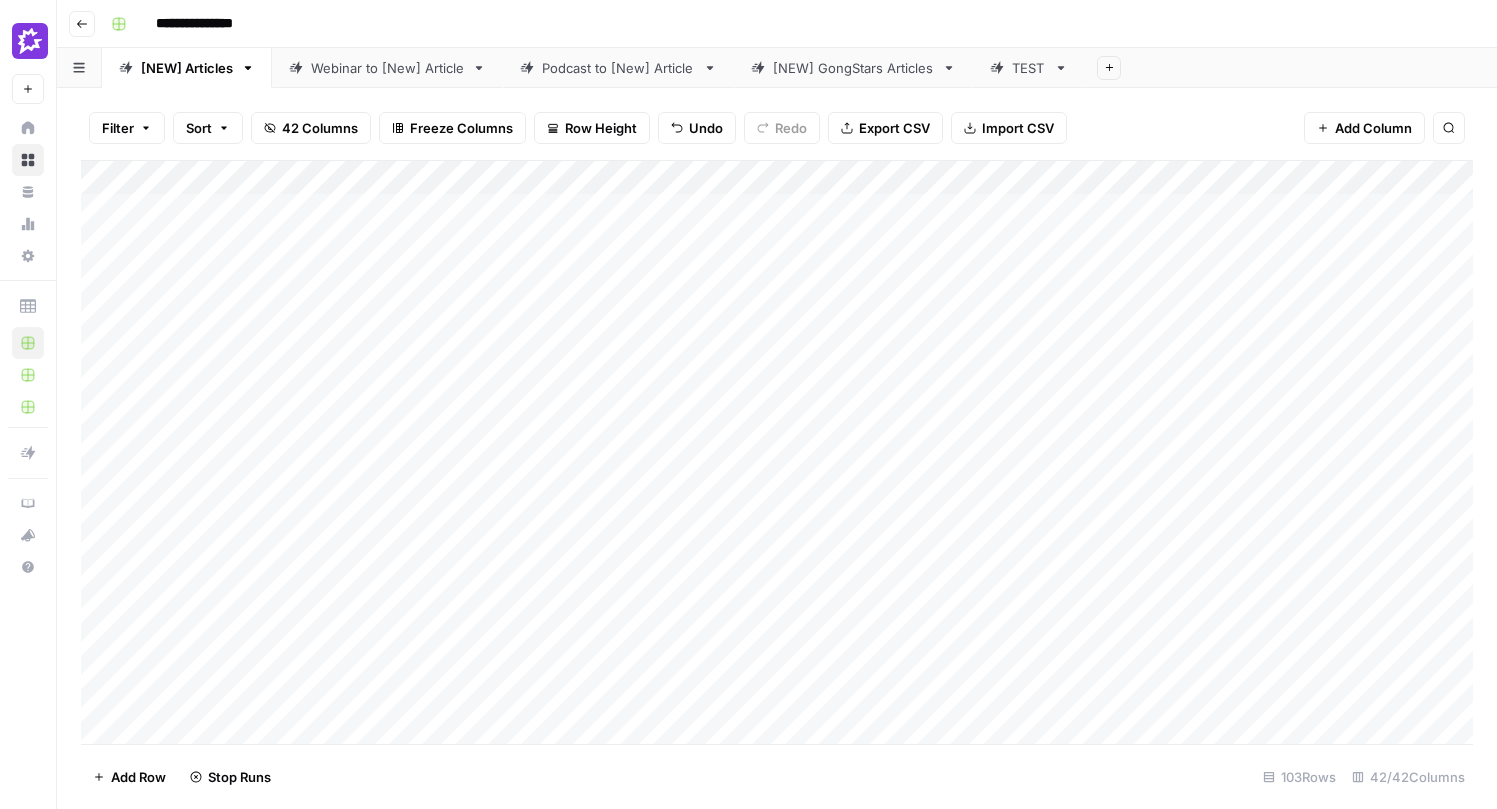 click on "Add Column" at bounding box center (777, 452) 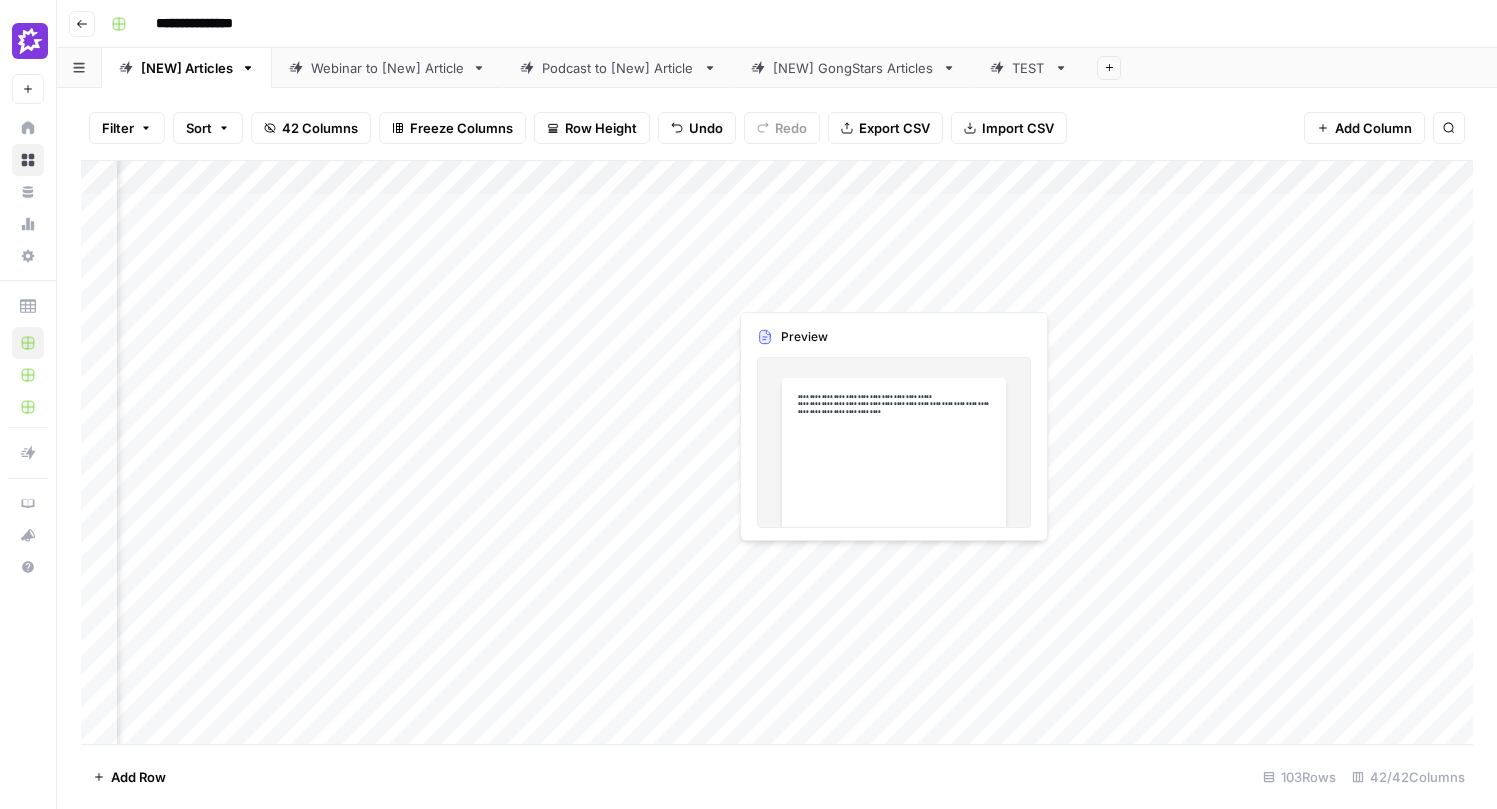 scroll, scrollTop: 0, scrollLeft: 0, axis: both 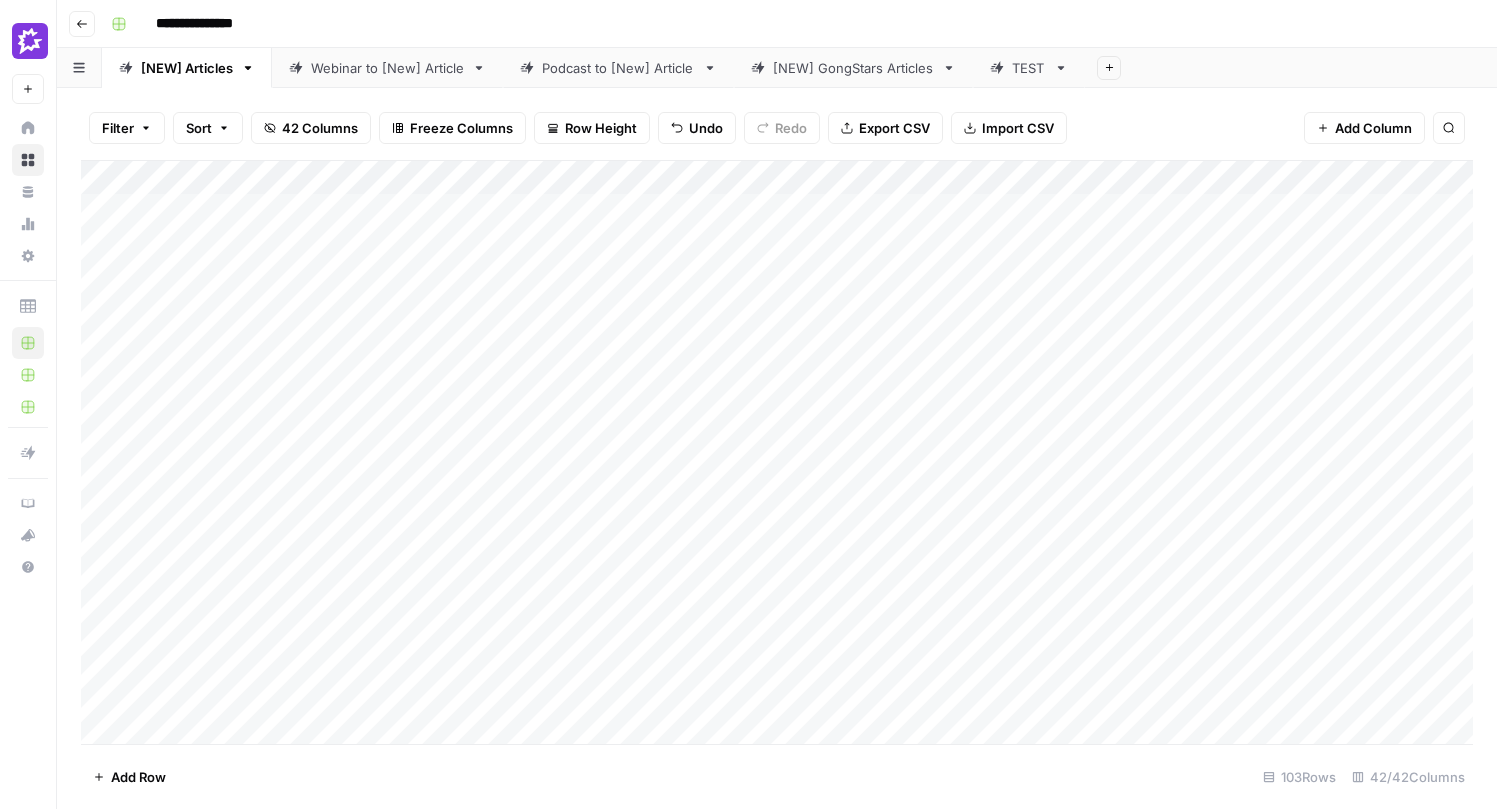 click on "Add Column" at bounding box center [777, 452] 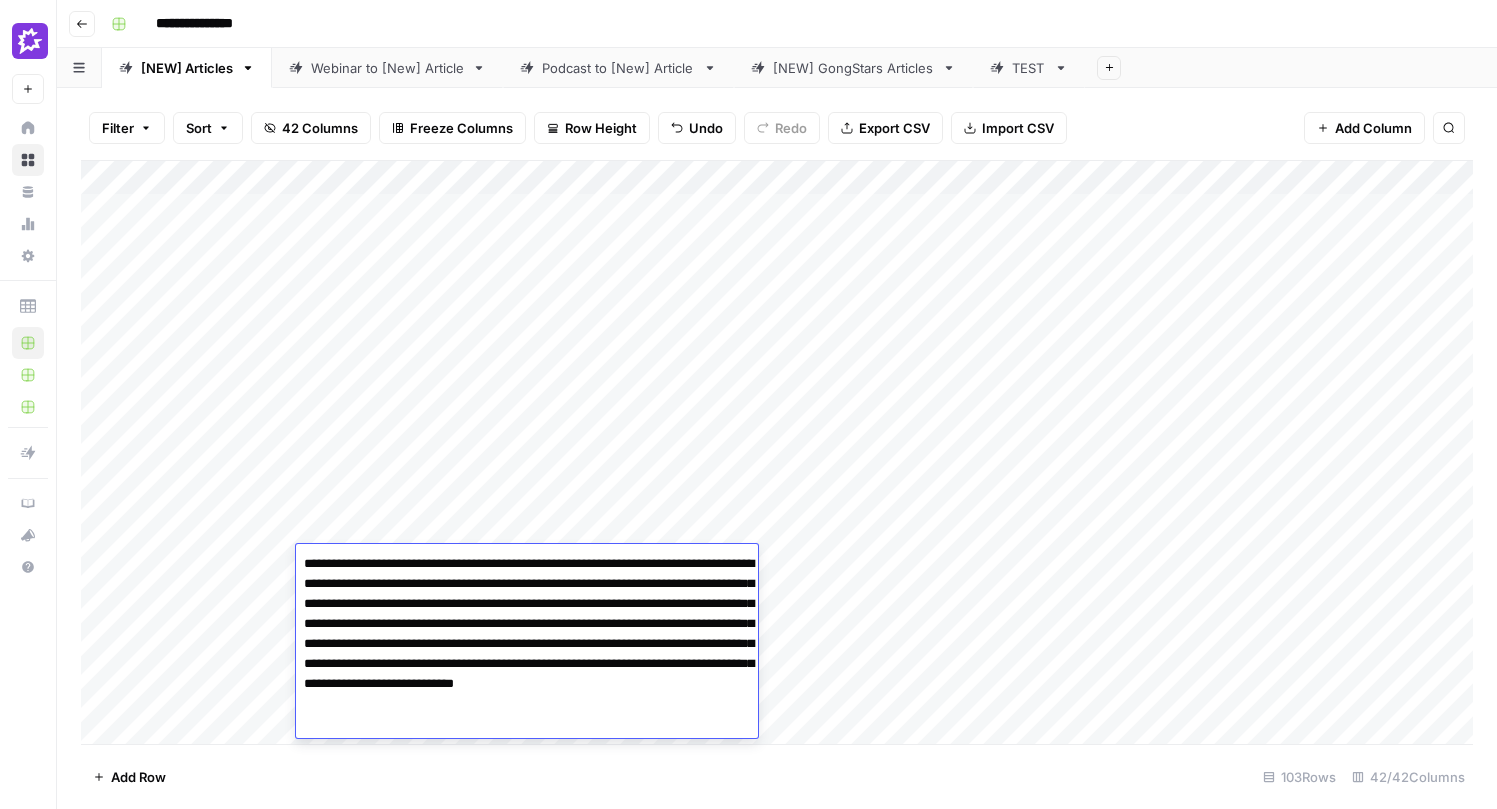 click on "**********" at bounding box center (527, 644) 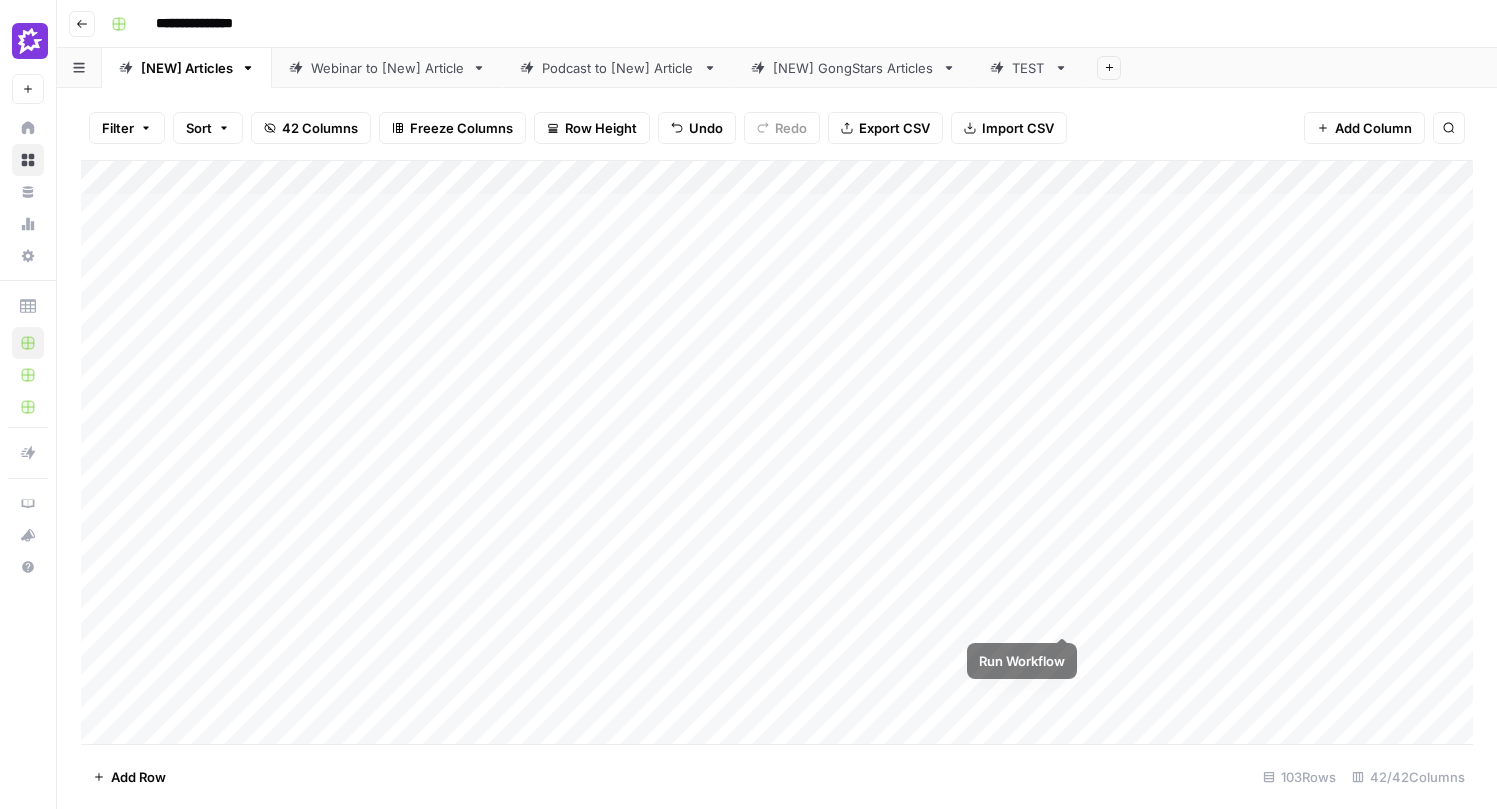 click on "Add Column" at bounding box center (777, 452) 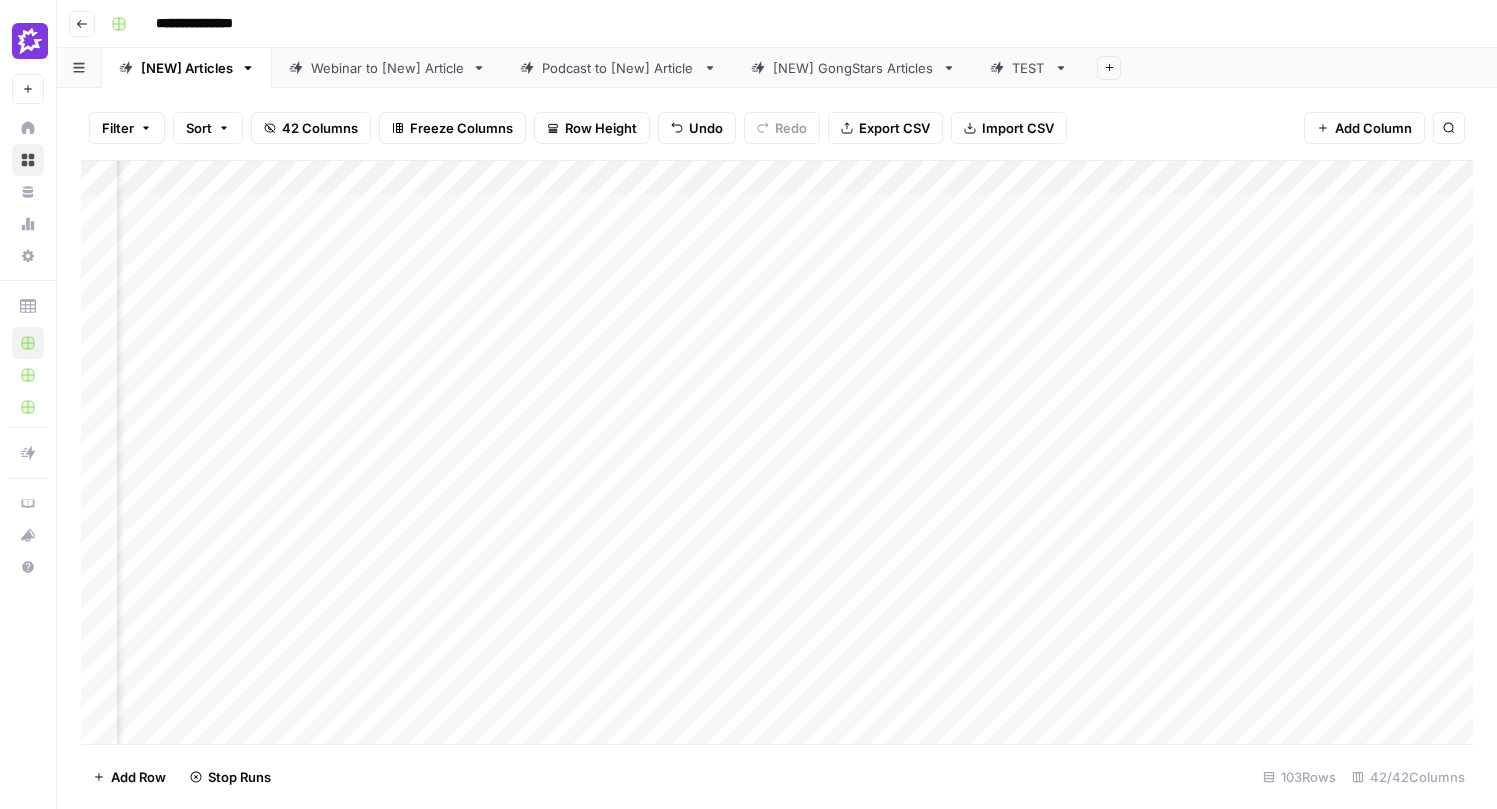 scroll, scrollTop: 0, scrollLeft: 902, axis: horizontal 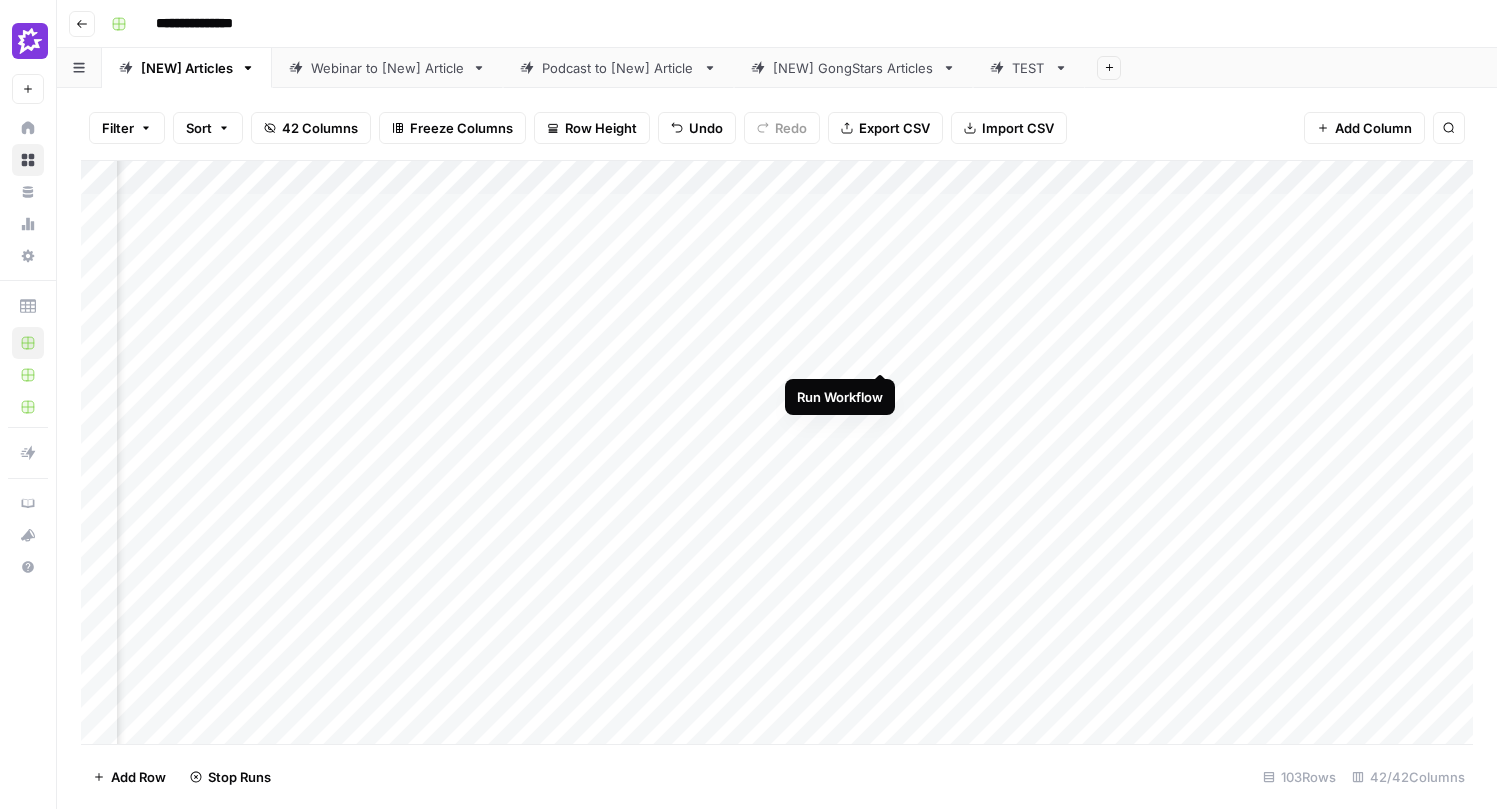click on "Add Column" at bounding box center [777, 452] 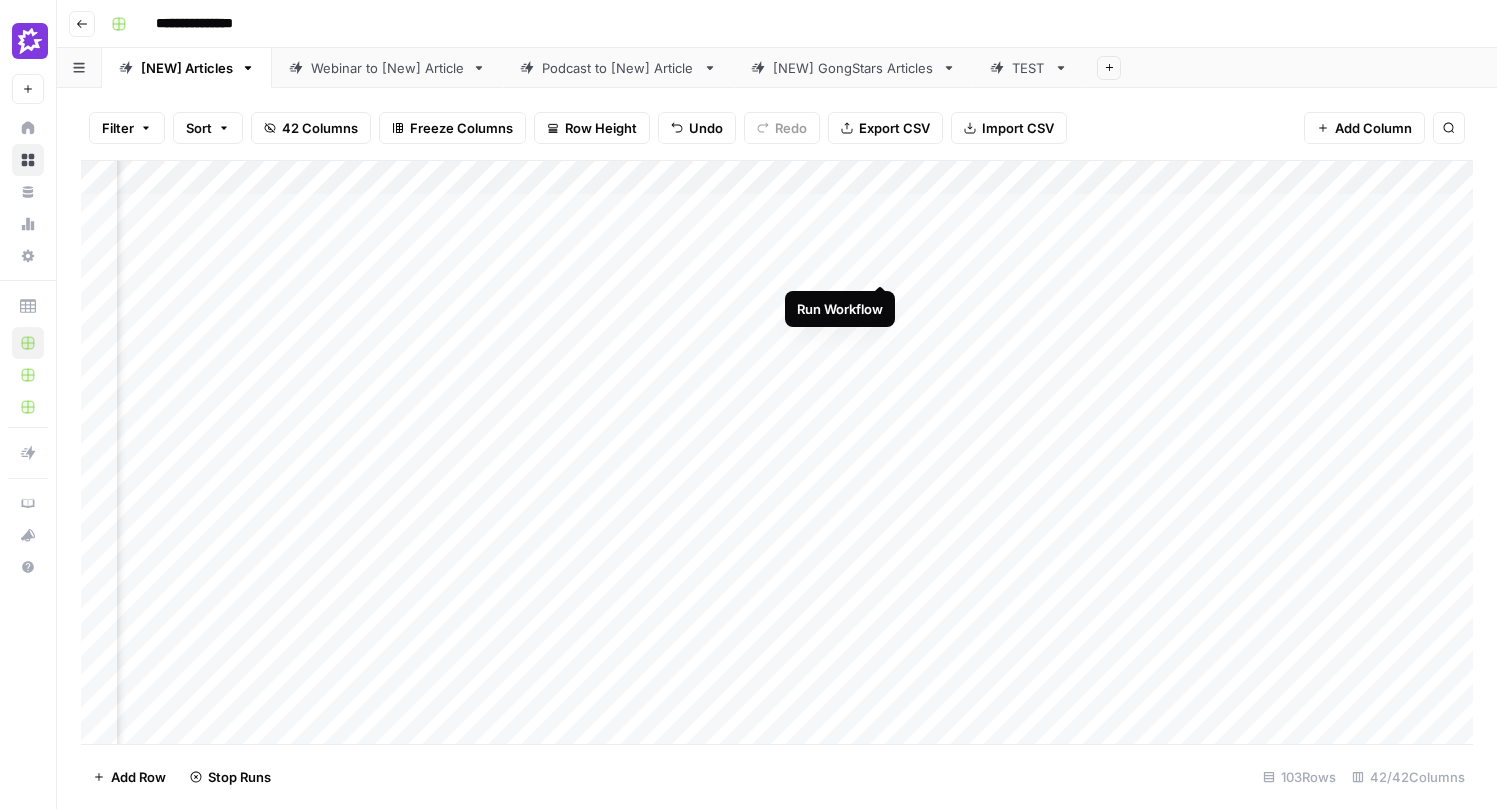 click on "Add Column" at bounding box center (777, 452) 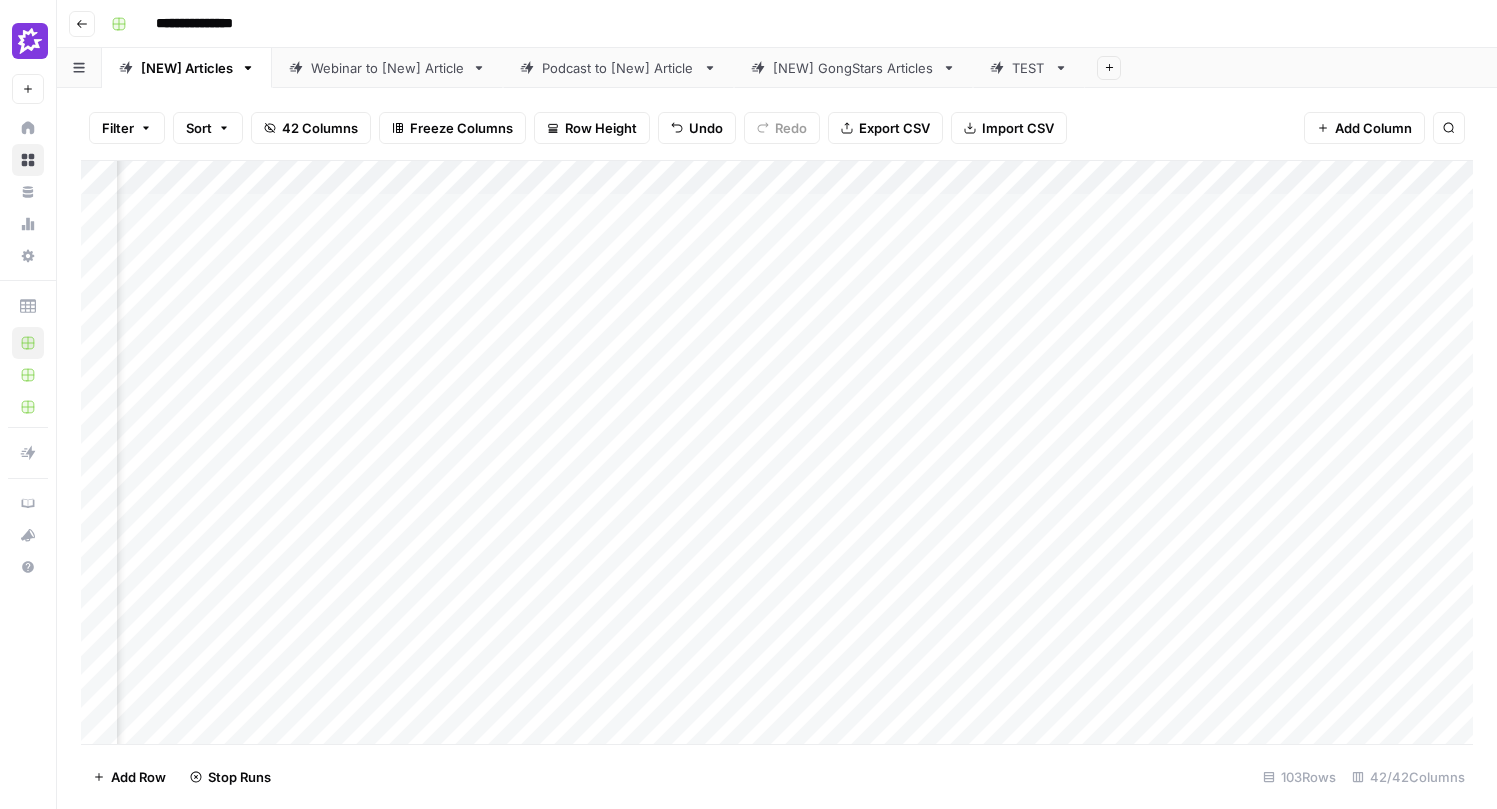 click on "Add Column" at bounding box center (777, 452) 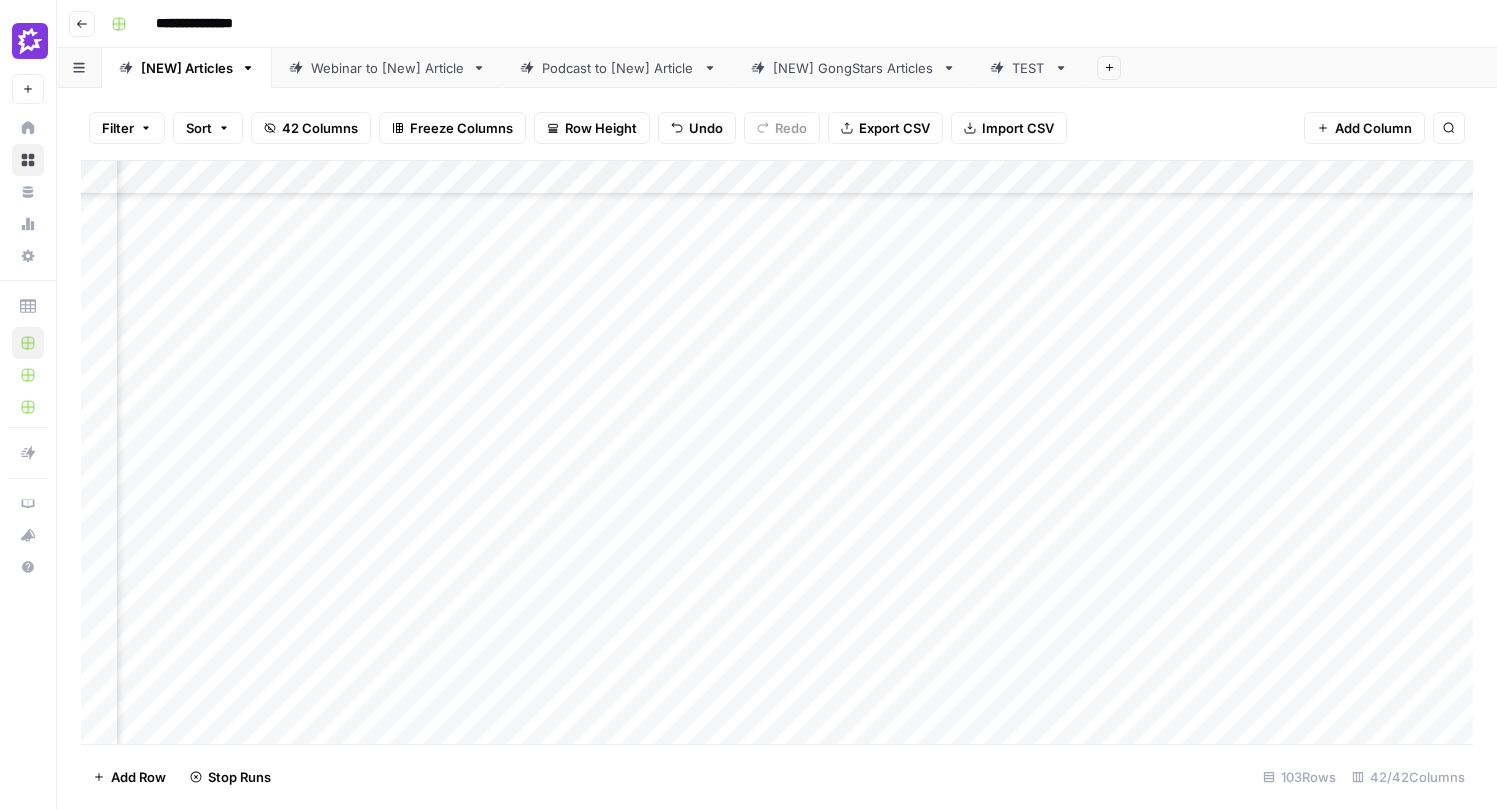 scroll, scrollTop: 41, scrollLeft: 902, axis: both 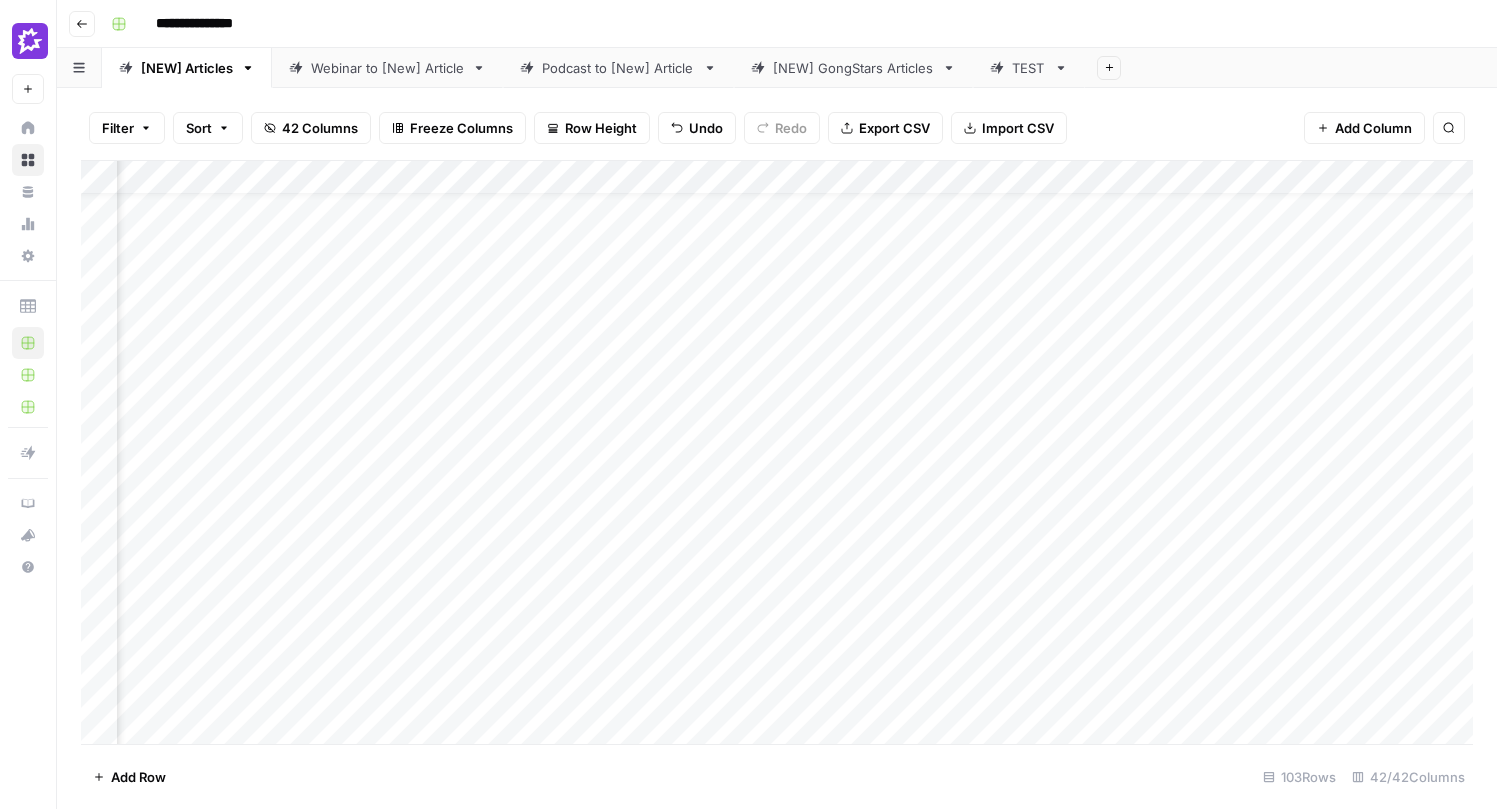 click on "Add Column" at bounding box center [777, 452] 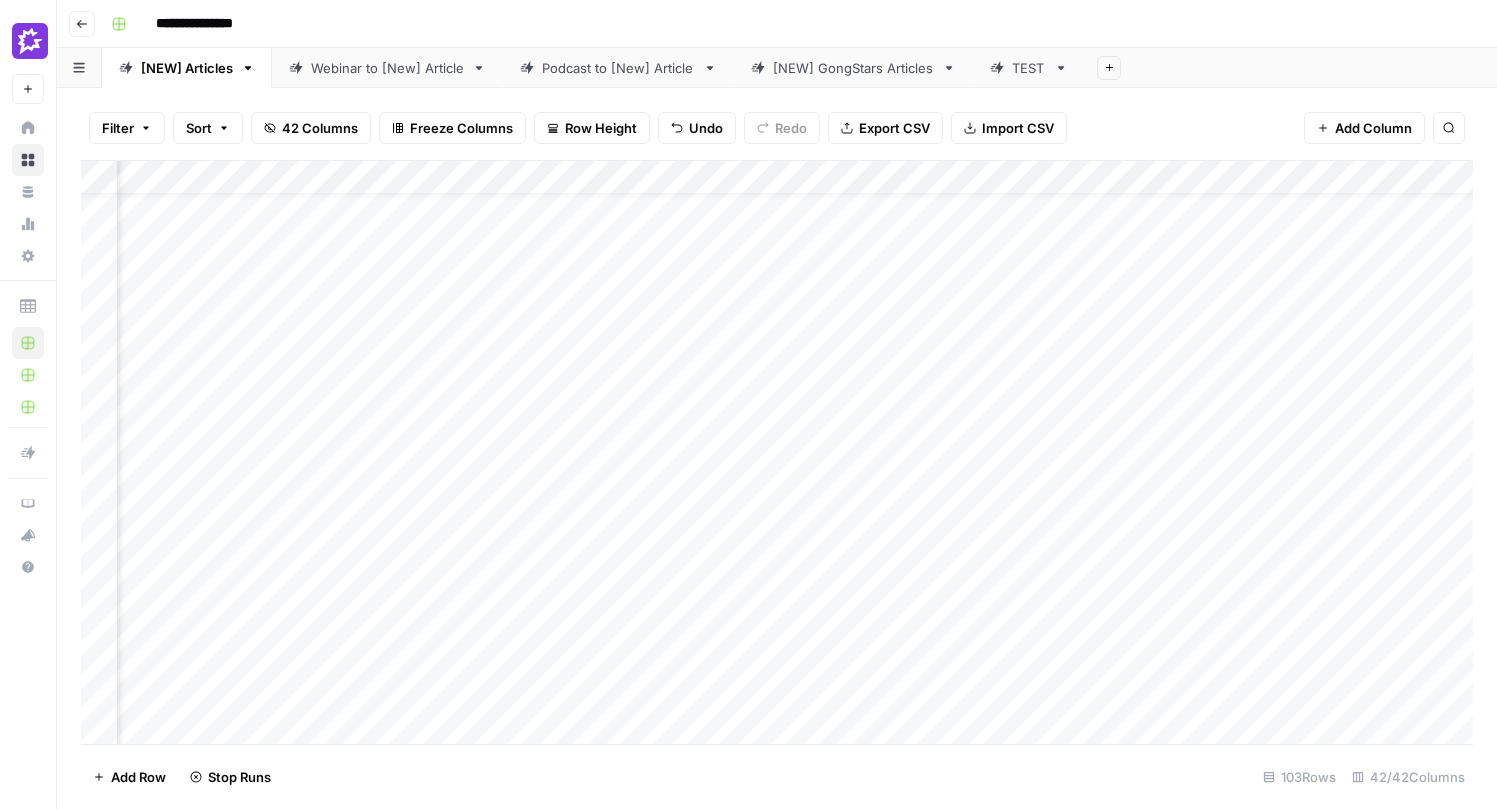 scroll, scrollTop: 41, scrollLeft: 0, axis: vertical 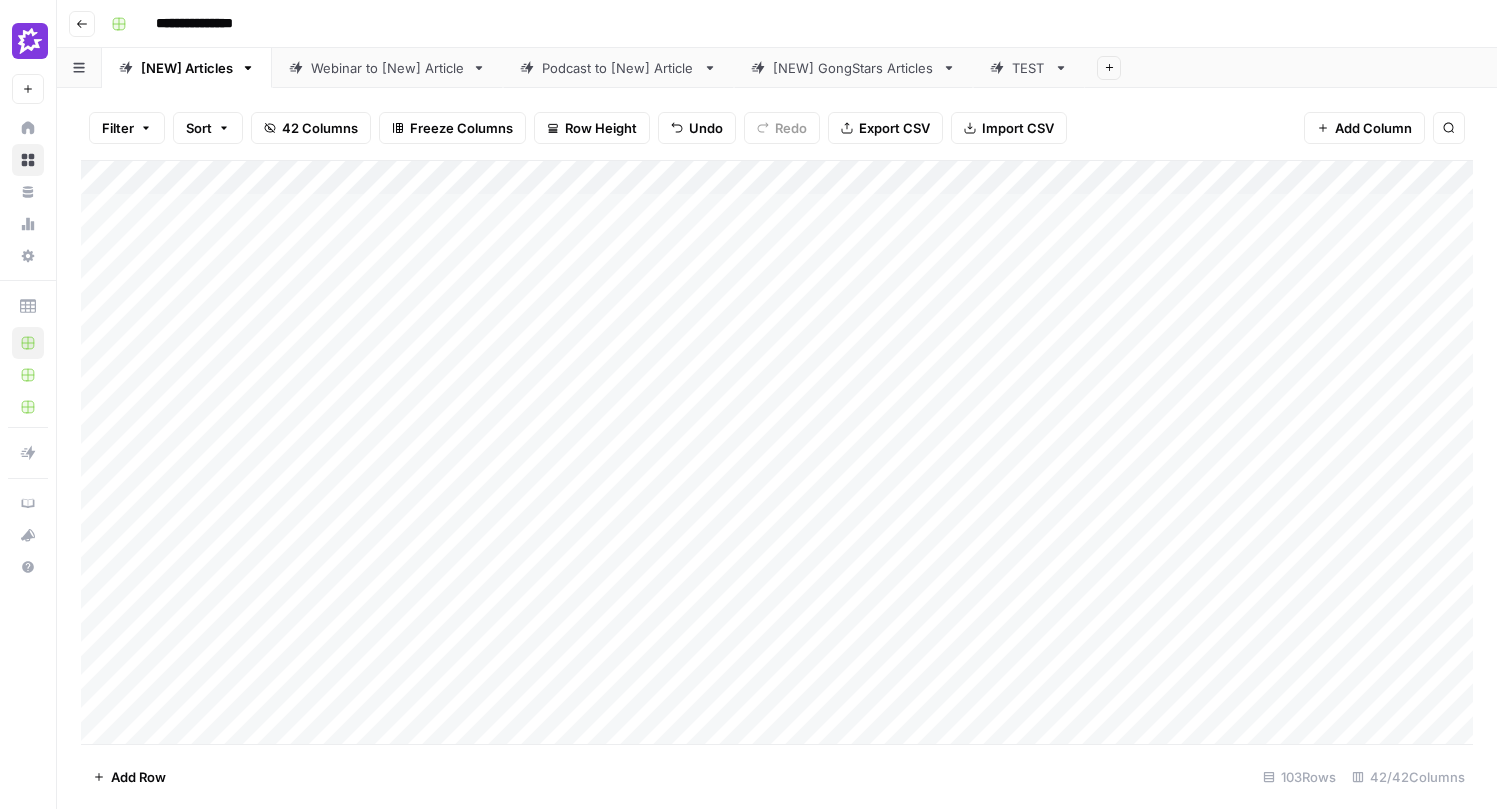 click on "Add Column" at bounding box center [777, 452] 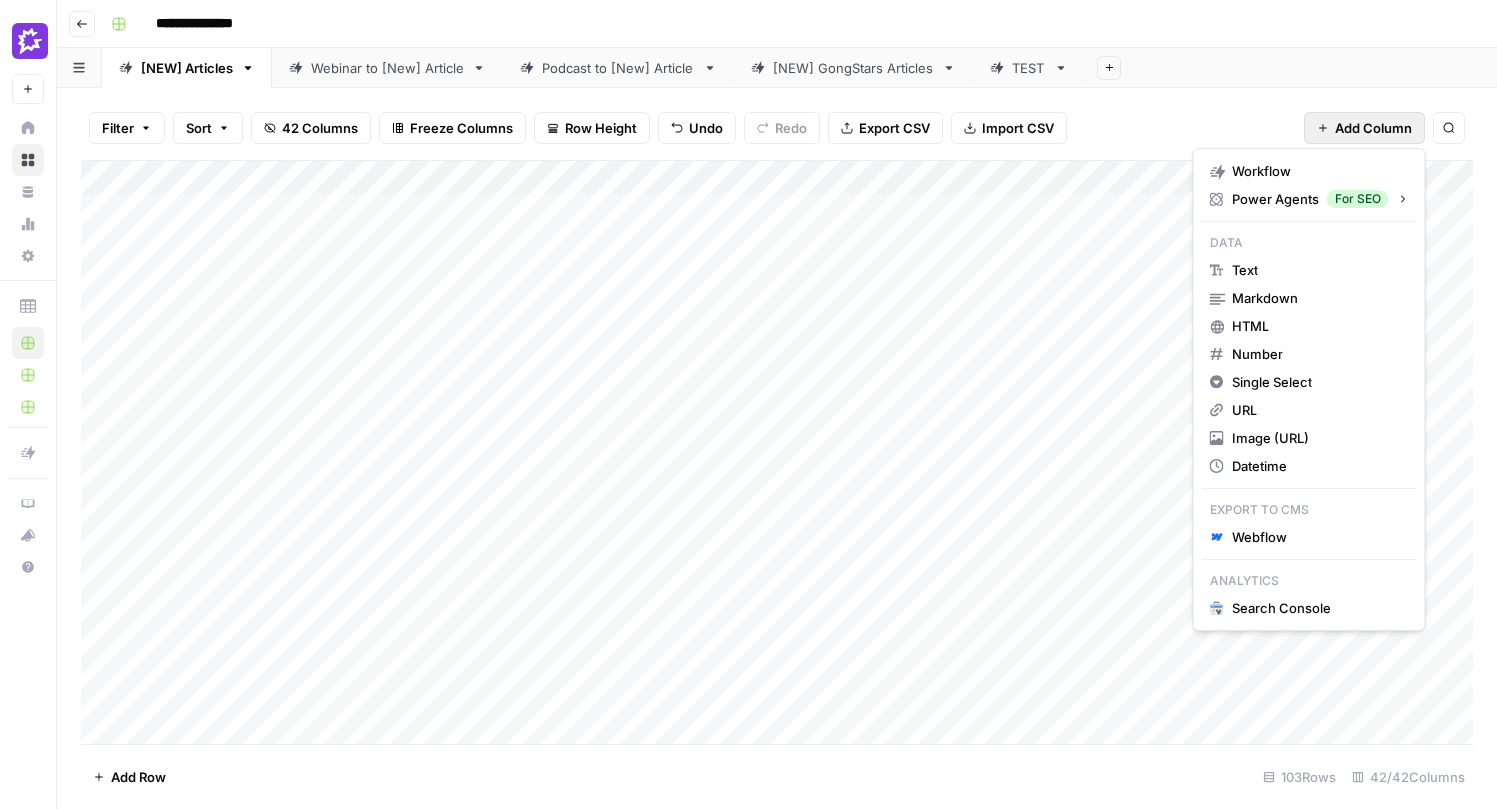 click on "Add Column" at bounding box center [1373, 128] 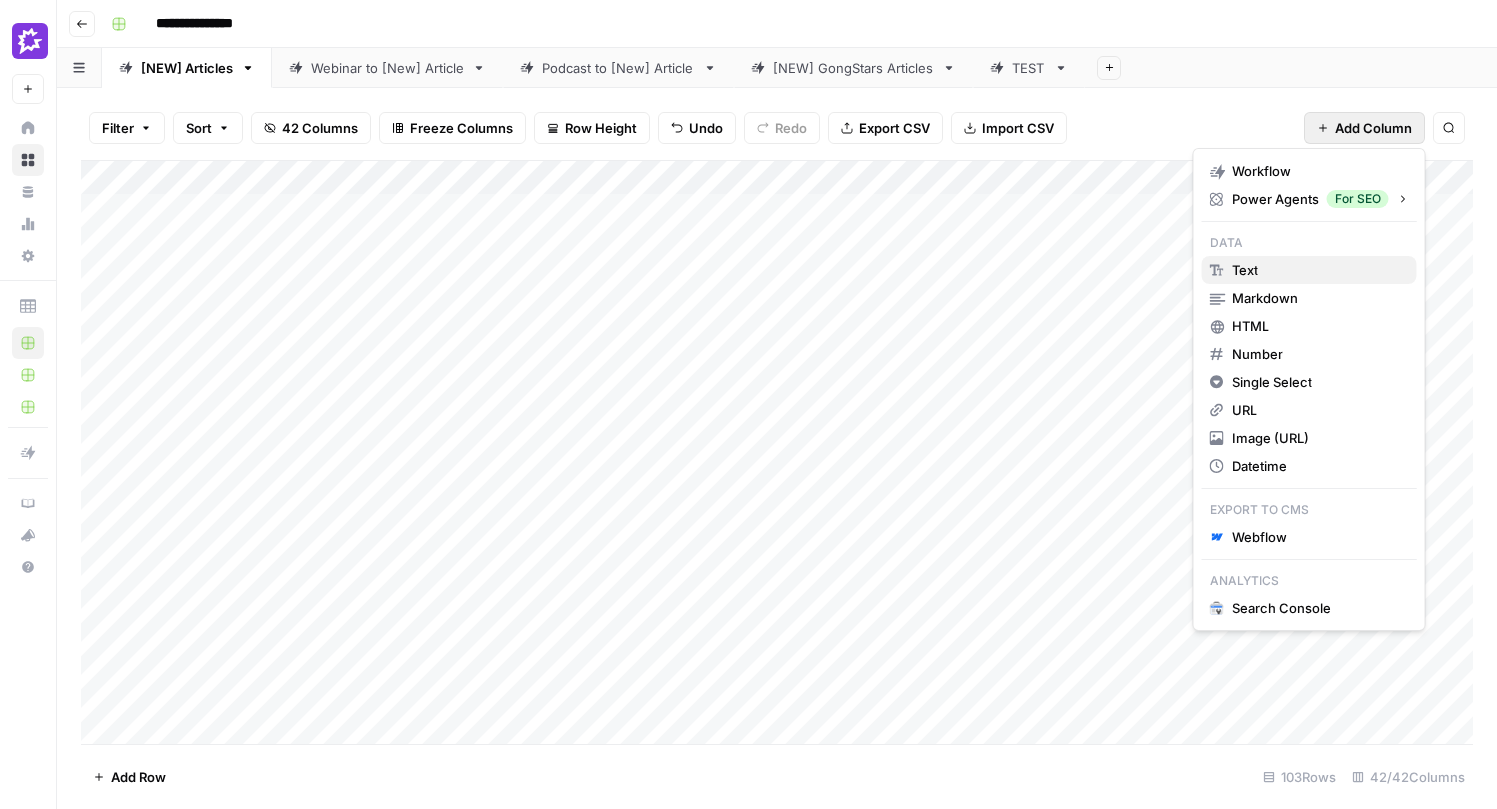 click on "text" at bounding box center [1309, 270] 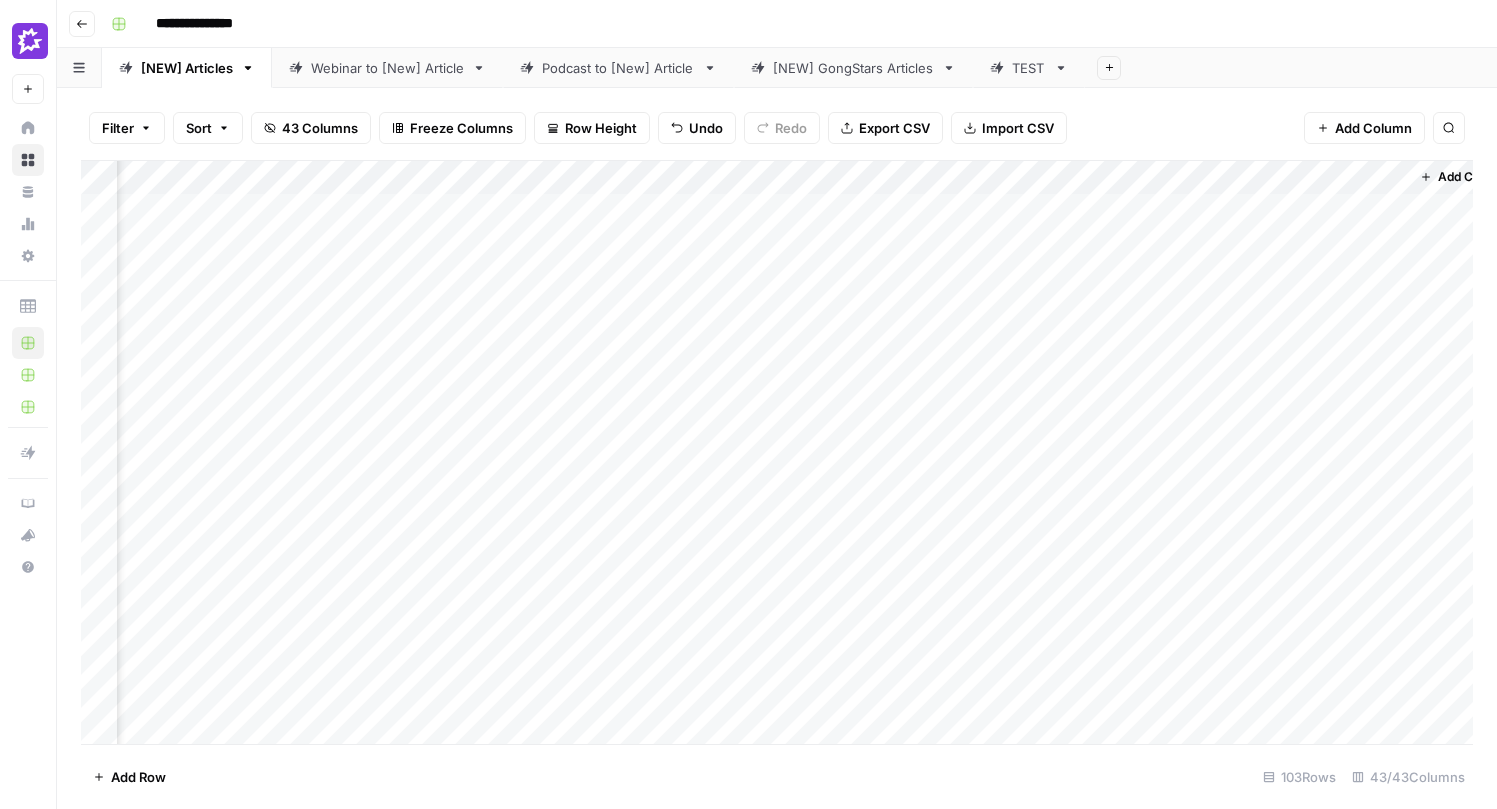 scroll, scrollTop: 0, scrollLeft: 7168, axis: horizontal 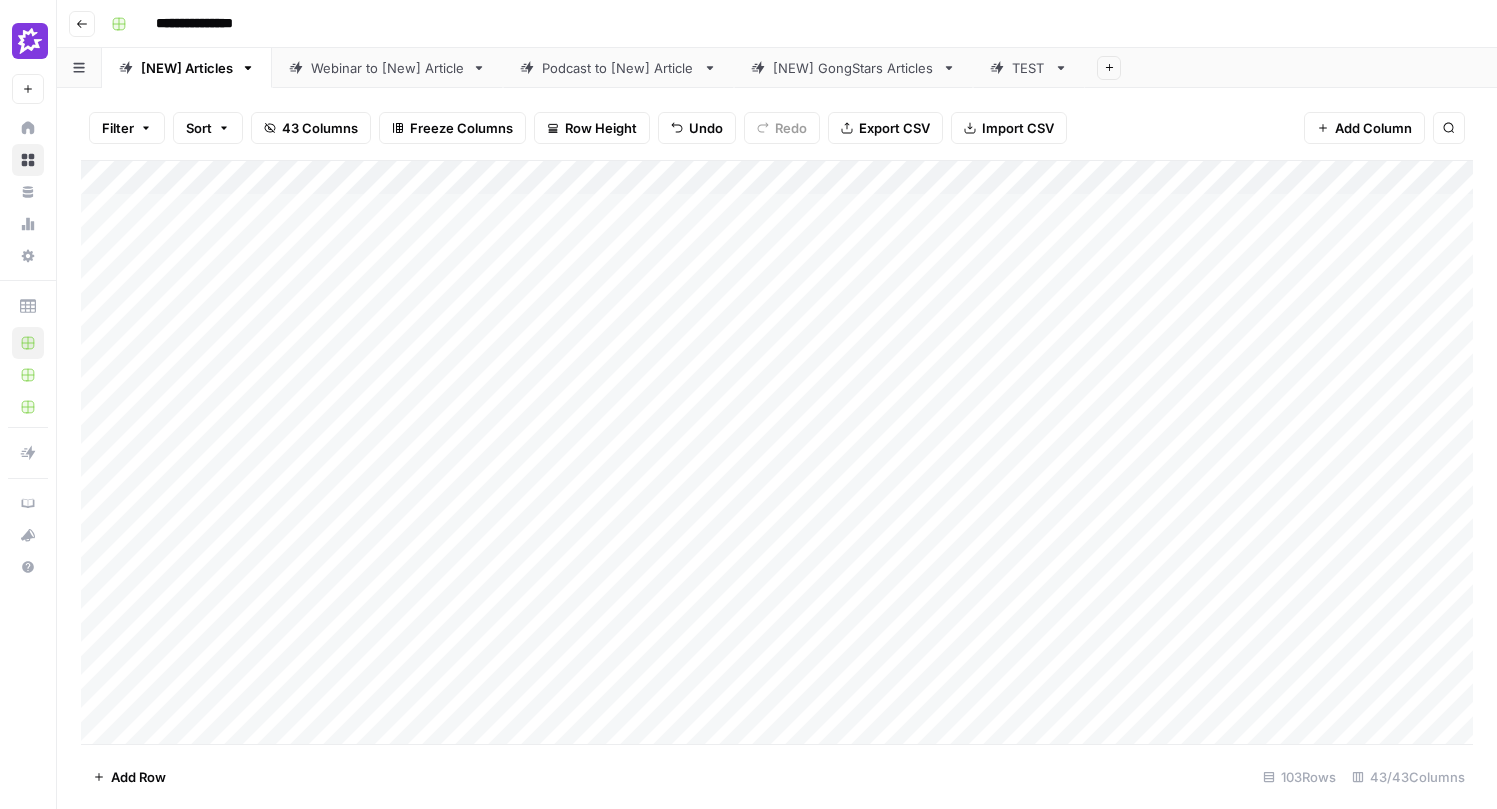 drag, startPoint x: 1309, startPoint y: 179, endPoint x: 332, endPoint y: 225, distance: 978.08234 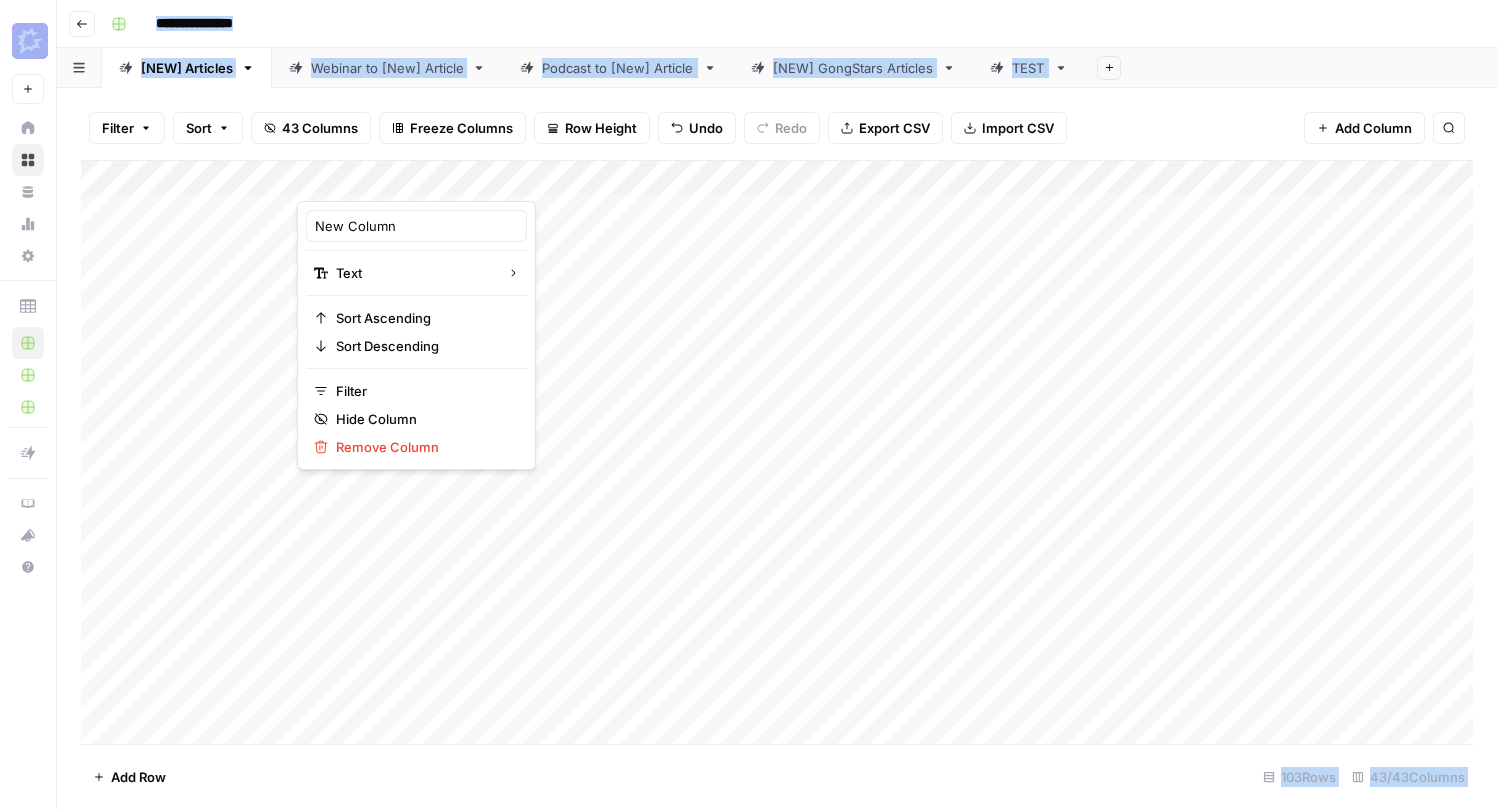 click at bounding box center (387, 181) 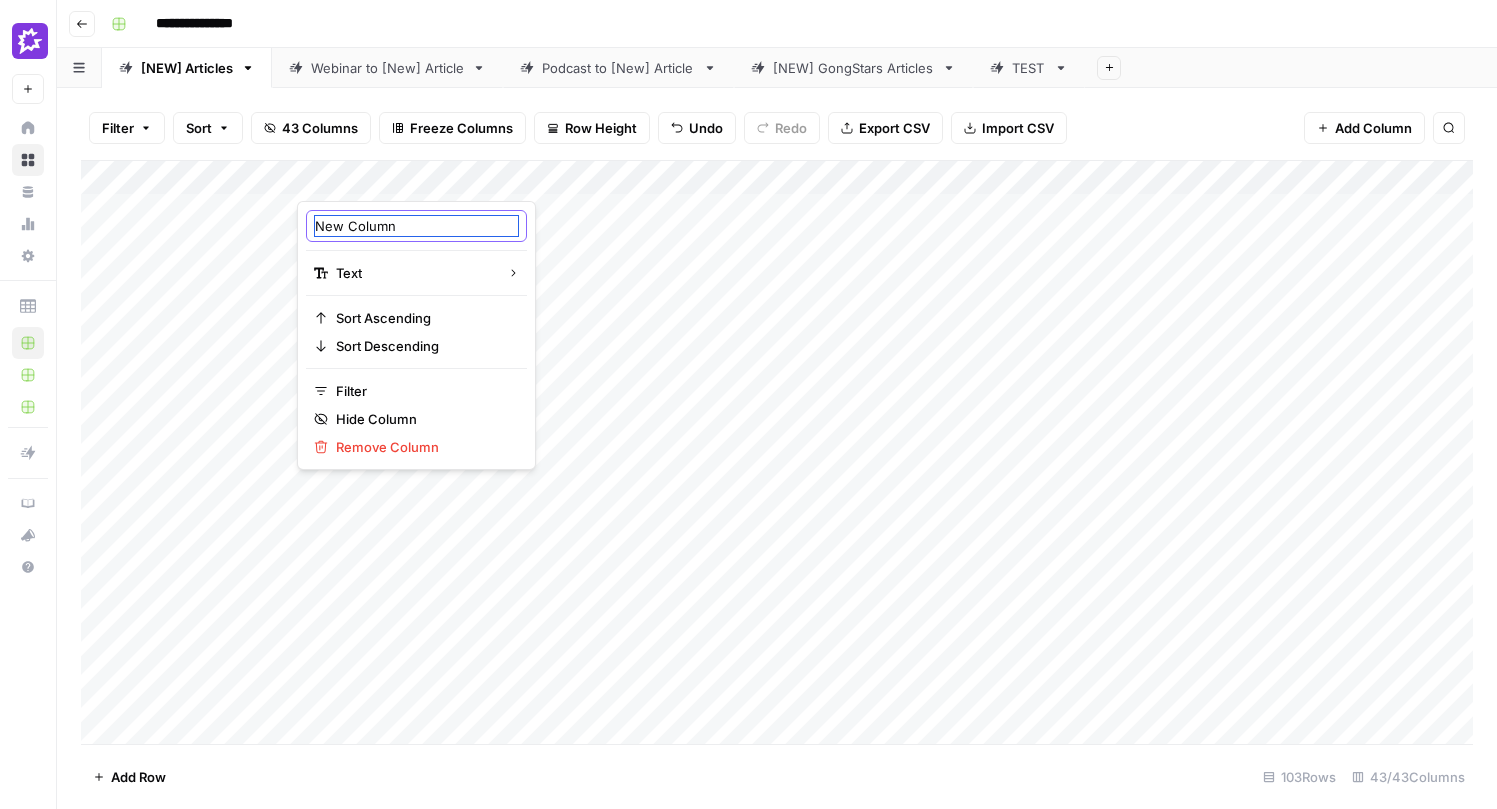 click on "New Column" at bounding box center [416, 226] 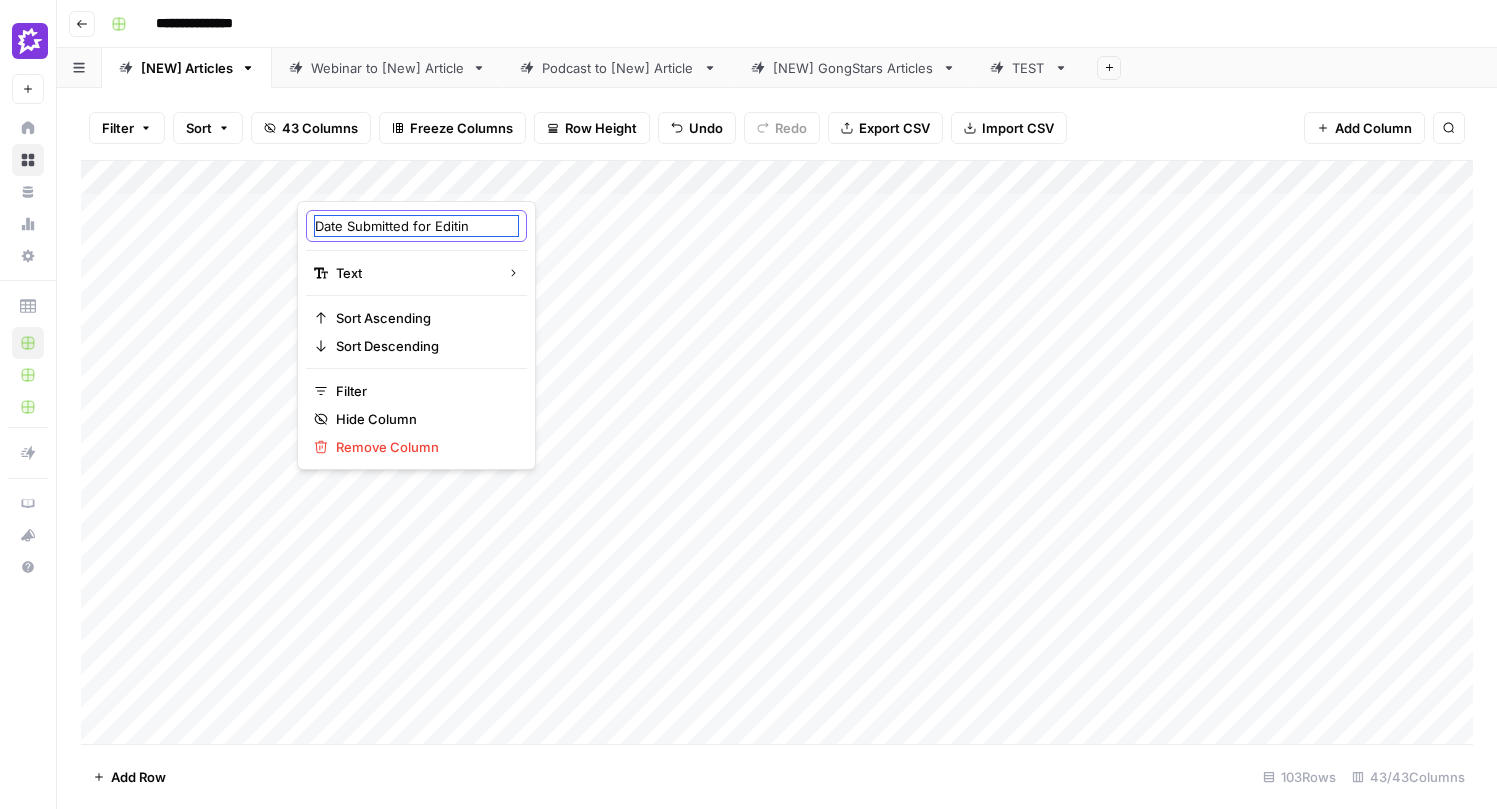 type on "Date Submitted for Editing" 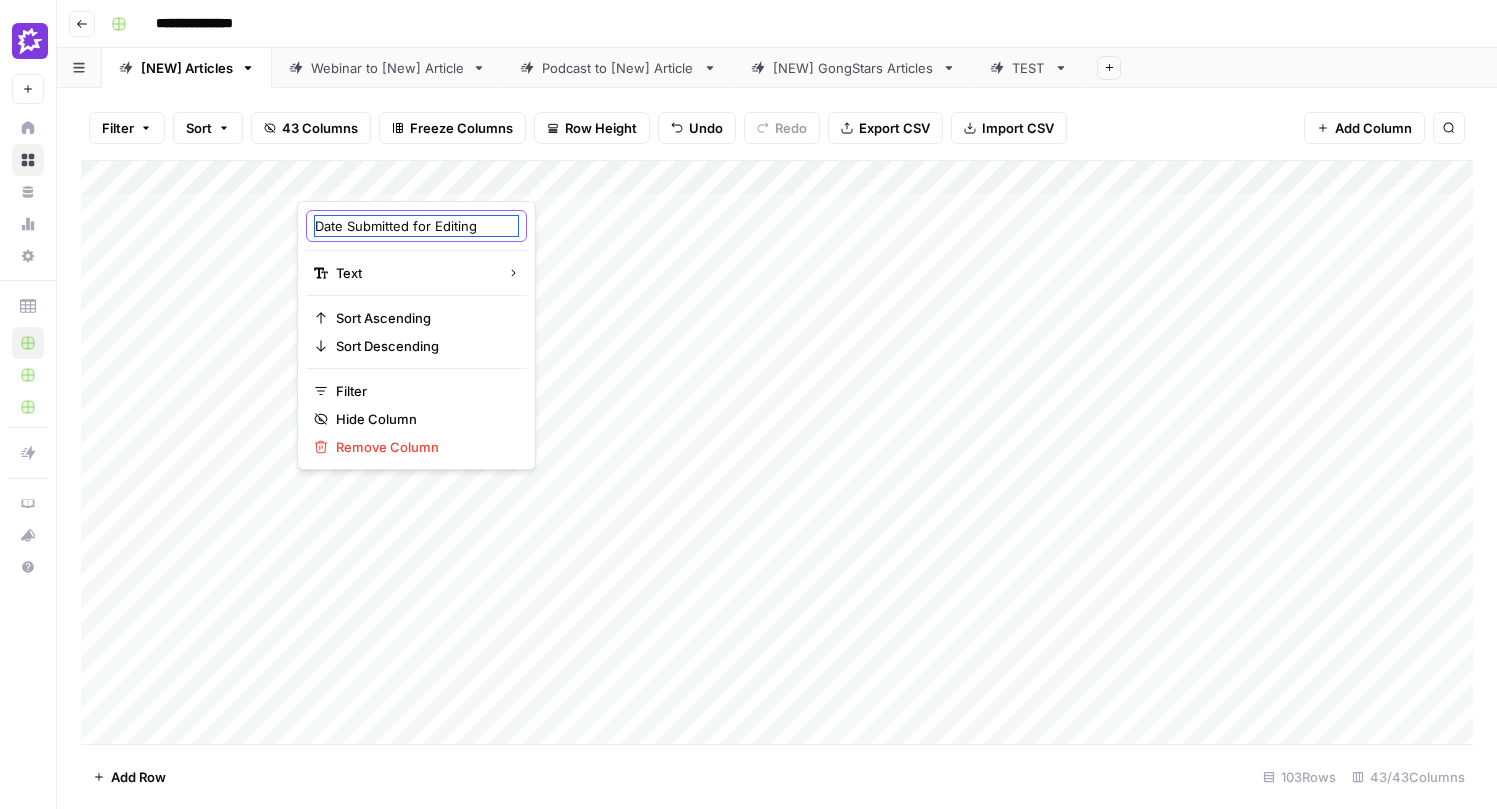 scroll, scrollTop: 0, scrollLeft: 13, axis: horizontal 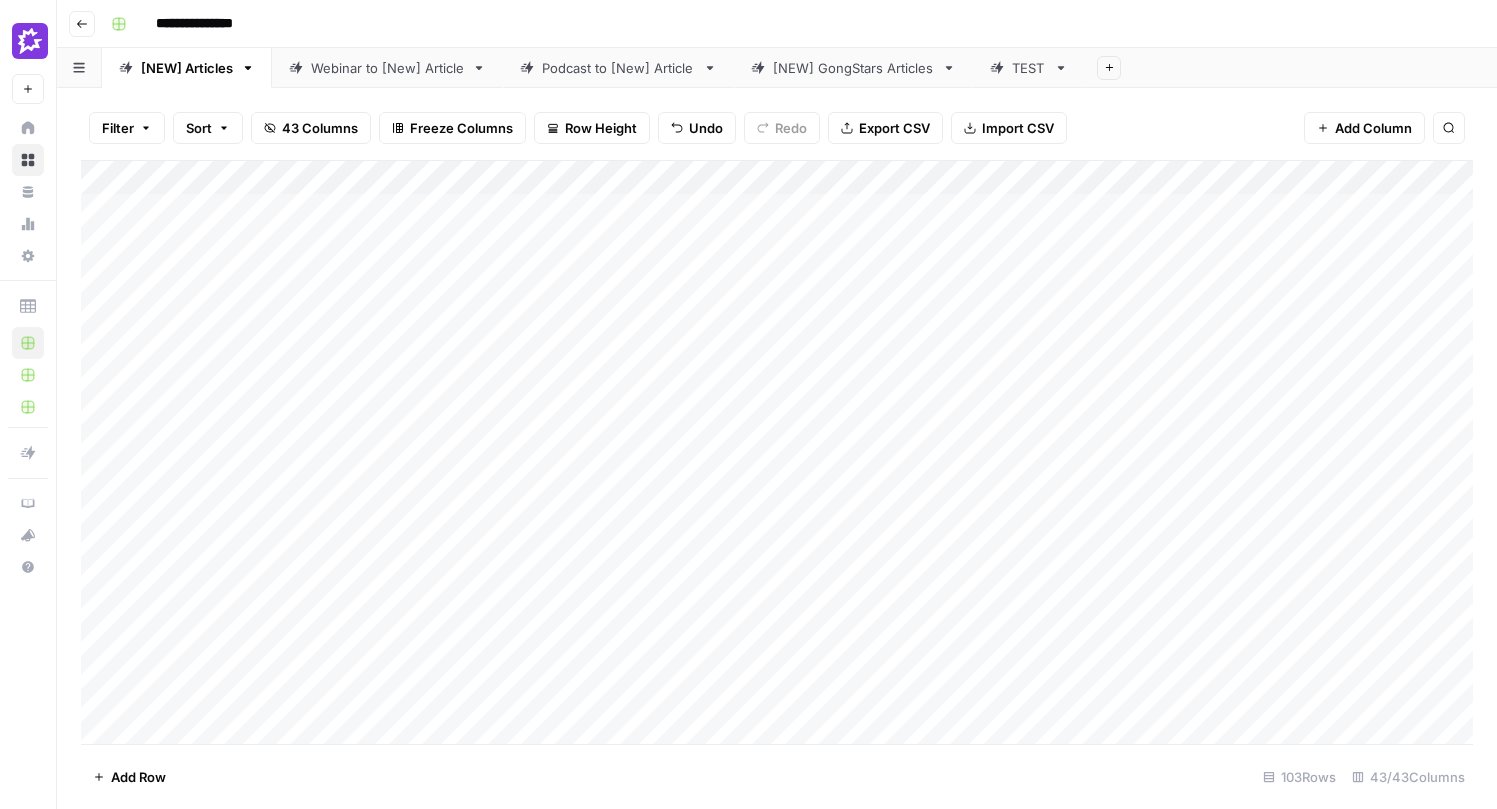 click on "Add Column" at bounding box center (777, 452) 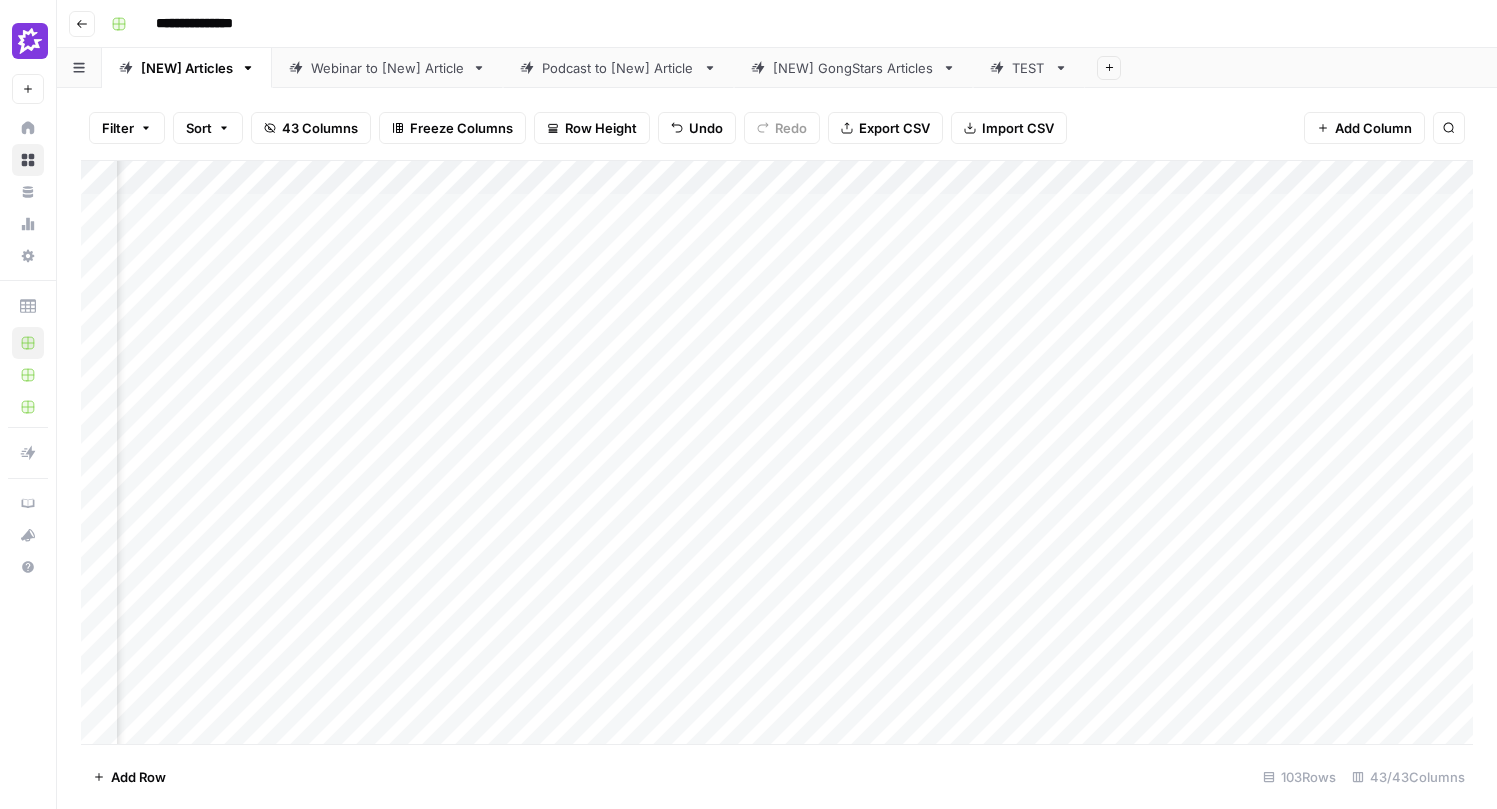 scroll, scrollTop: 0, scrollLeft: 1338, axis: horizontal 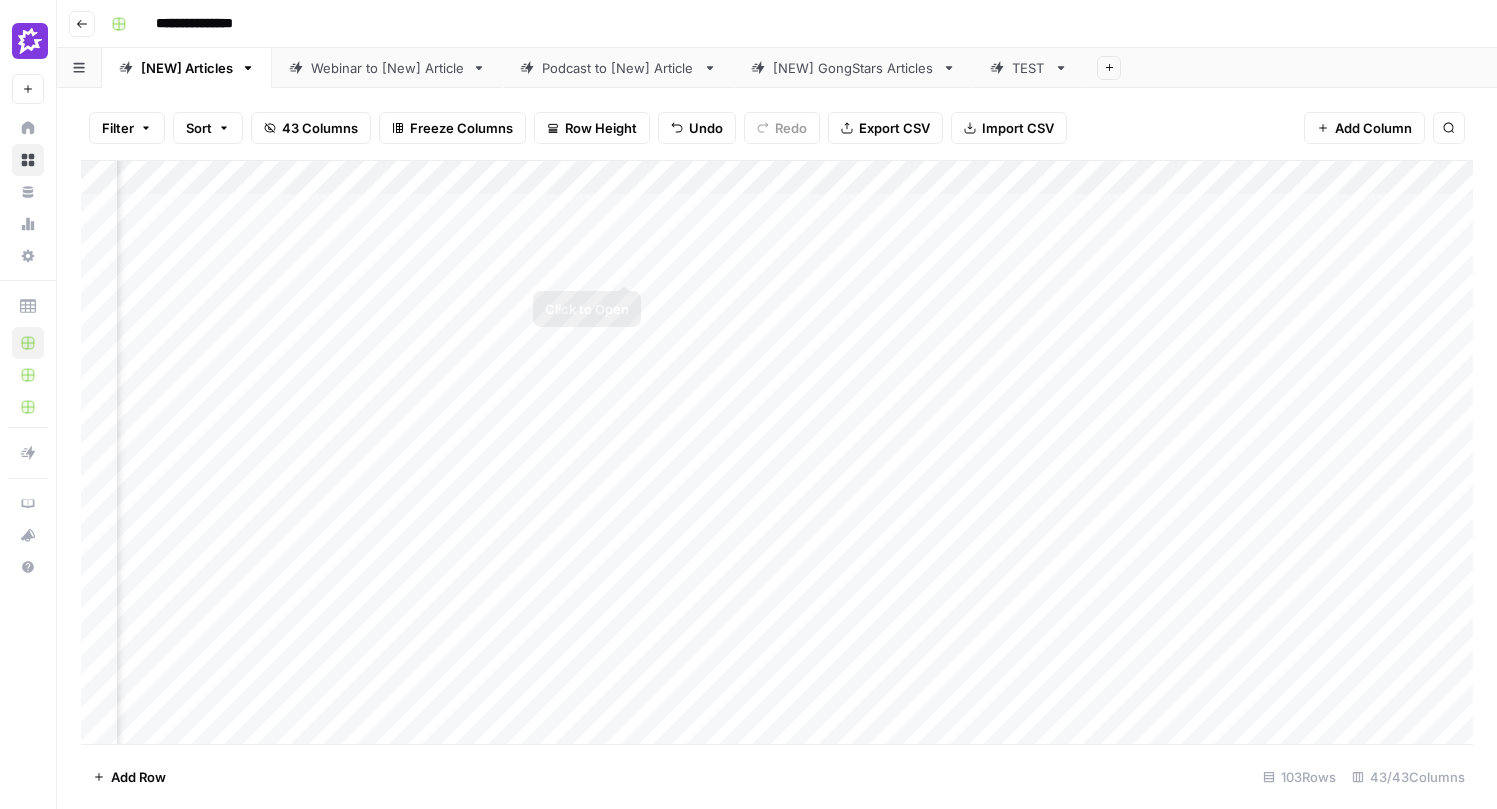 click on "Add Column" at bounding box center [777, 452] 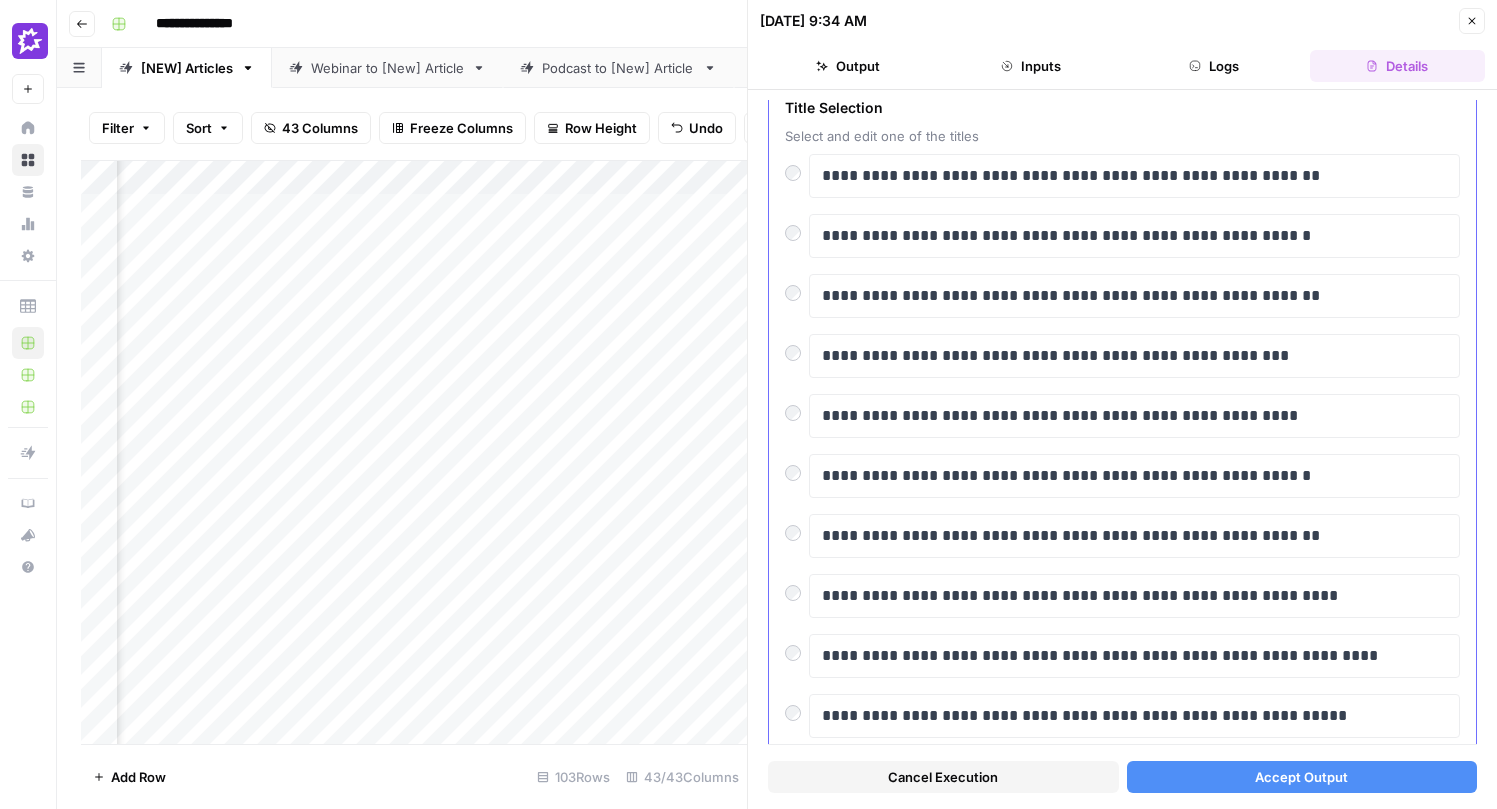 scroll, scrollTop: 149, scrollLeft: 0, axis: vertical 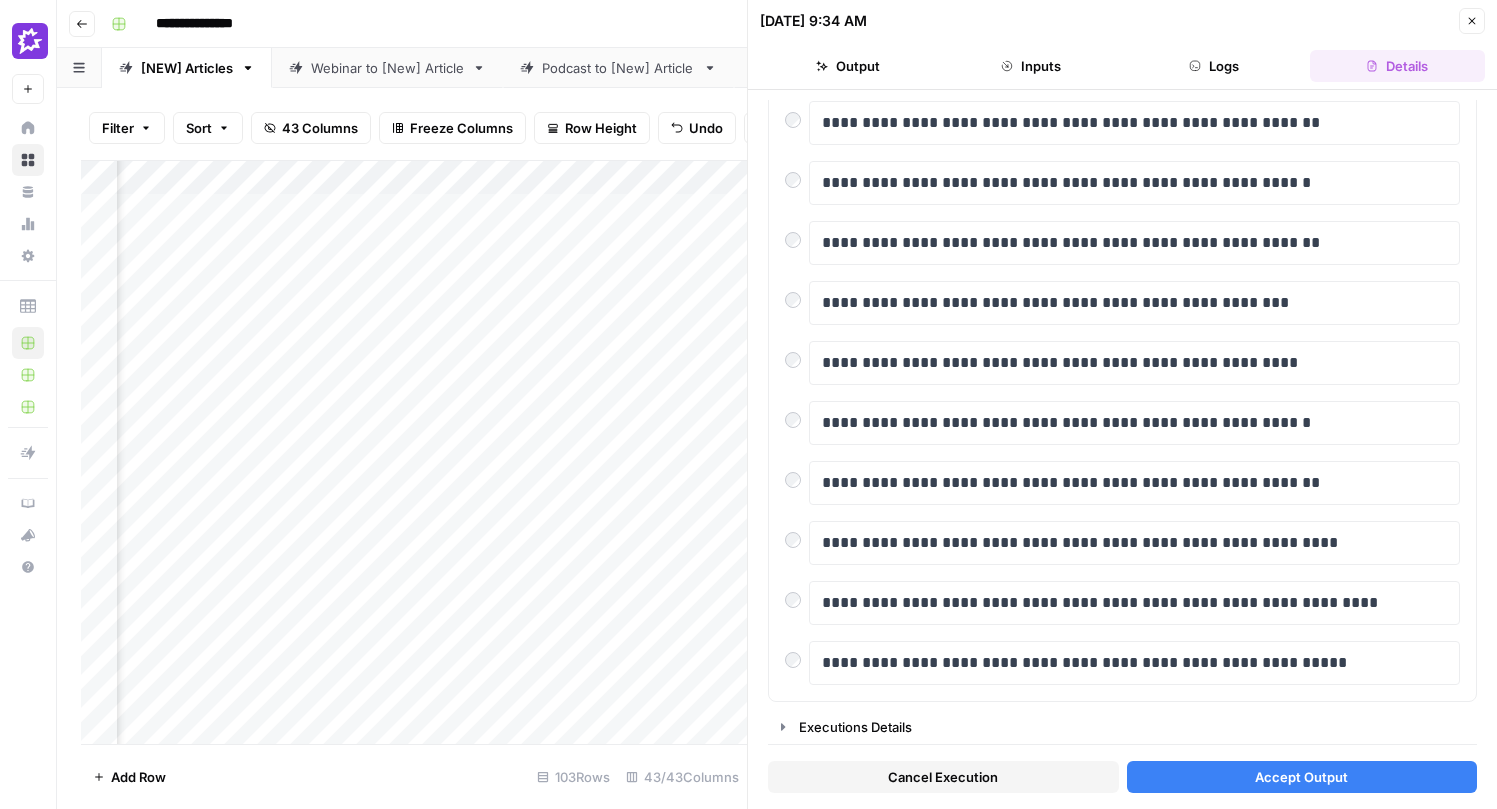 click on "Accept Output" at bounding box center [1302, 777] 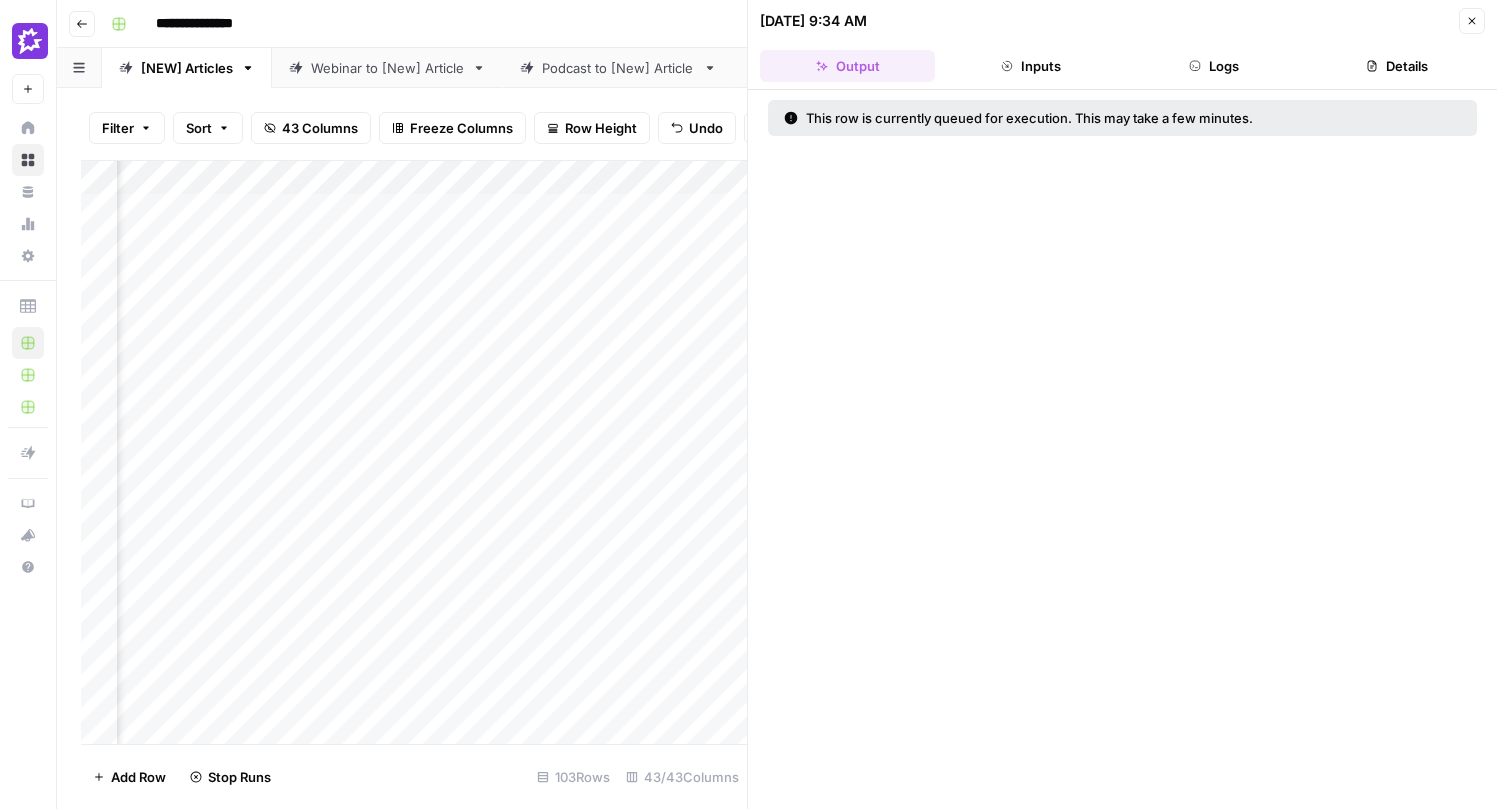 click on "Add Column" at bounding box center [414, 452] 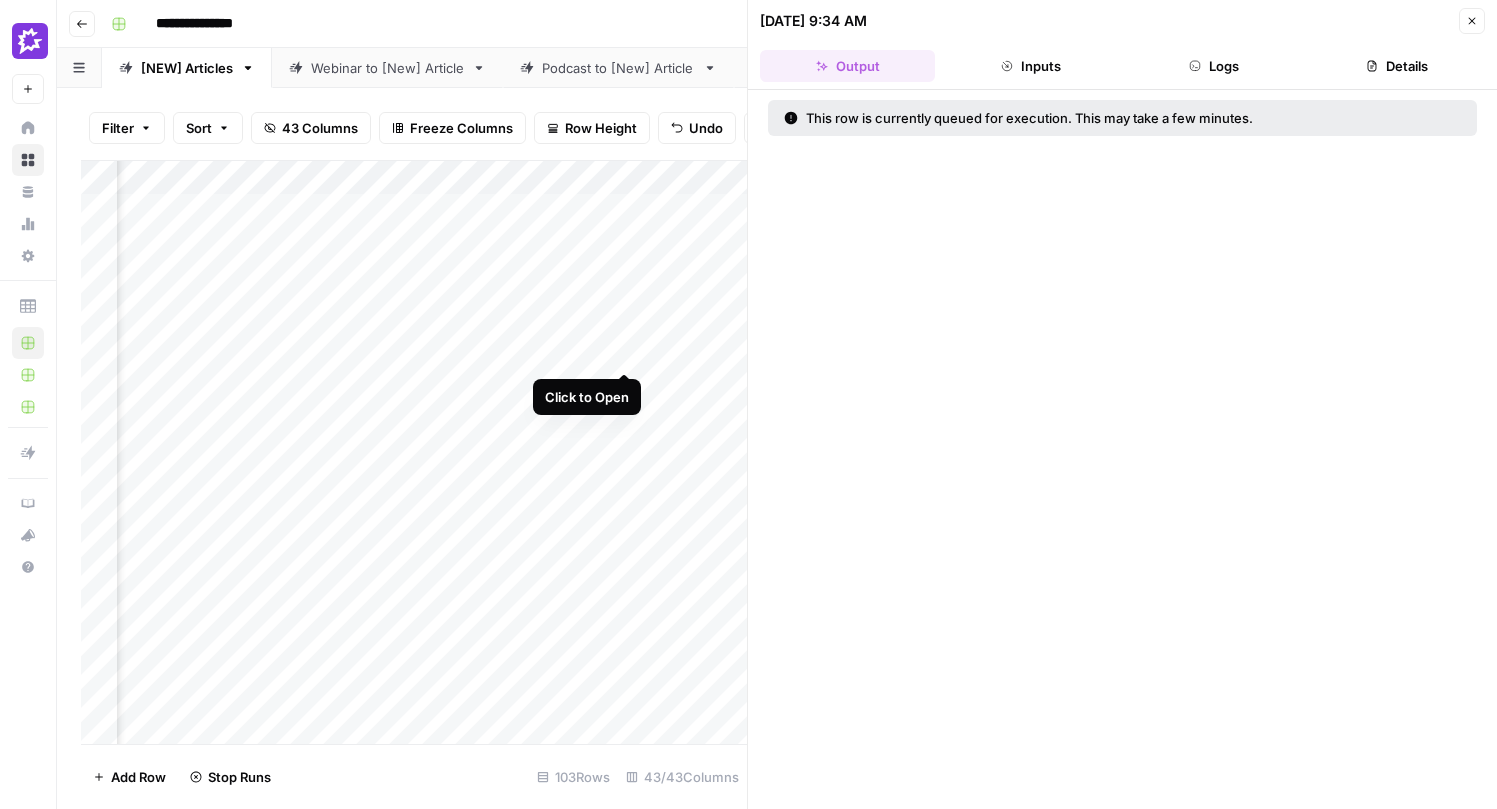 click on "Add Column" at bounding box center [414, 452] 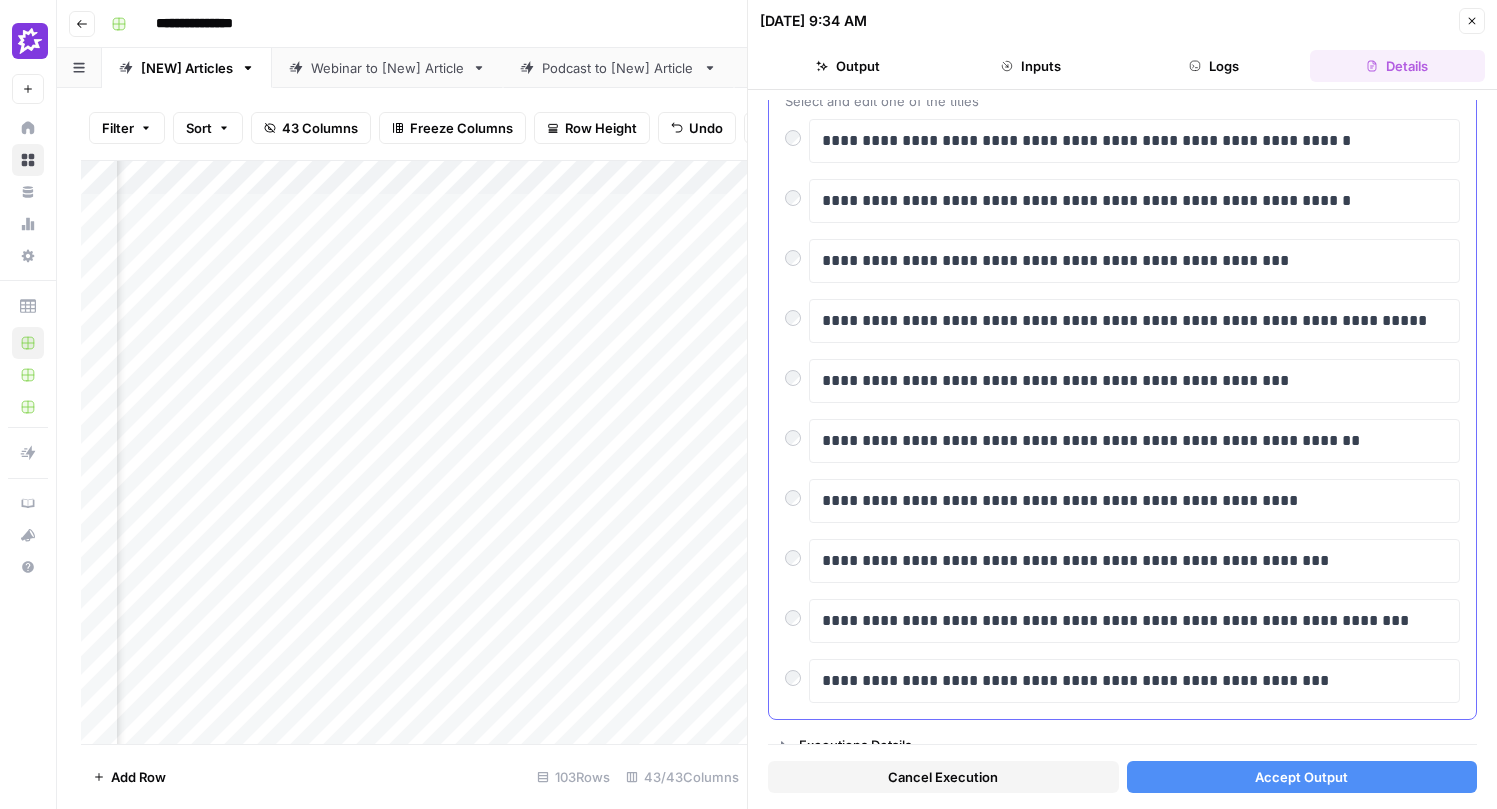 scroll, scrollTop: 149, scrollLeft: 0, axis: vertical 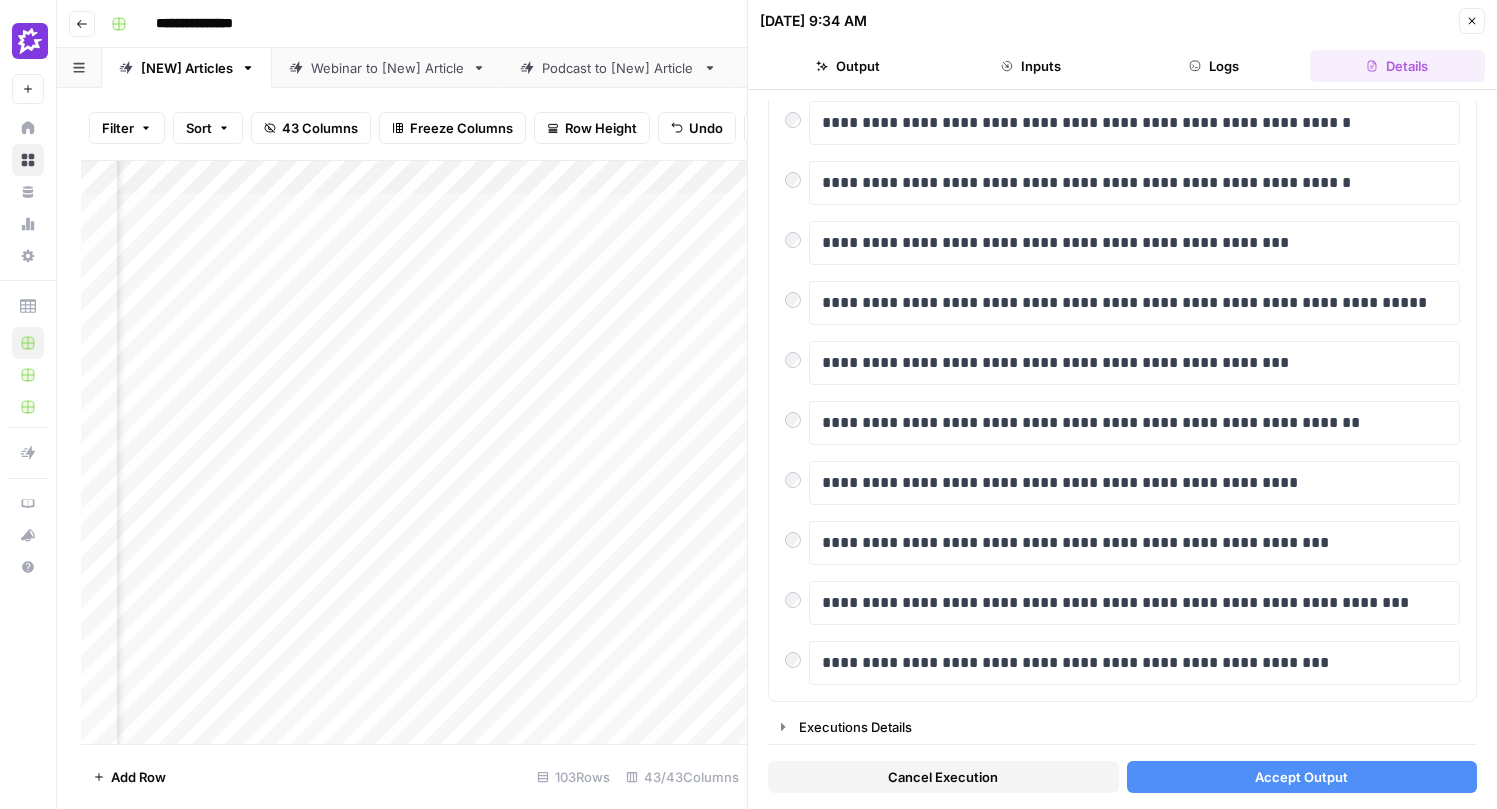 click on "Add Column" at bounding box center (414, 452) 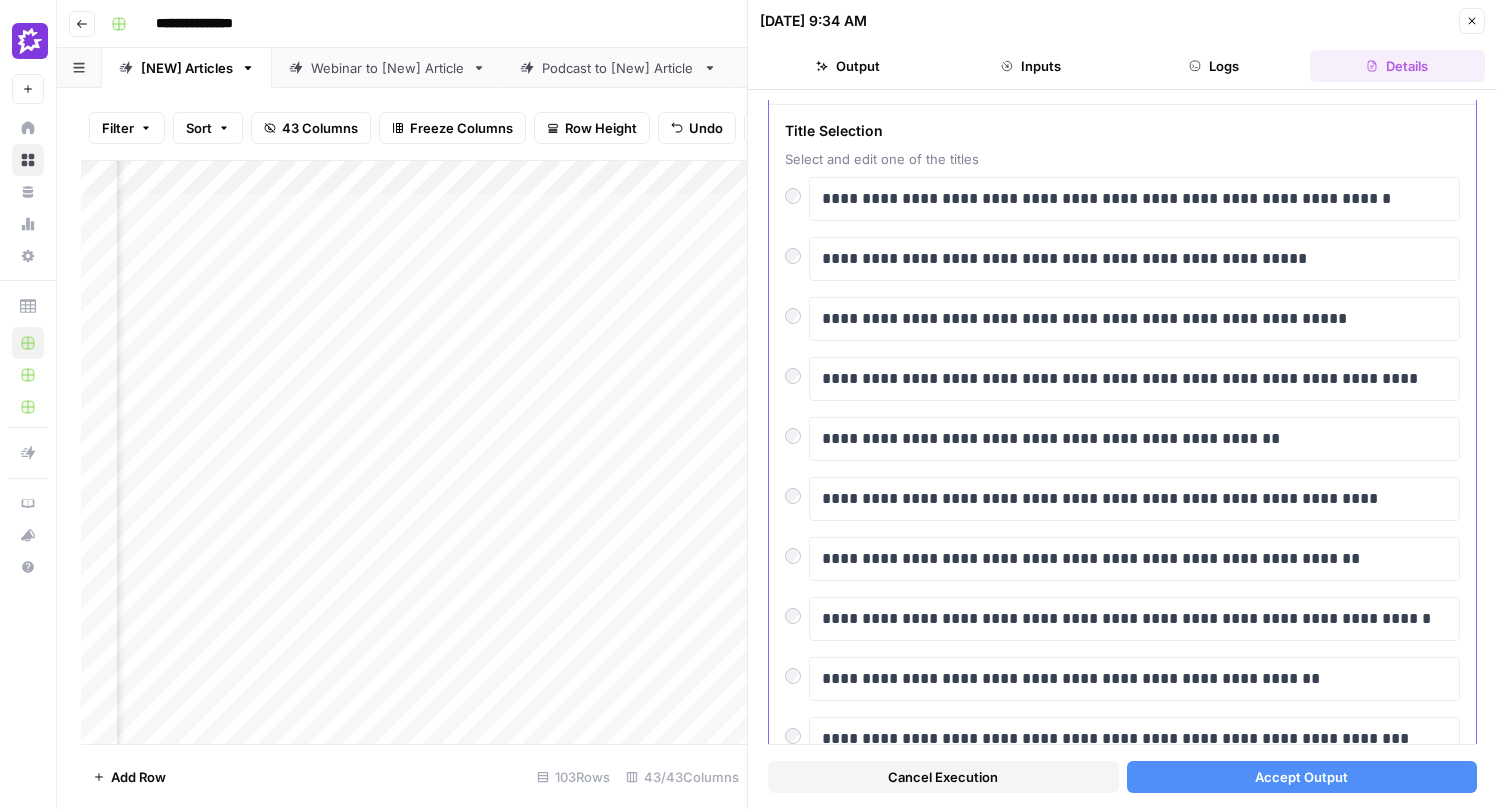 scroll, scrollTop: 149, scrollLeft: 0, axis: vertical 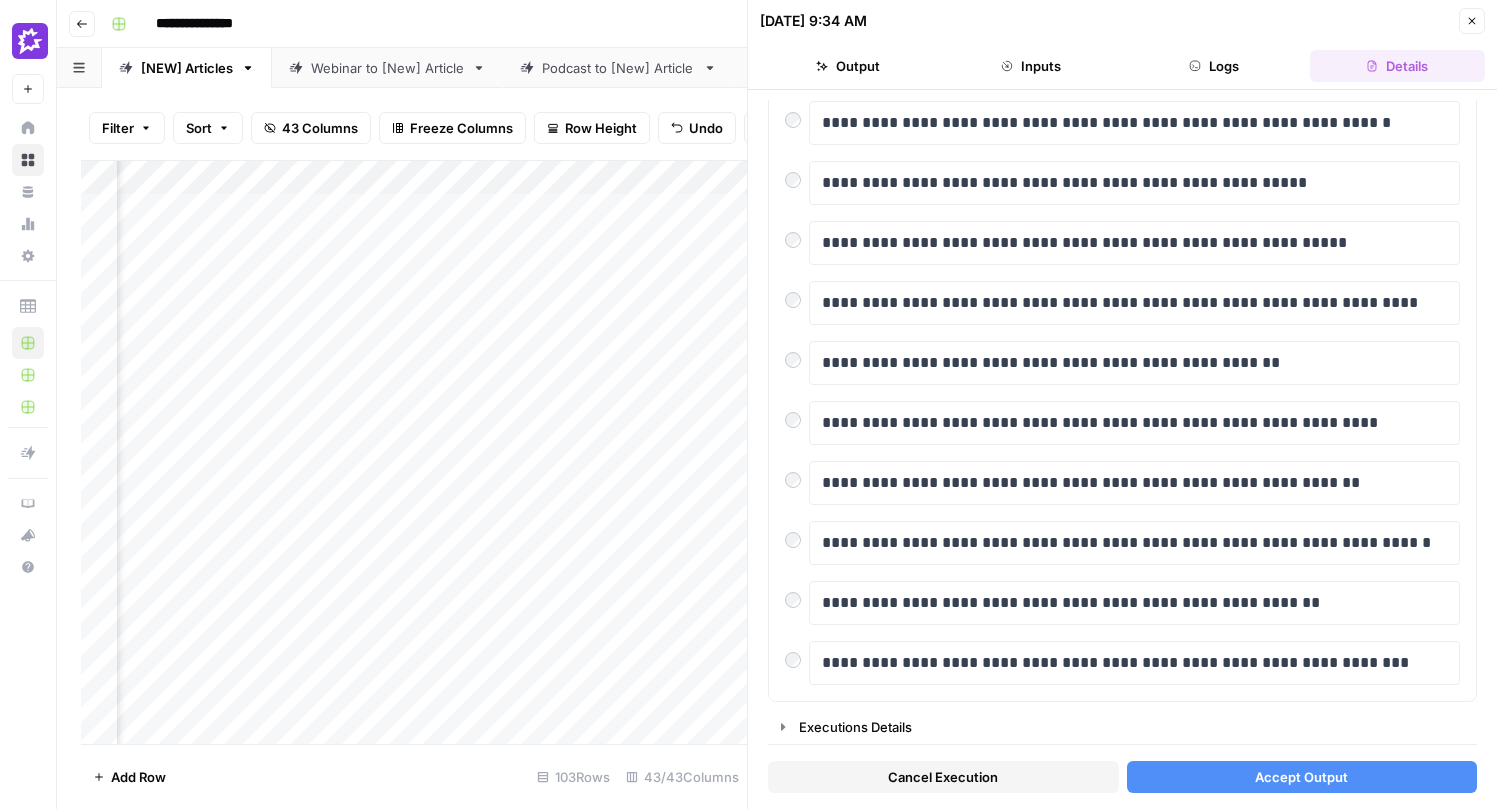 click on "Add Column" at bounding box center (414, 452) 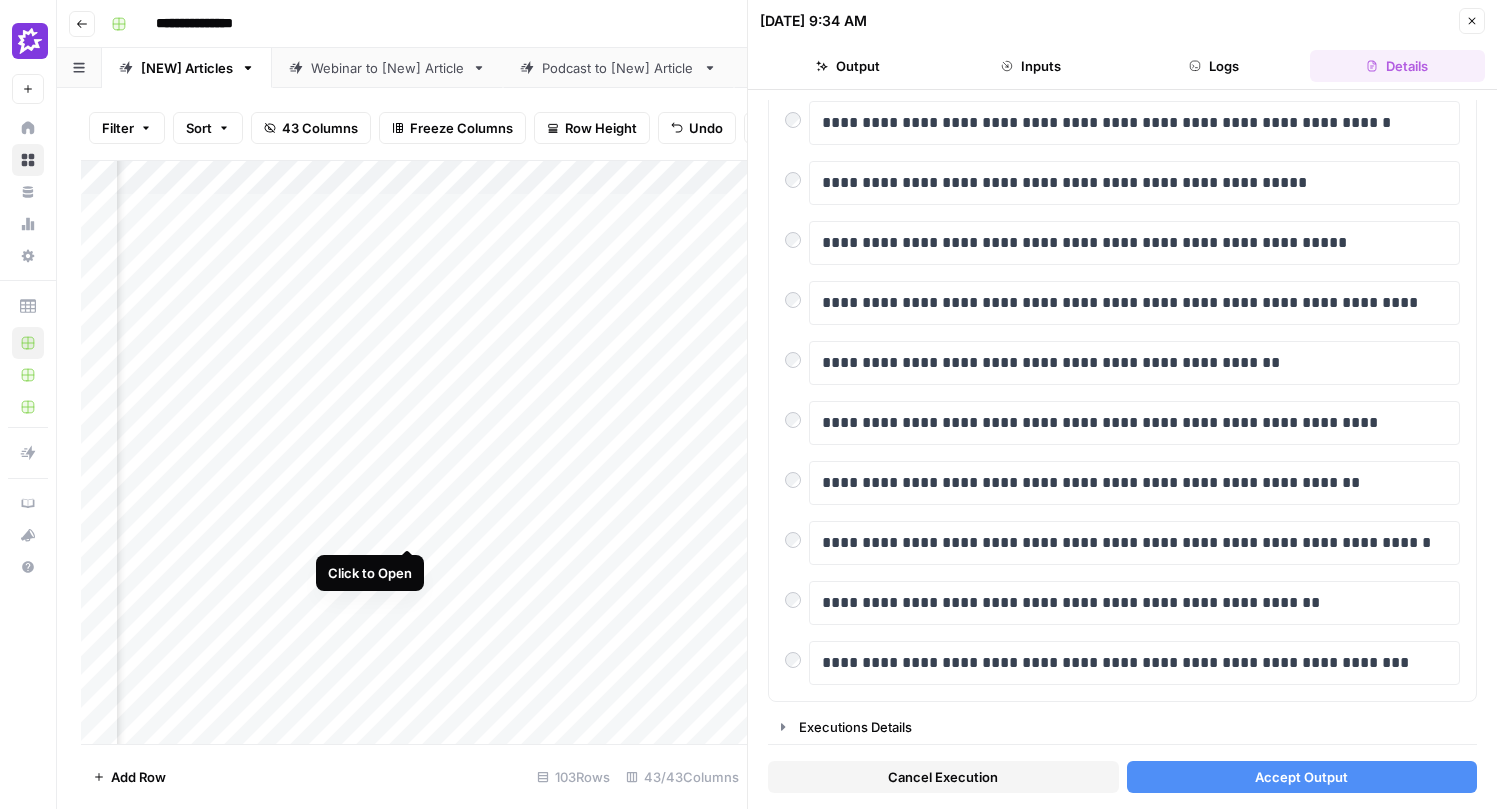 click on "Add Column" at bounding box center [414, 452] 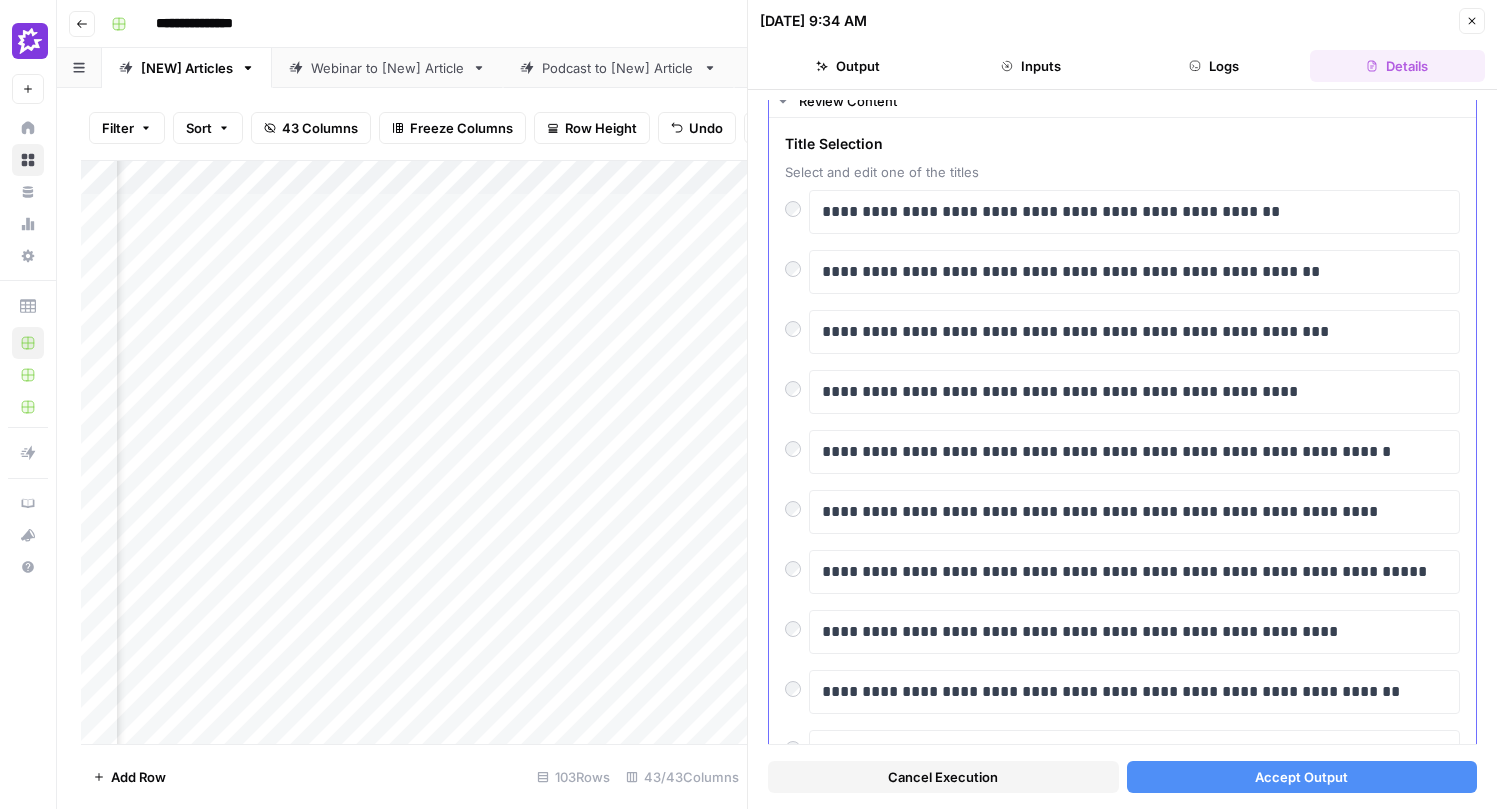 scroll, scrollTop: 73, scrollLeft: 0, axis: vertical 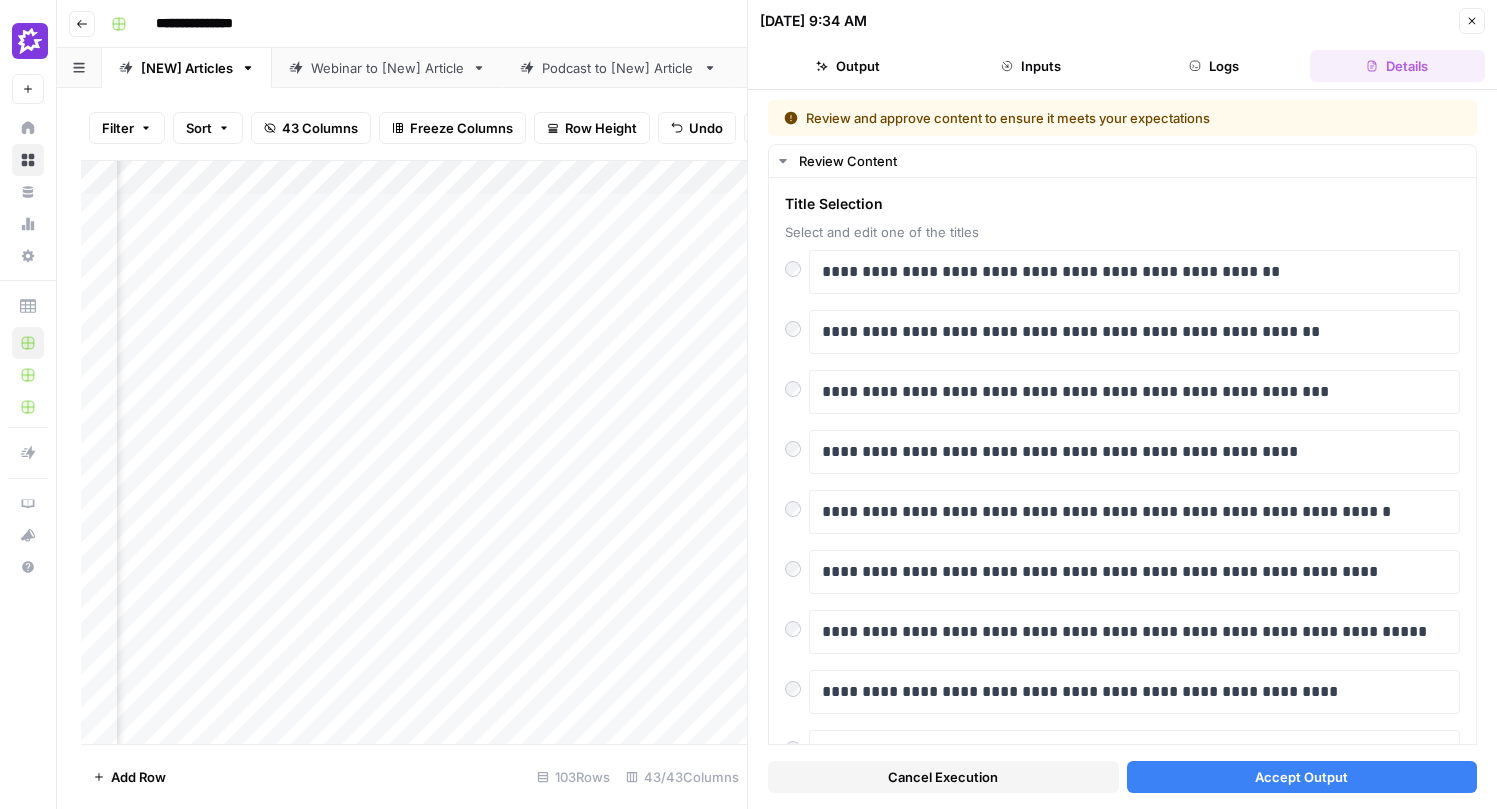 click on "Accept Output" at bounding box center (1301, 777) 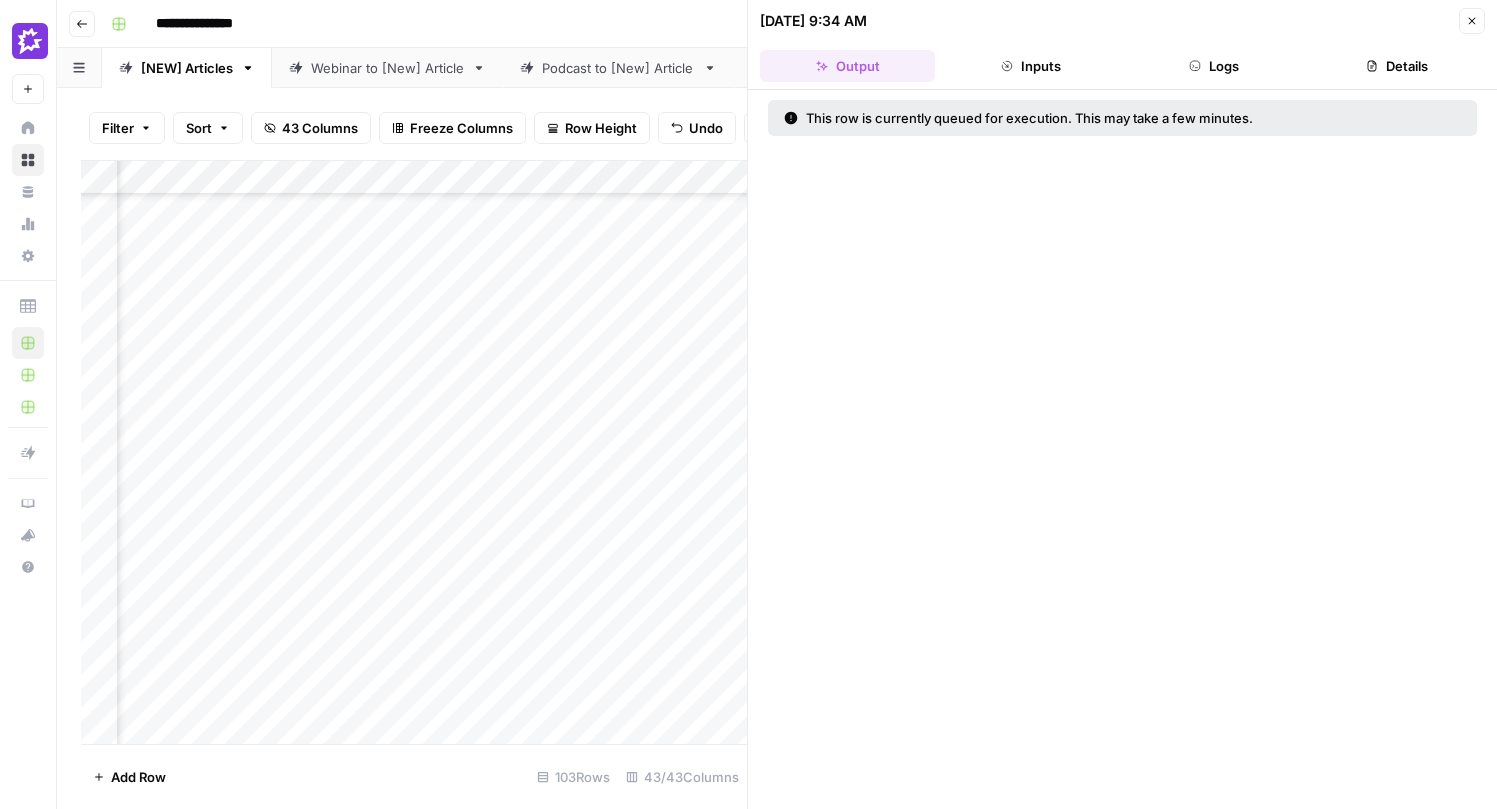 scroll, scrollTop: 187, scrollLeft: 1405, axis: both 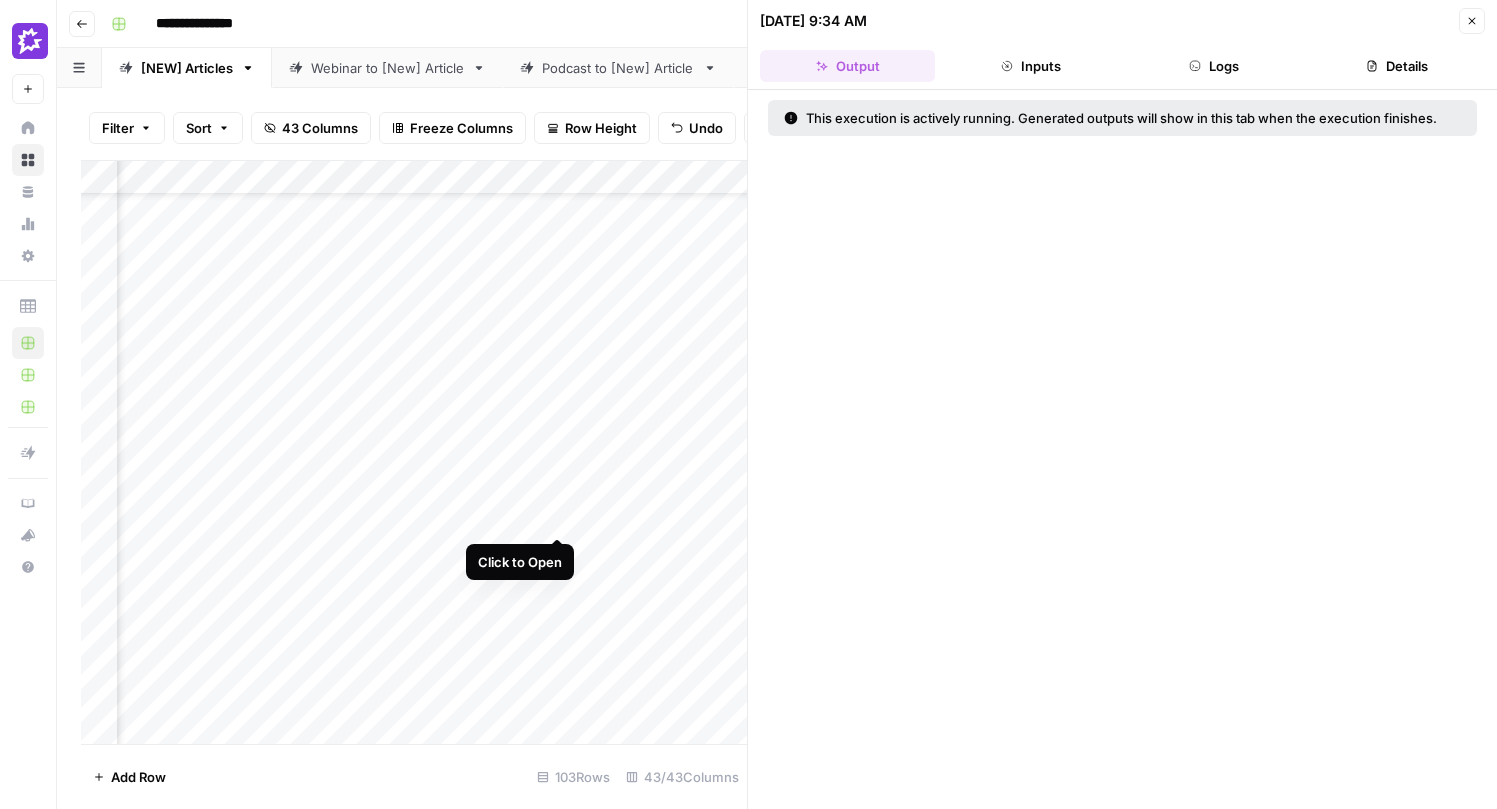 click on "Add Column" at bounding box center (414, 452) 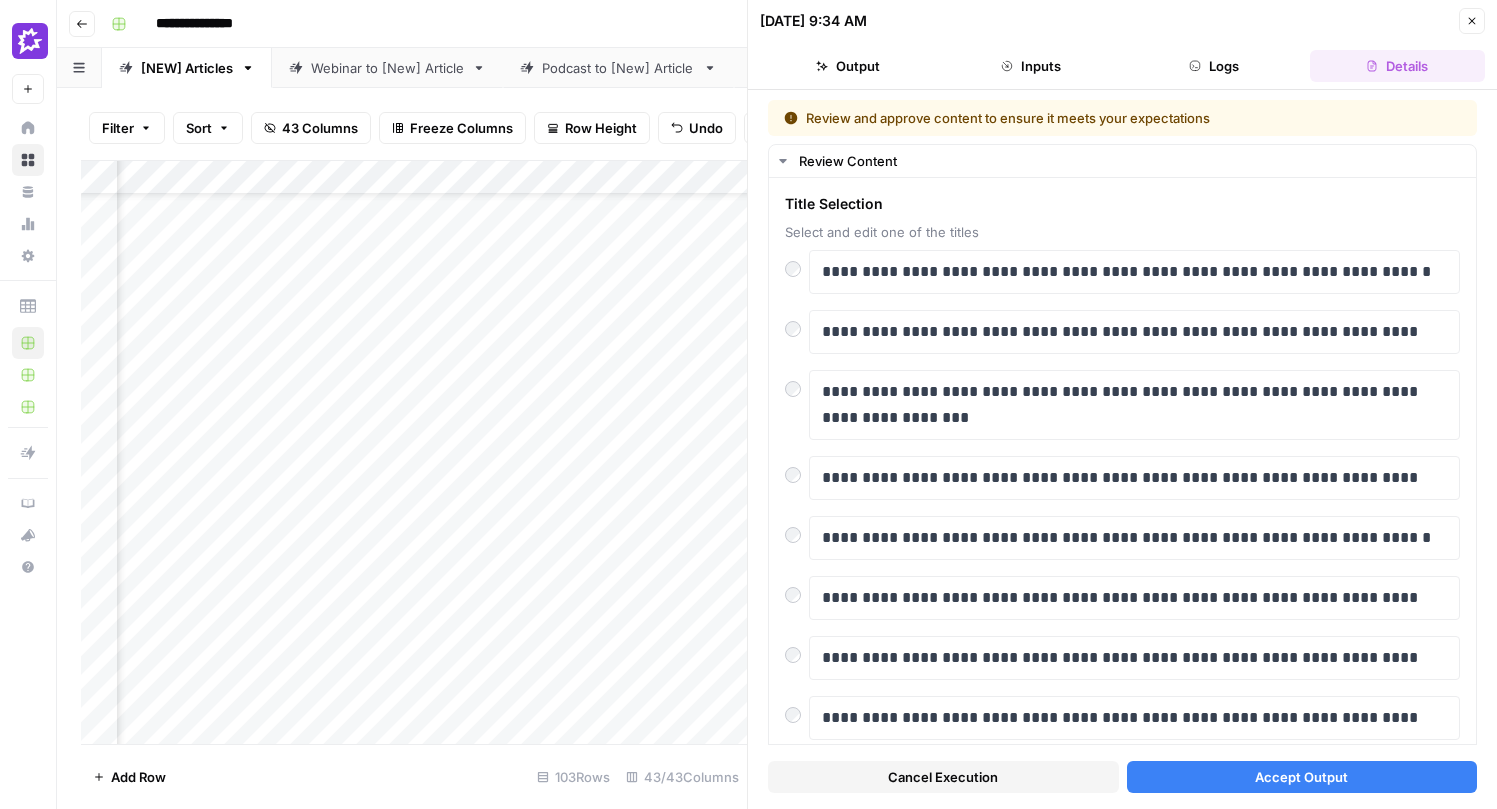 click on "Accept Output" at bounding box center [1301, 777] 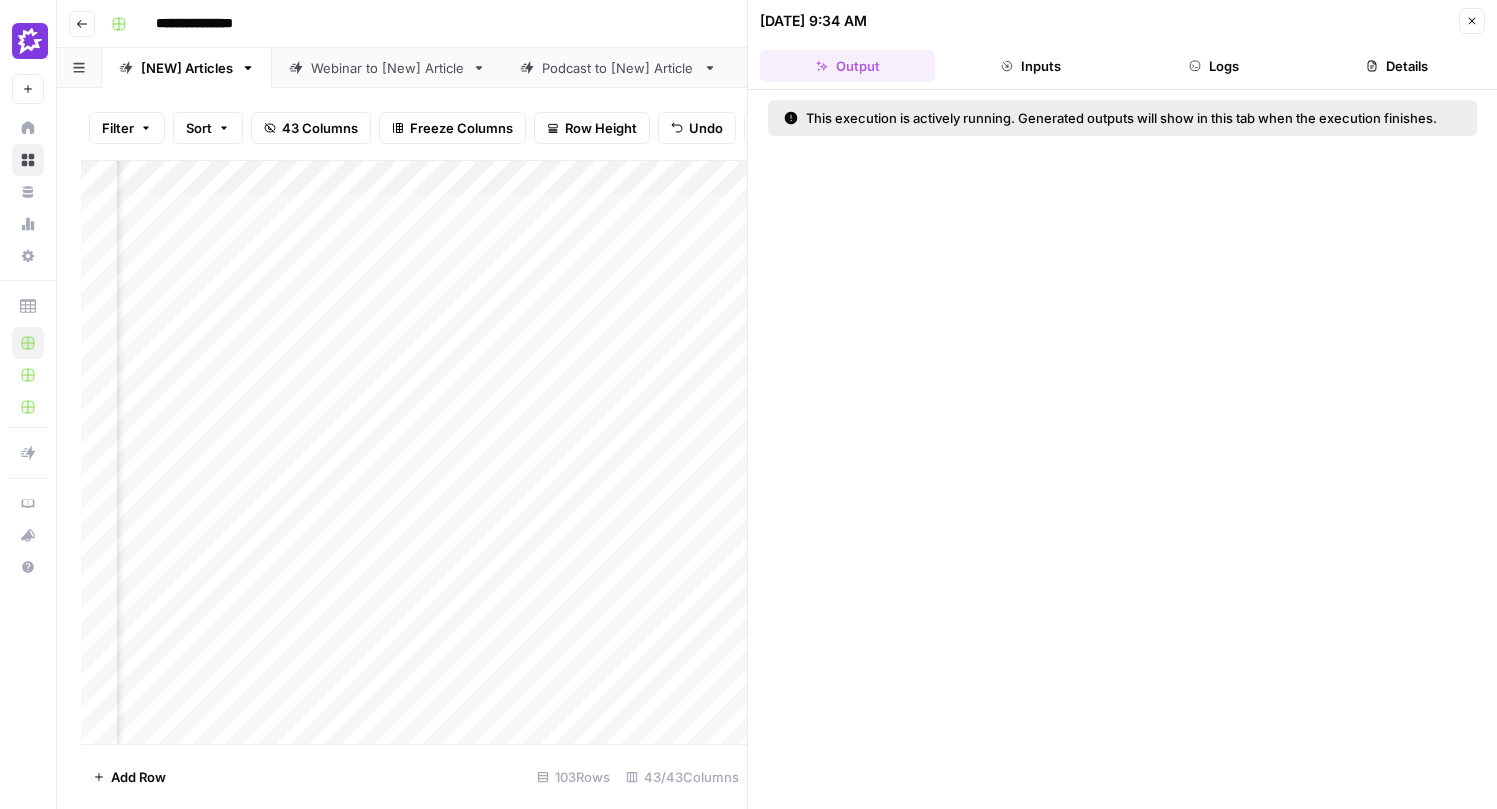 scroll, scrollTop: 0, scrollLeft: 244, axis: horizontal 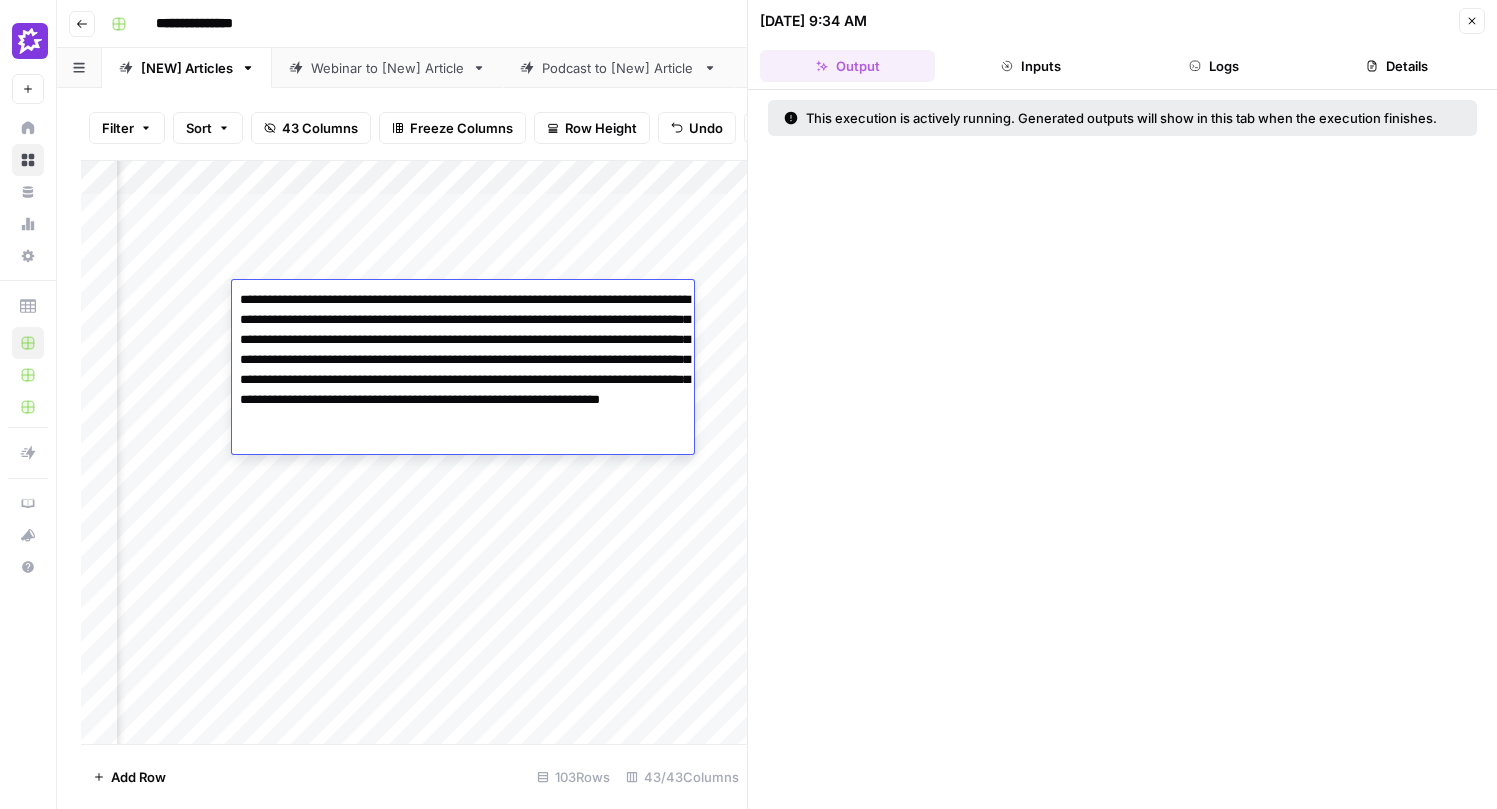 drag, startPoint x: 313, startPoint y: 341, endPoint x: 223, endPoint y: 341, distance: 90 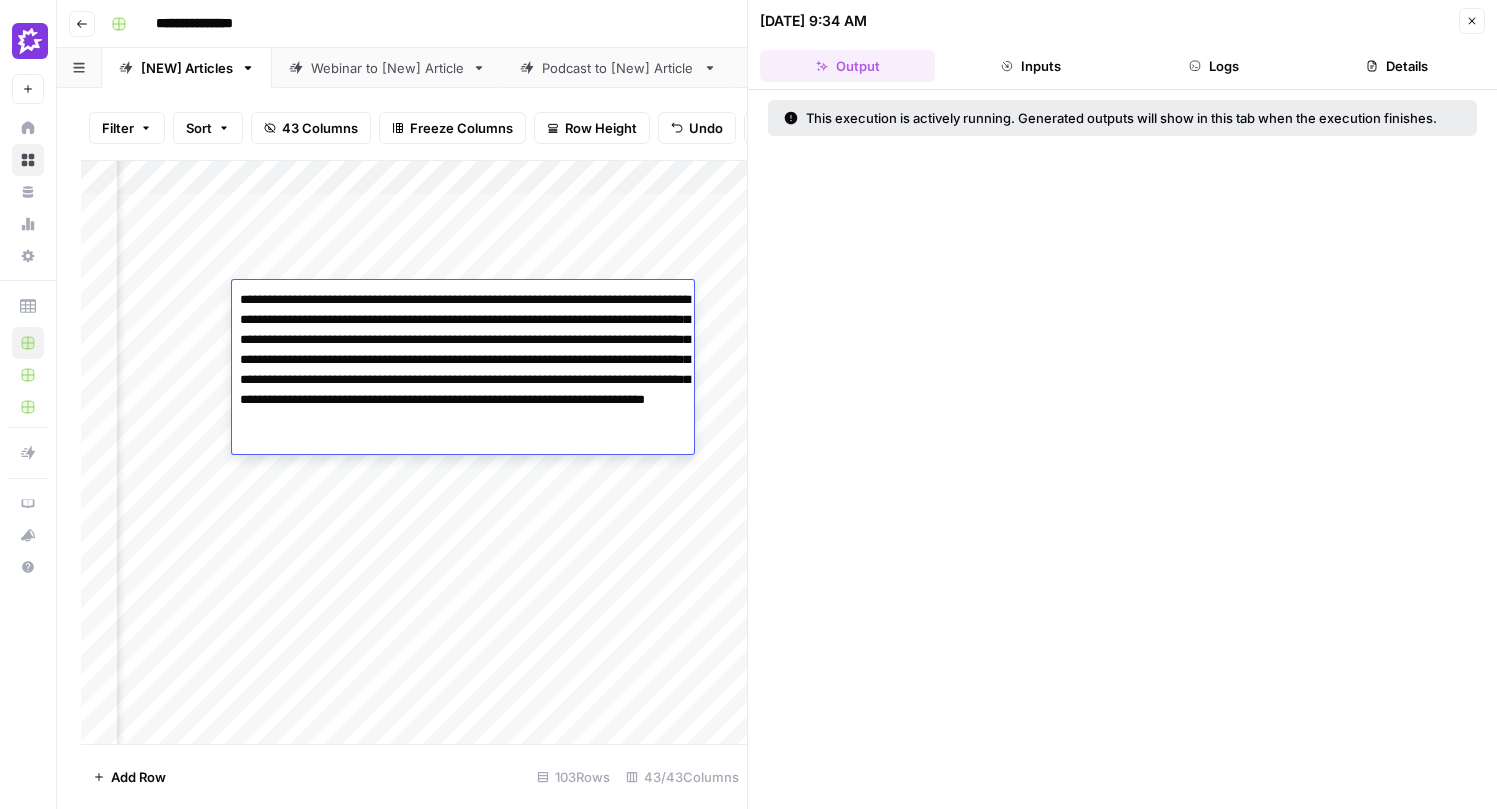 type on "**********" 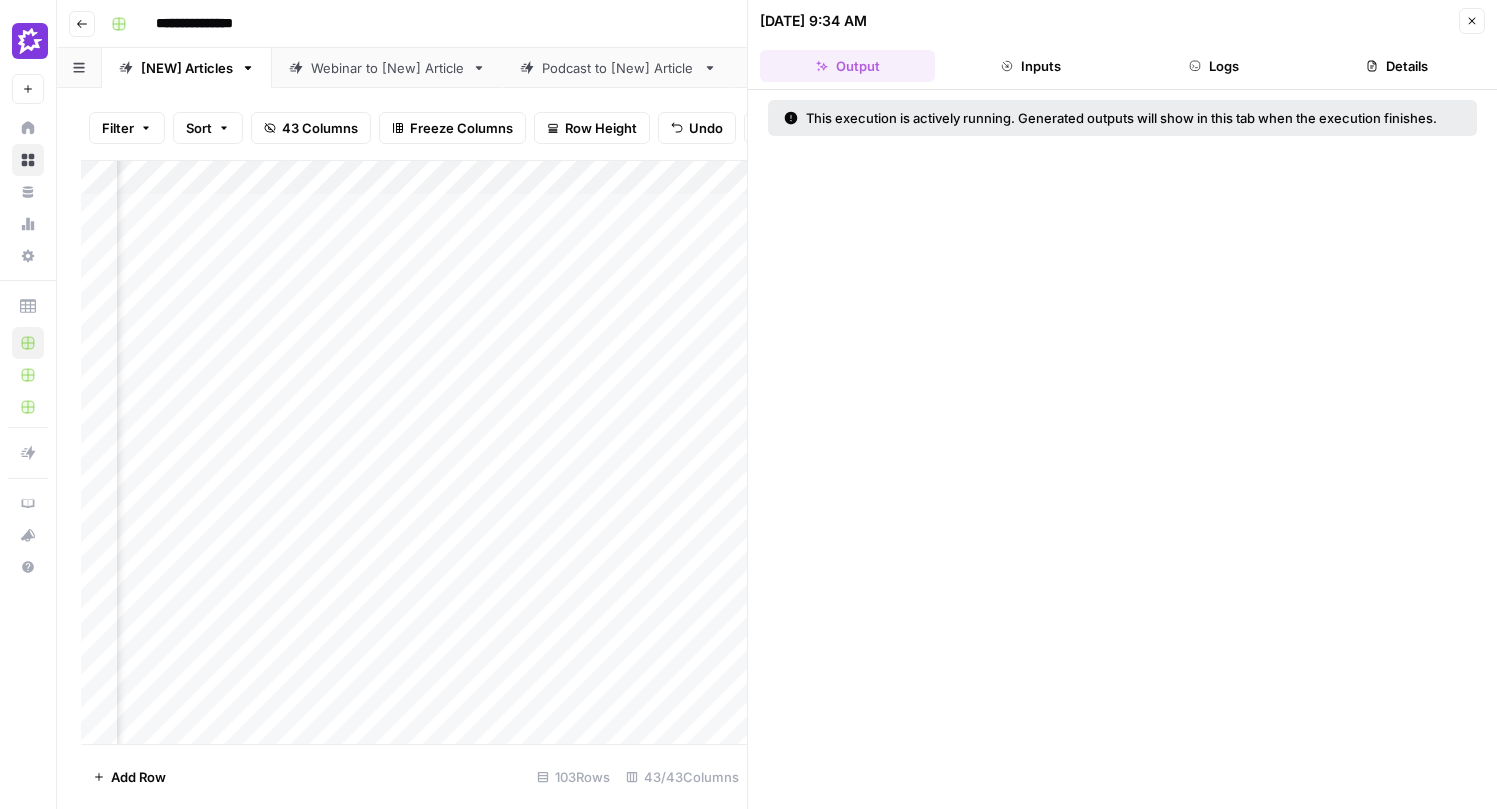 click on "Add Column" at bounding box center [414, 452] 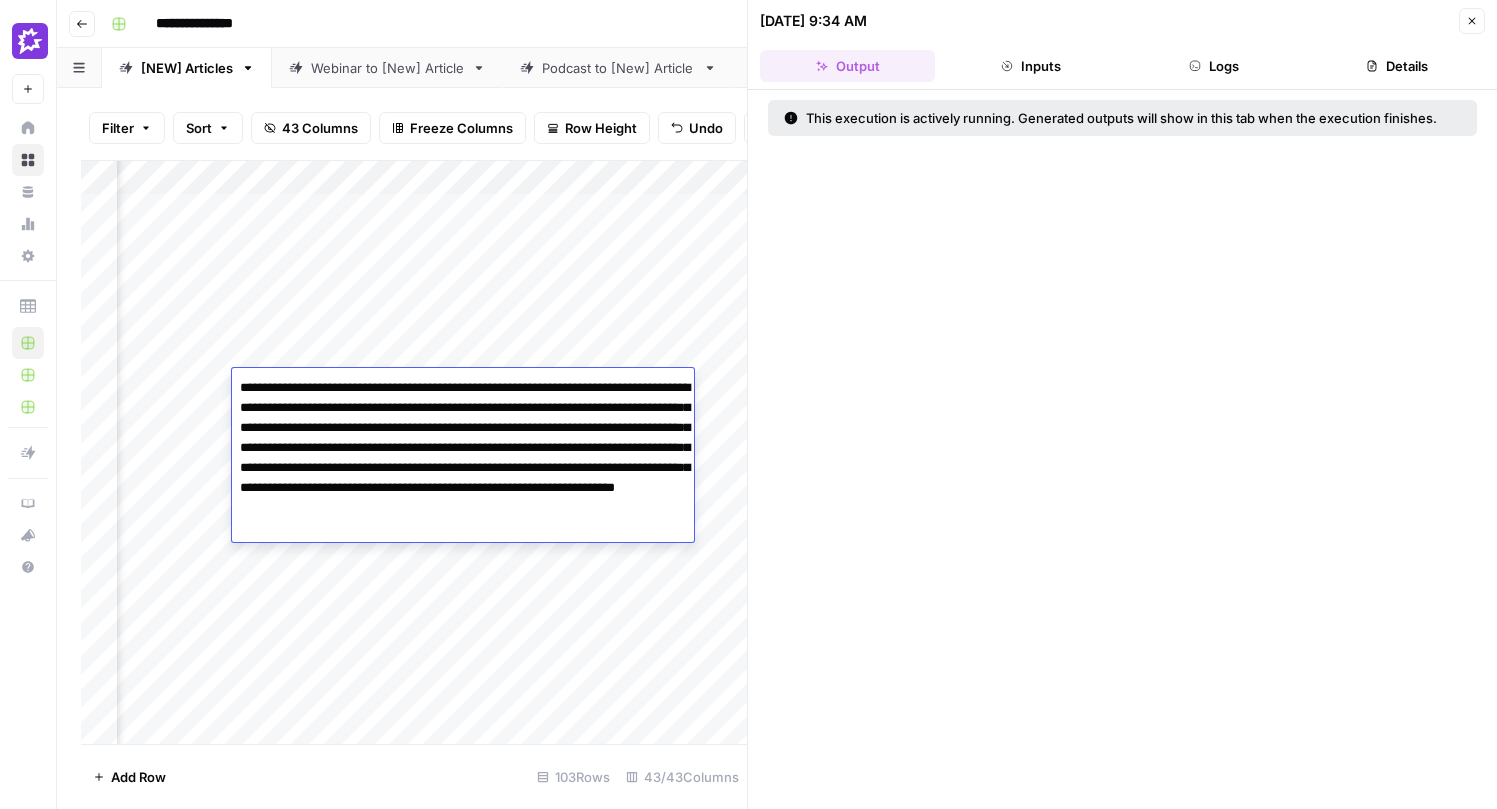 click on "**********" at bounding box center (463, 458) 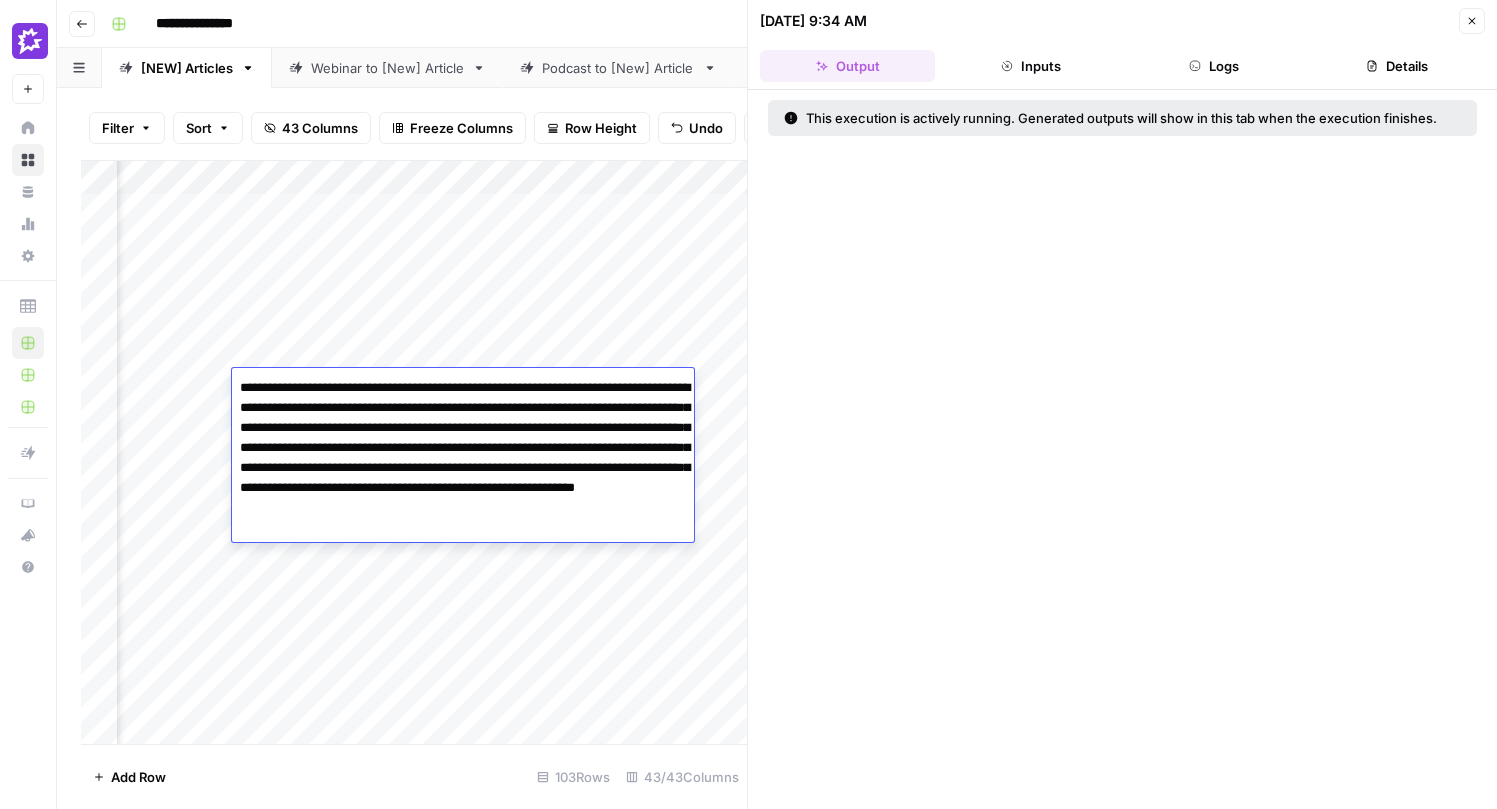 click on "**********" at bounding box center [463, 458] 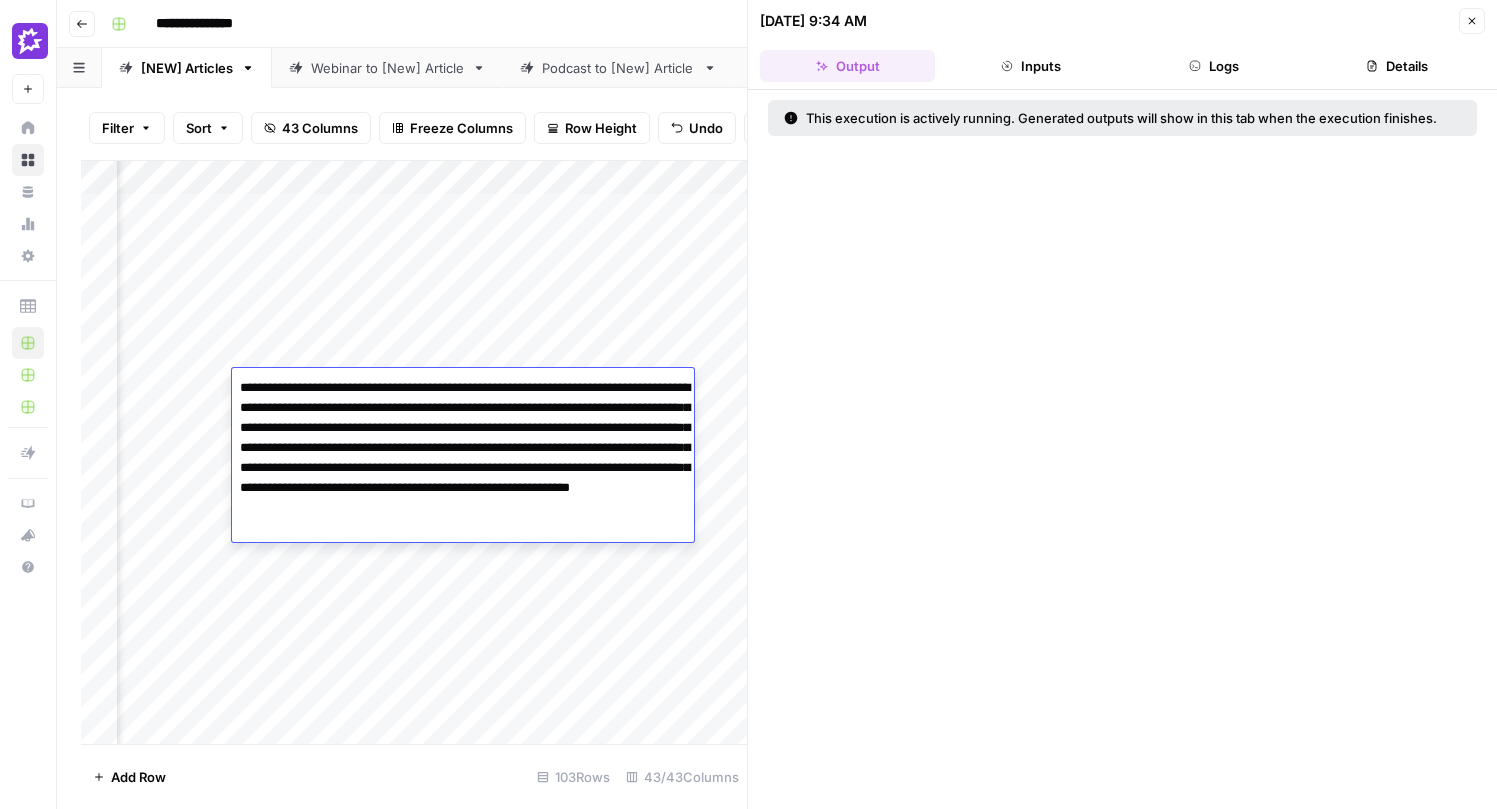 click on "**********" at bounding box center (463, 458) 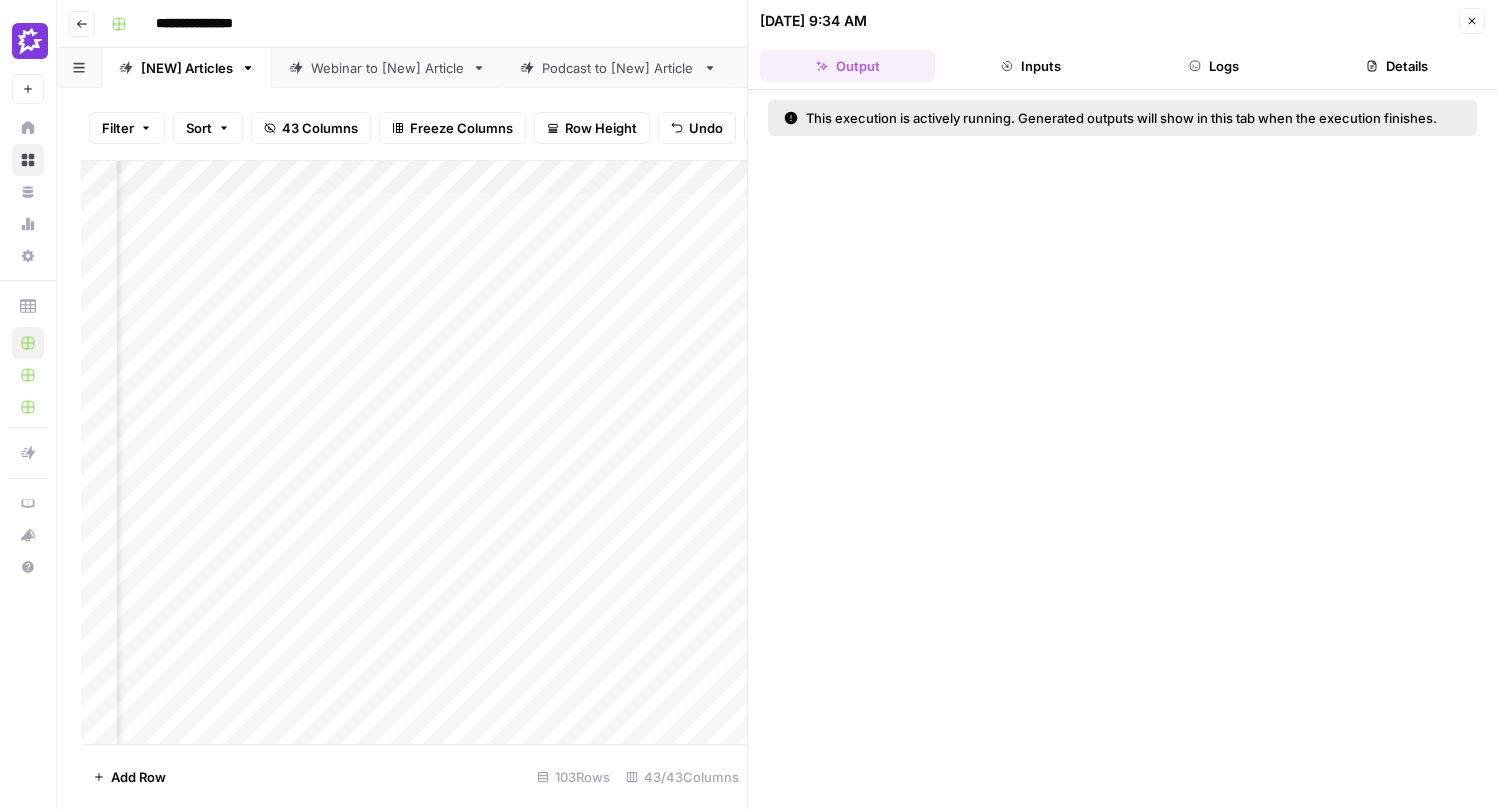 scroll, scrollTop: 0, scrollLeft: 227, axis: horizontal 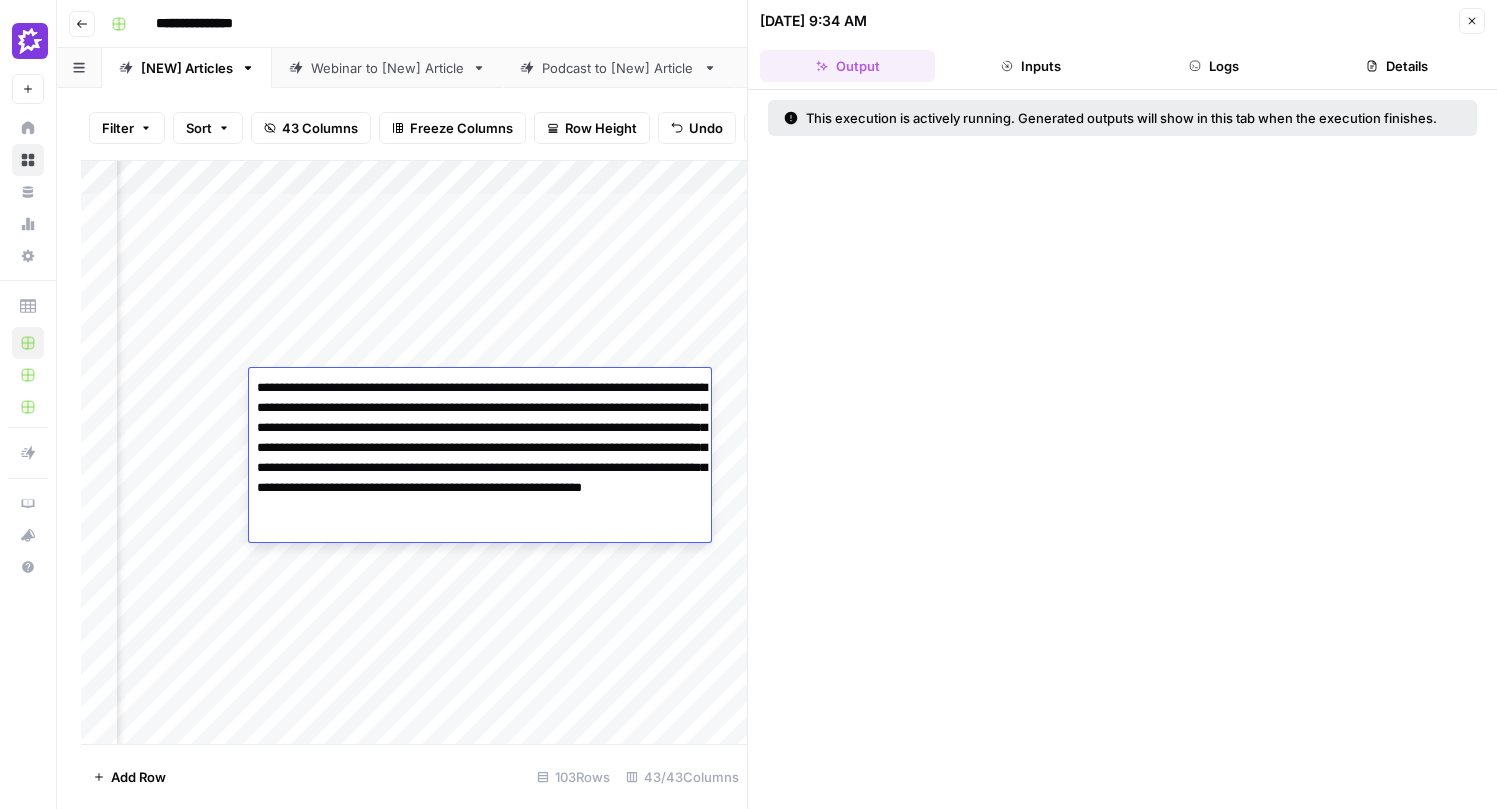 click on "**********" at bounding box center (480, 458) 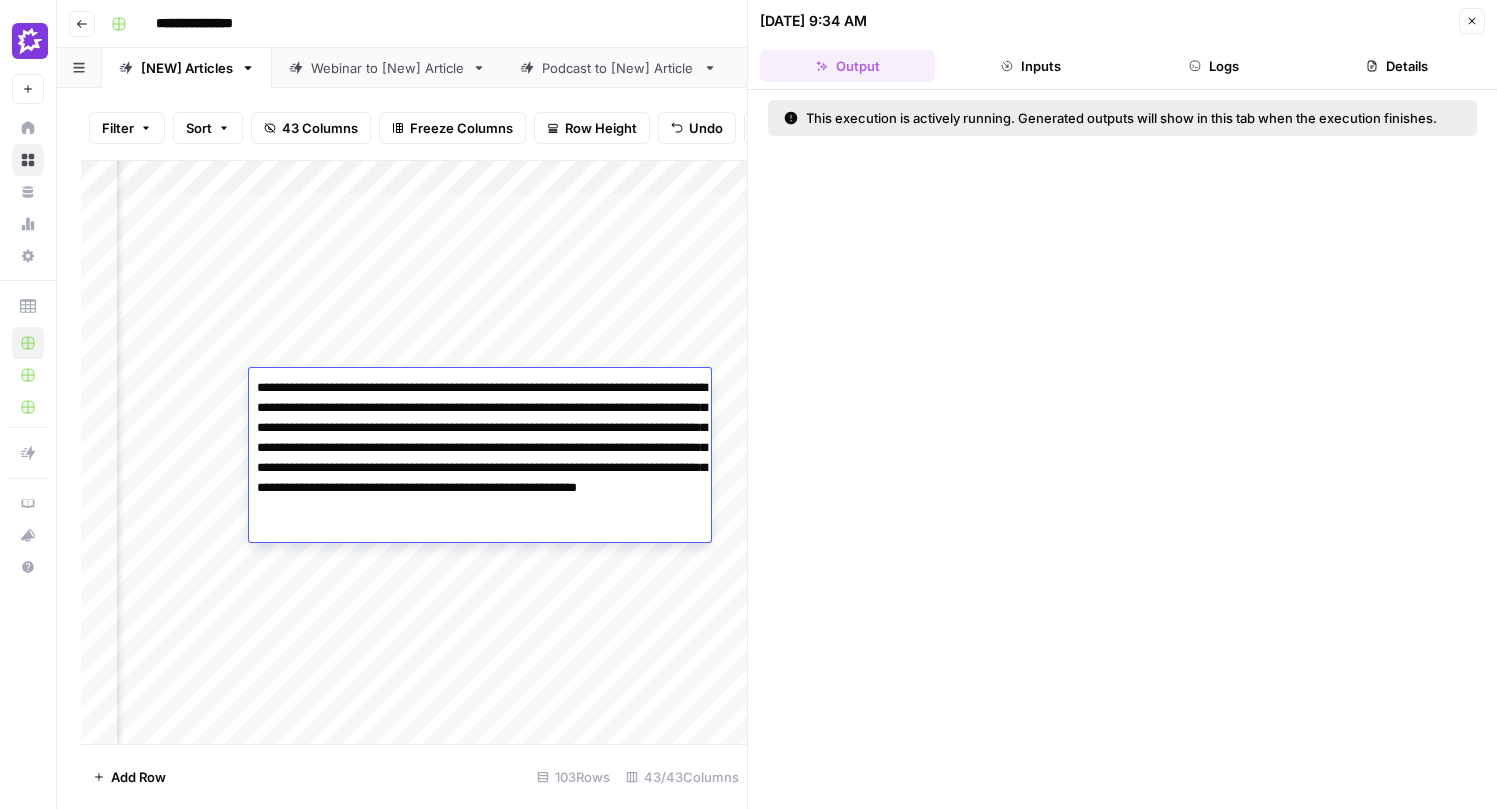 type on "**********" 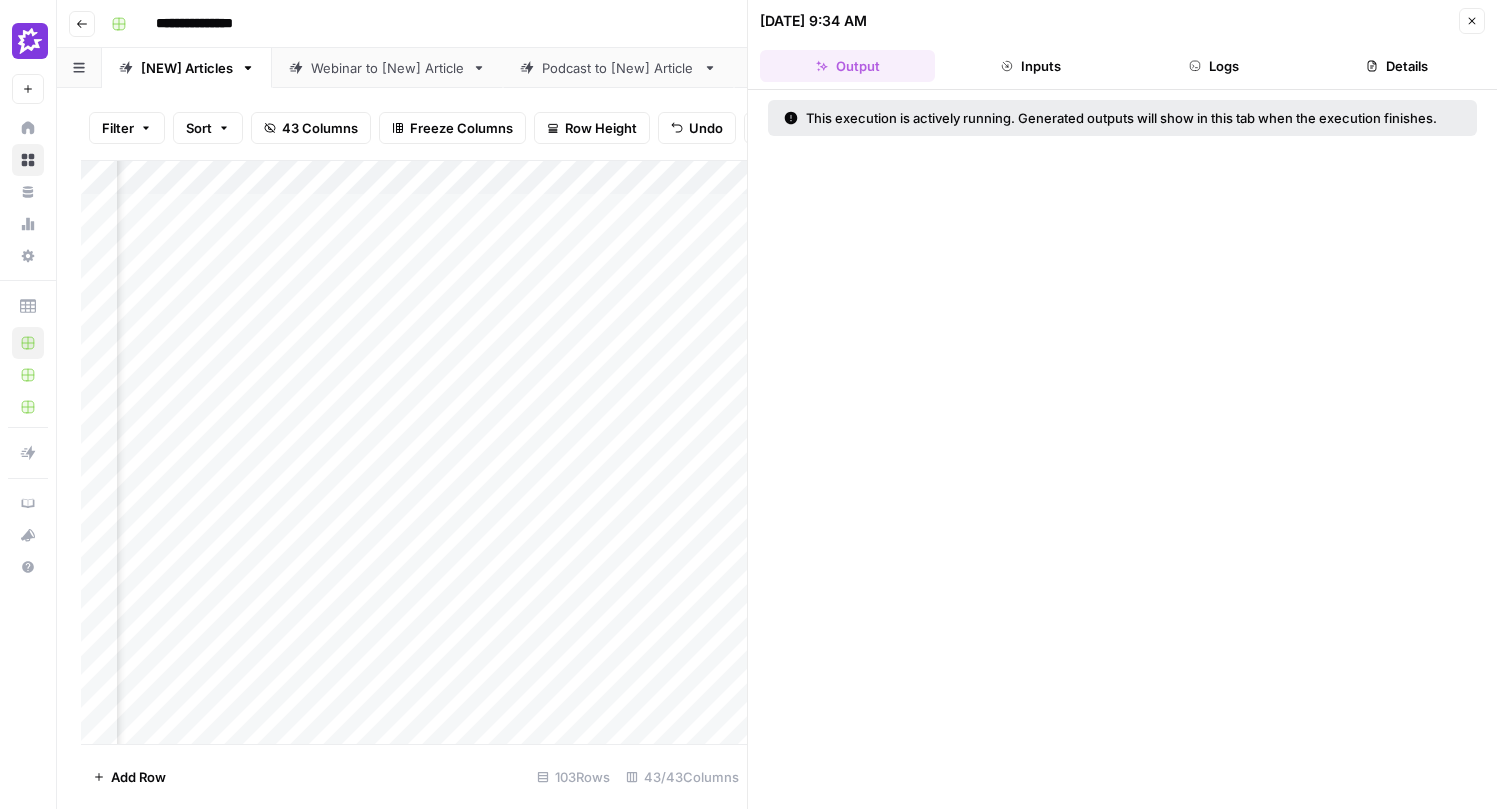 scroll, scrollTop: 0, scrollLeft: 549, axis: horizontal 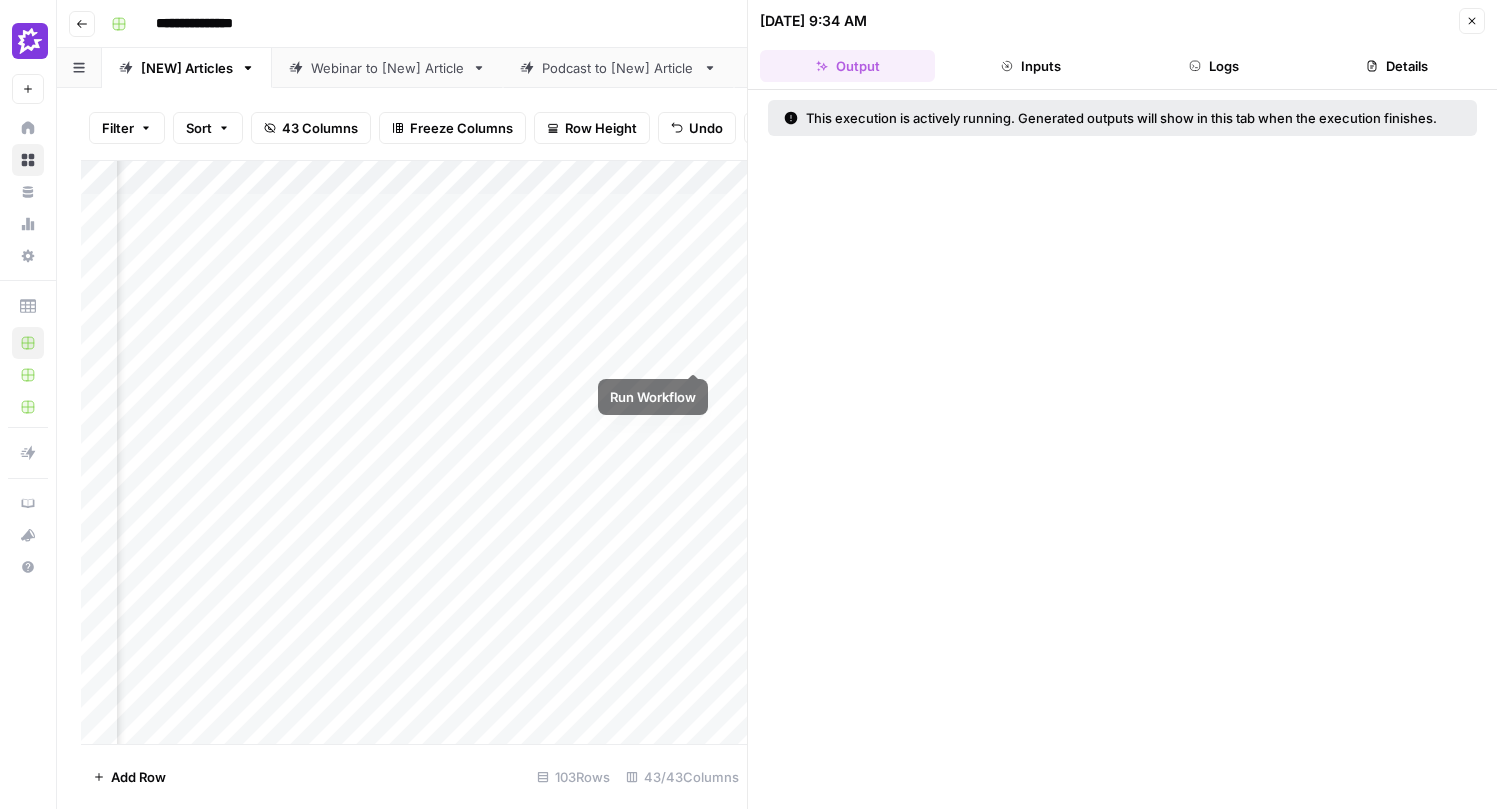 click on "Add Column" at bounding box center (414, 452) 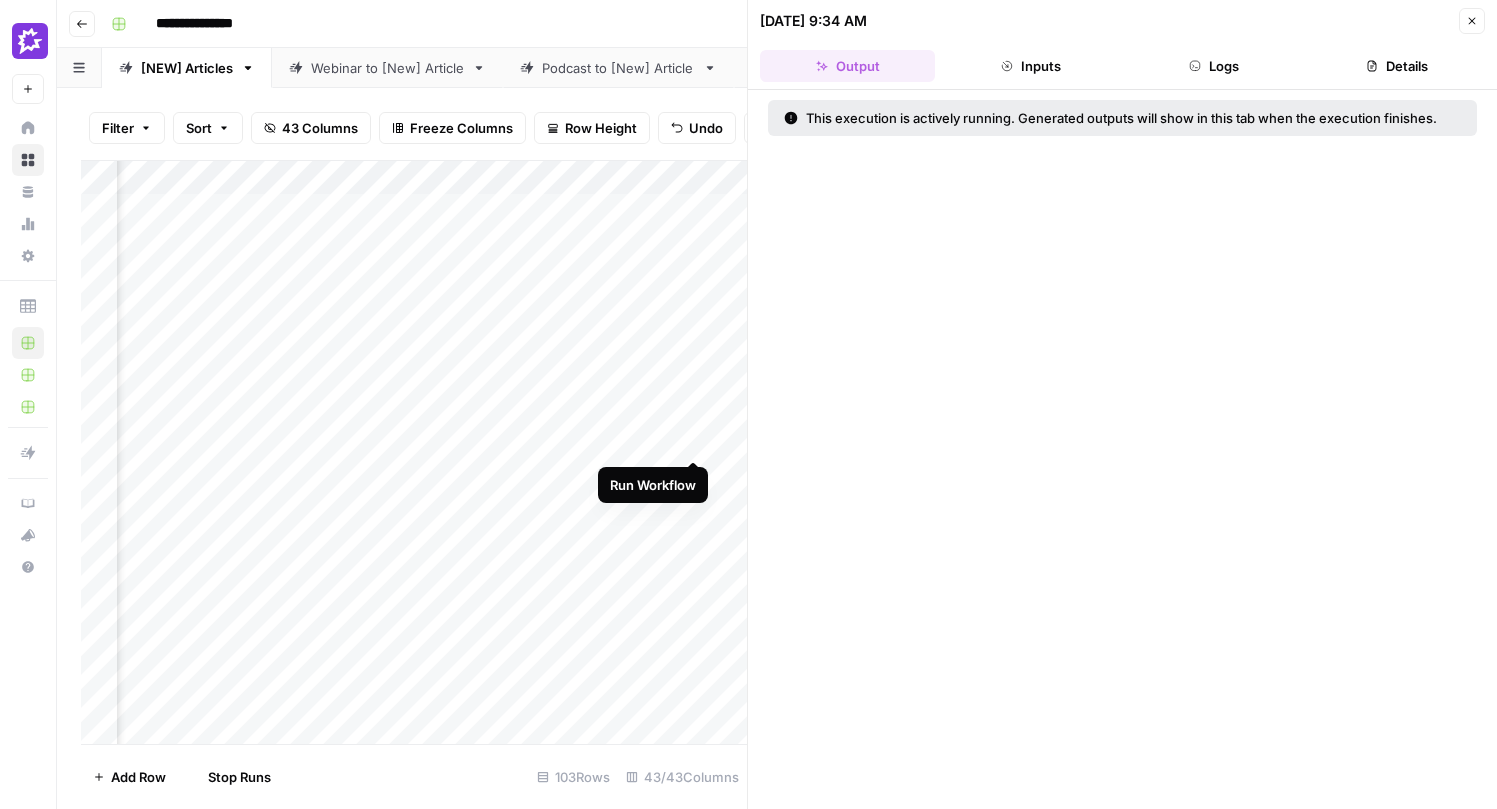 click on "Add Column" at bounding box center [414, 452] 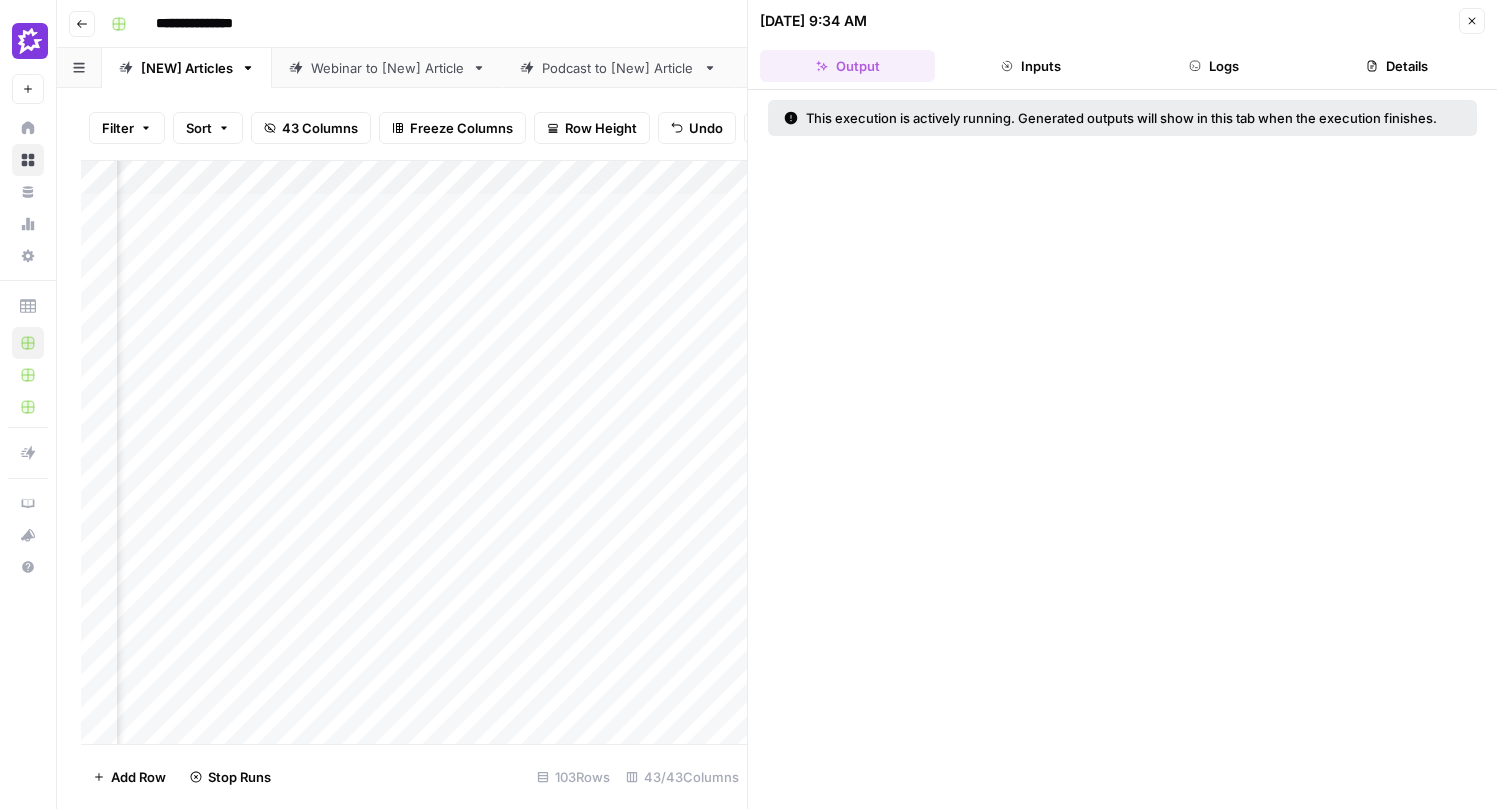 click on "Add Column" at bounding box center [414, 452] 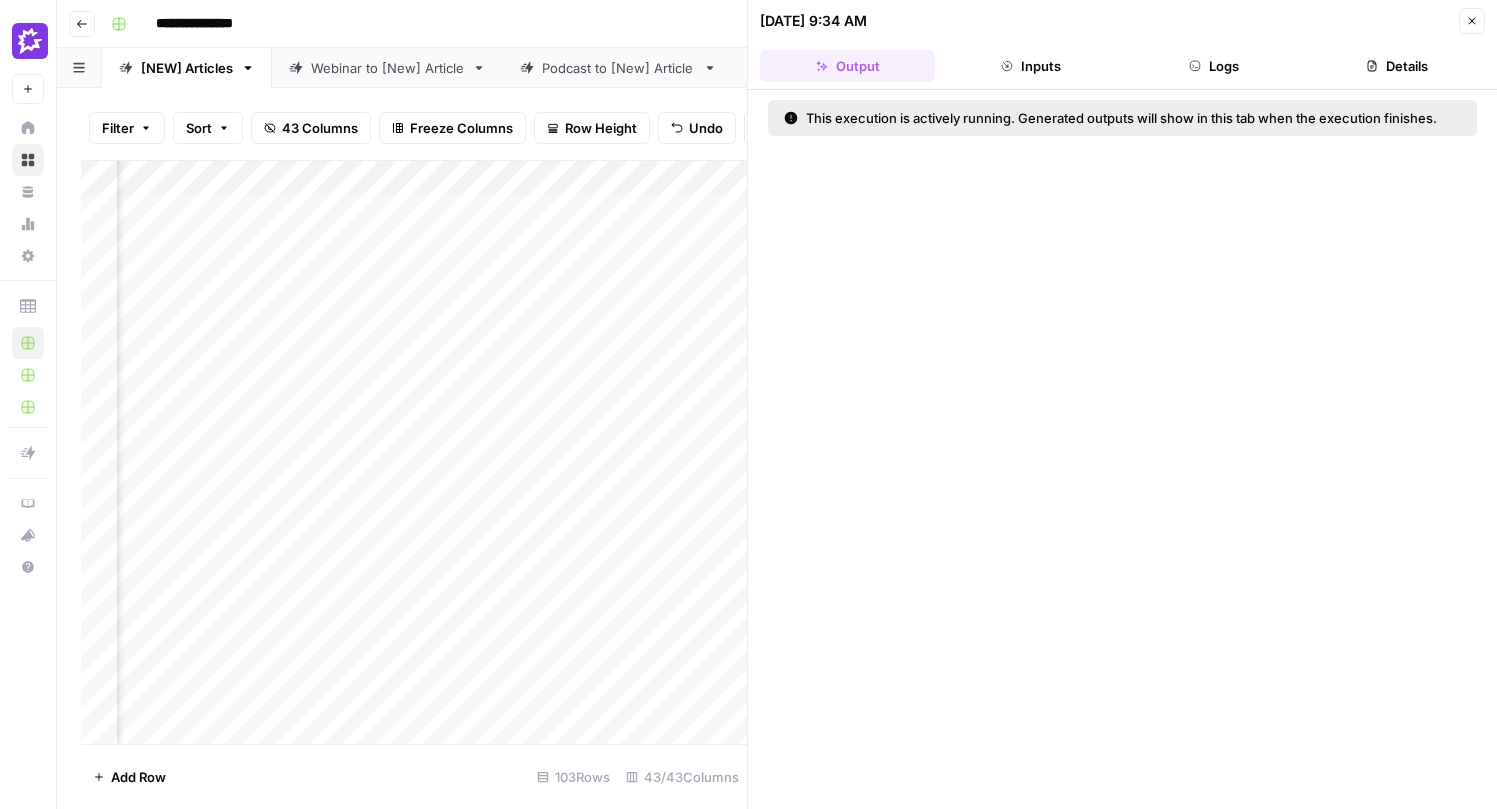 scroll, scrollTop: 0, scrollLeft: 1384, axis: horizontal 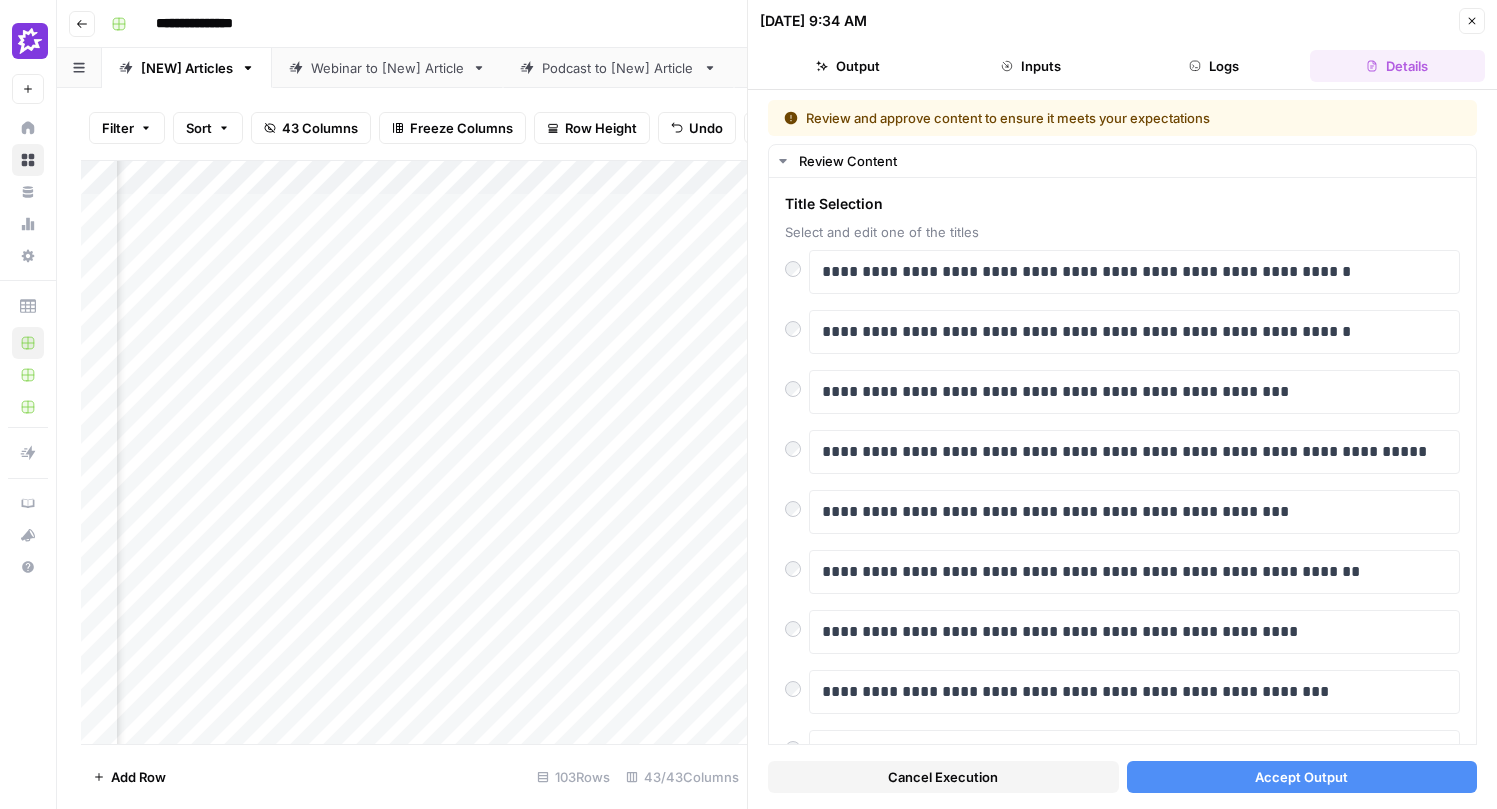 click on "Add Column" at bounding box center (414, 452) 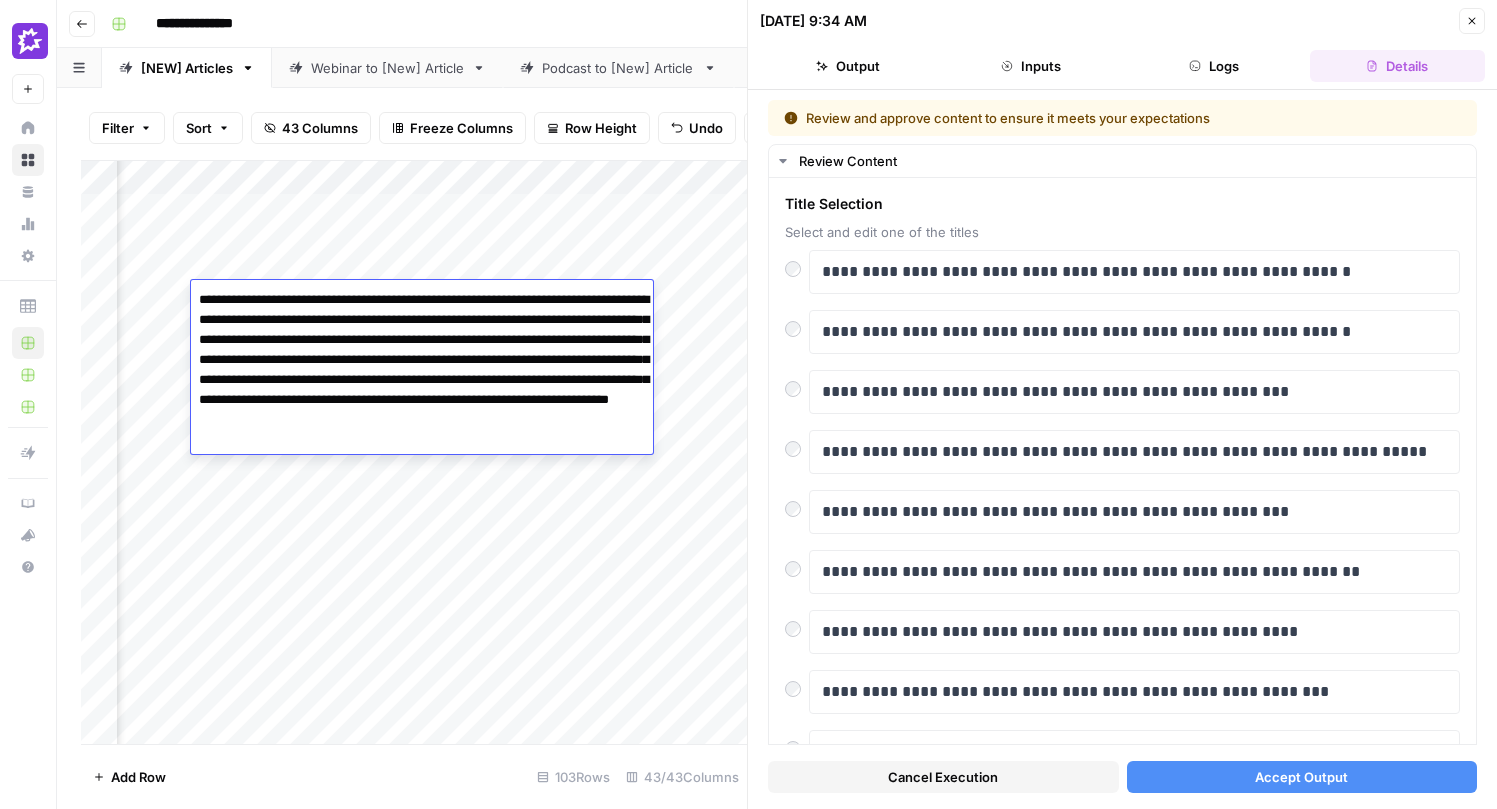 click on "Add Column" at bounding box center [414, 452] 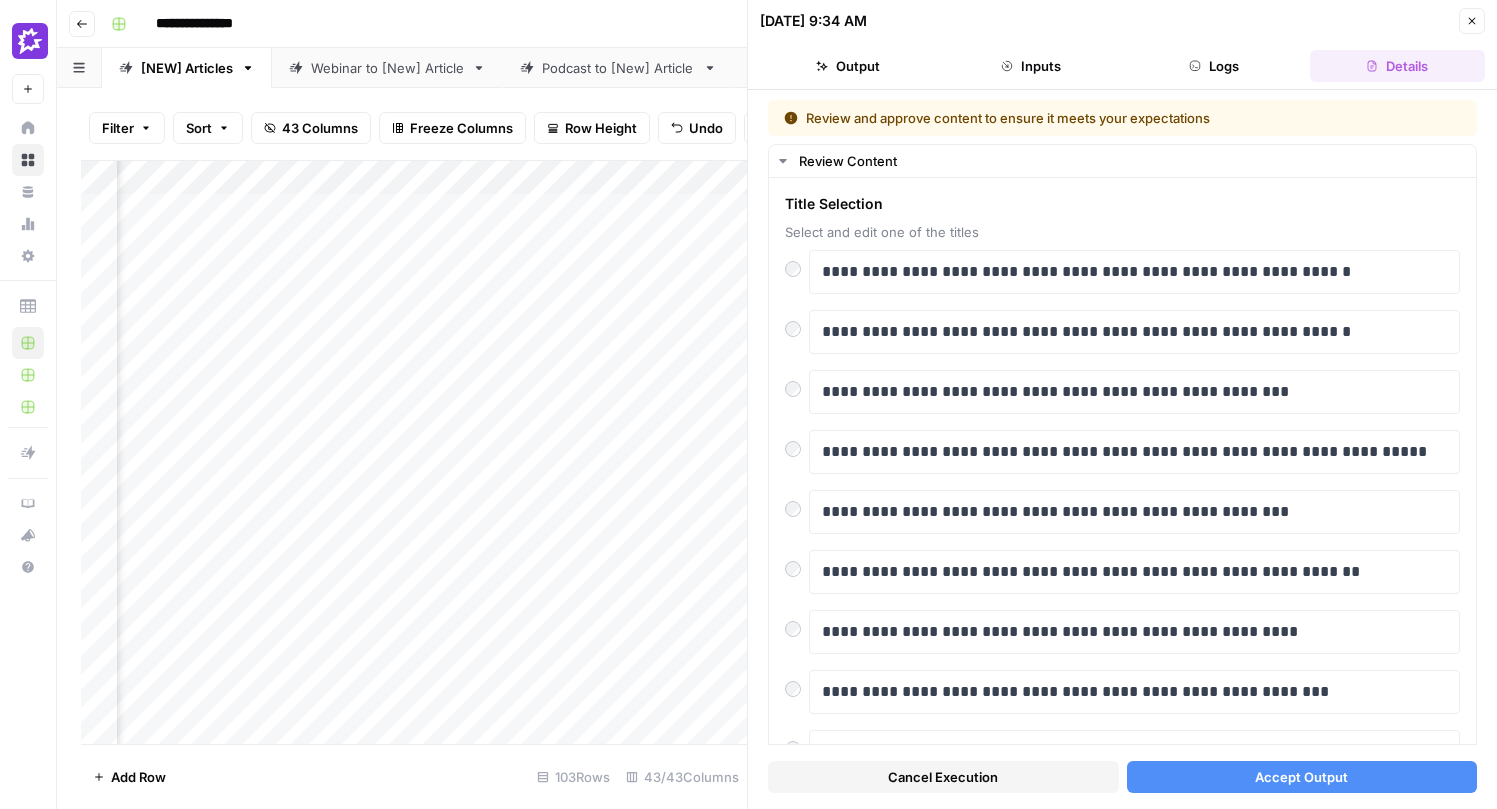 scroll, scrollTop: 0, scrollLeft: 1003, axis: horizontal 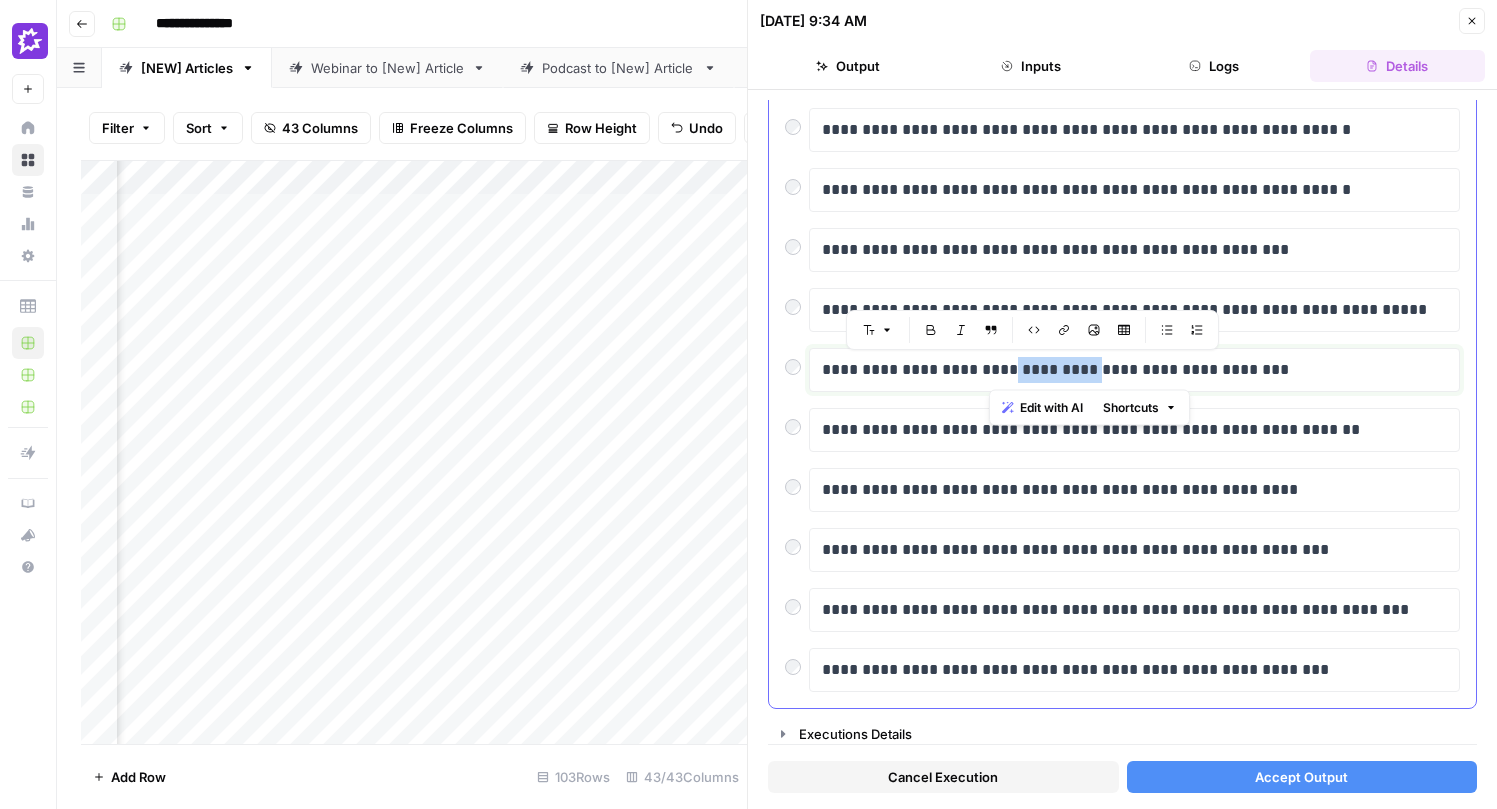 drag, startPoint x: 1074, startPoint y: 375, endPoint x: 991, endPoint y: 375, distance: 83 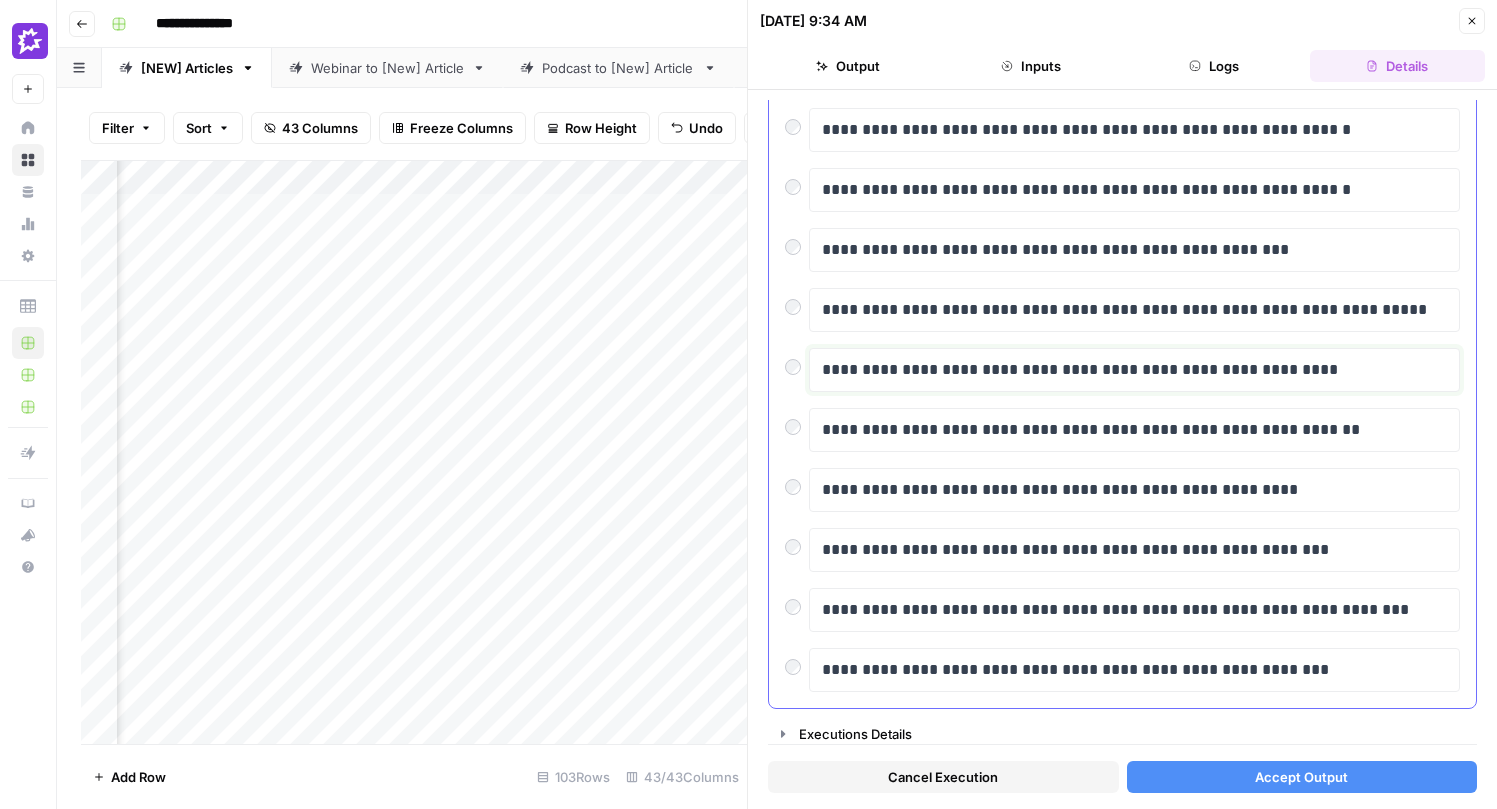click on "**********" at bounding box center (1134, 370) 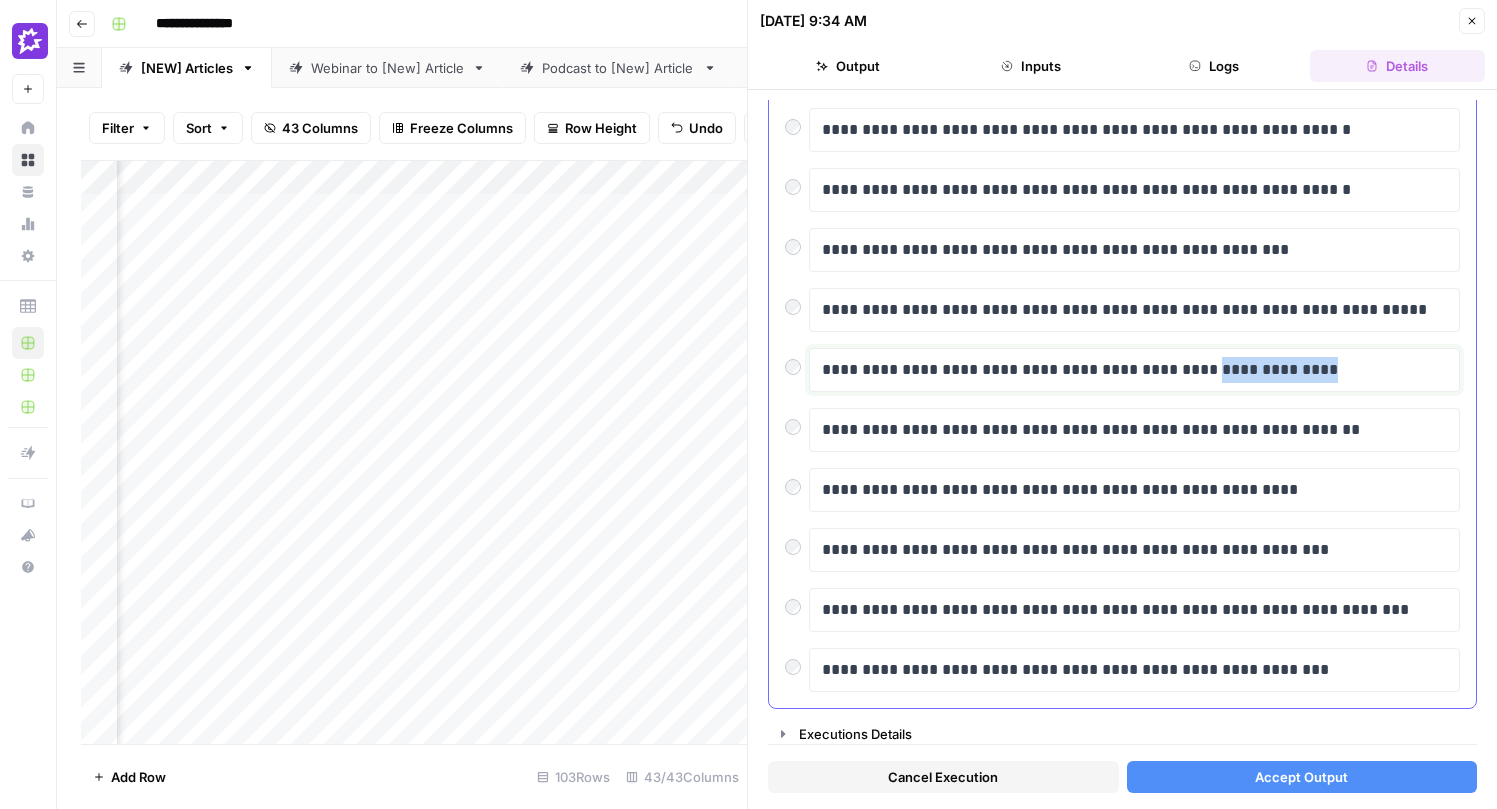 click on "**********" at bounding box center (1134, 370) 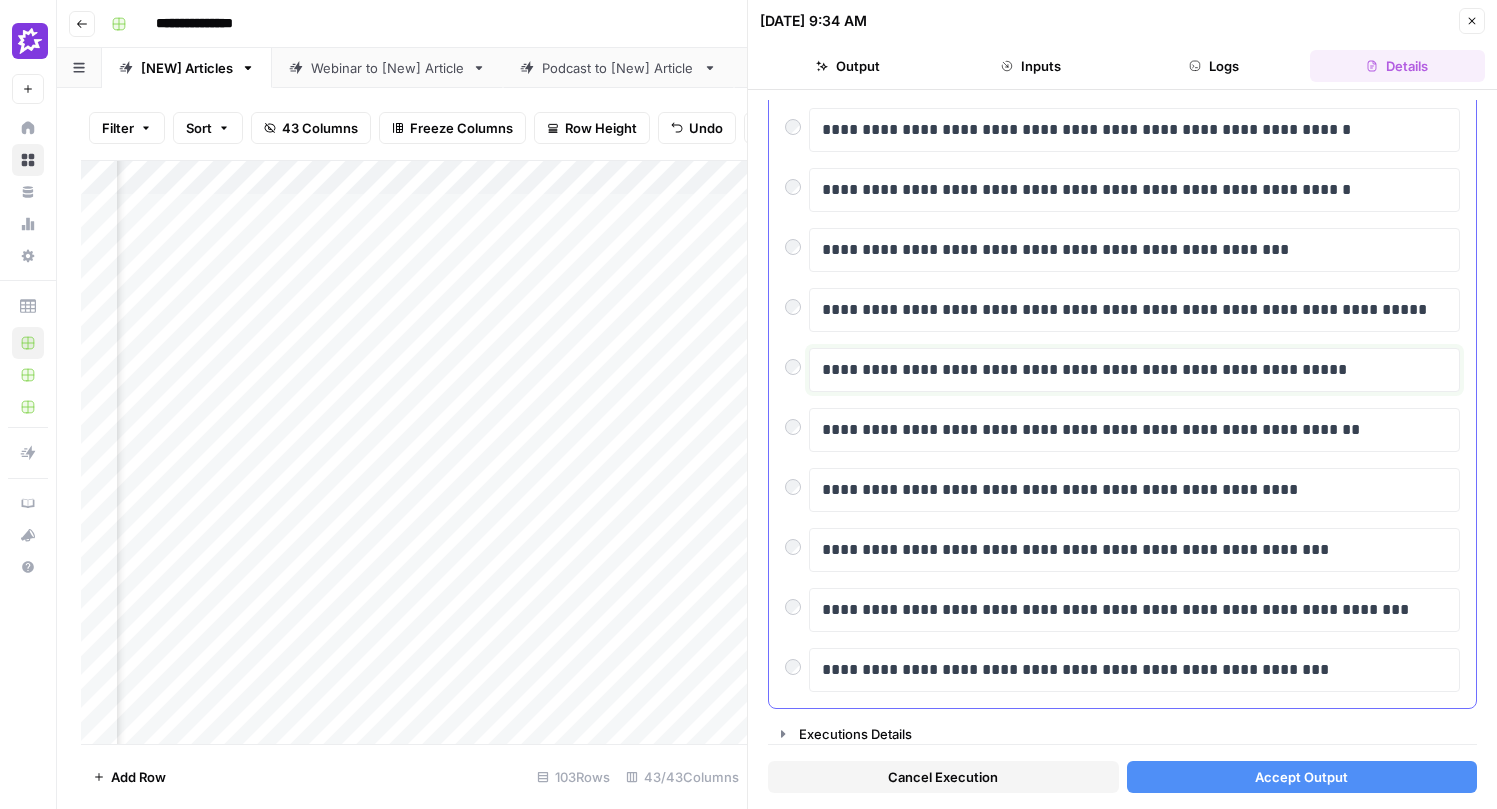 click on "**********" at bounding box center [1134, 370] 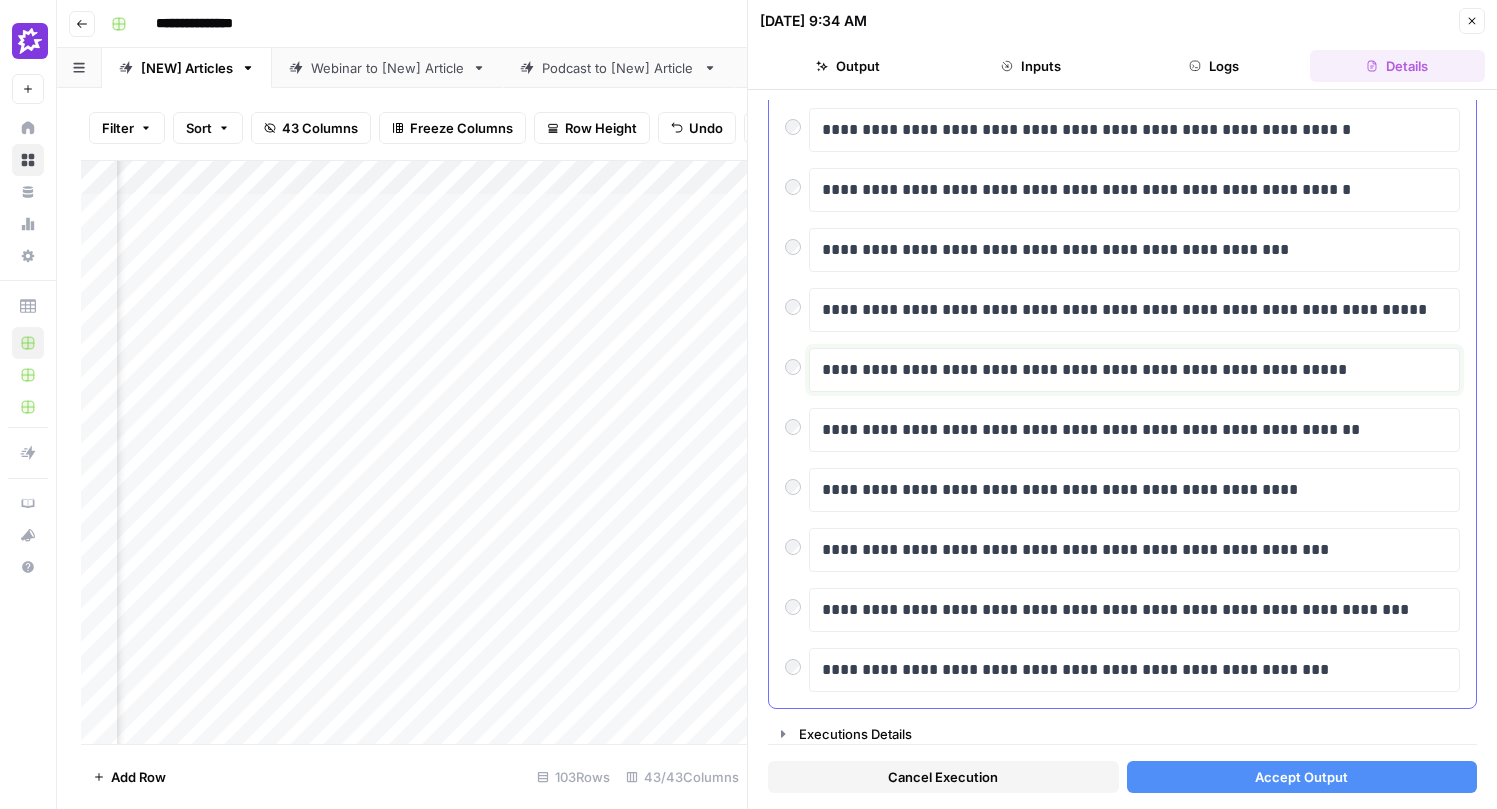 click on "**********" at bounding box center [1134, 370] 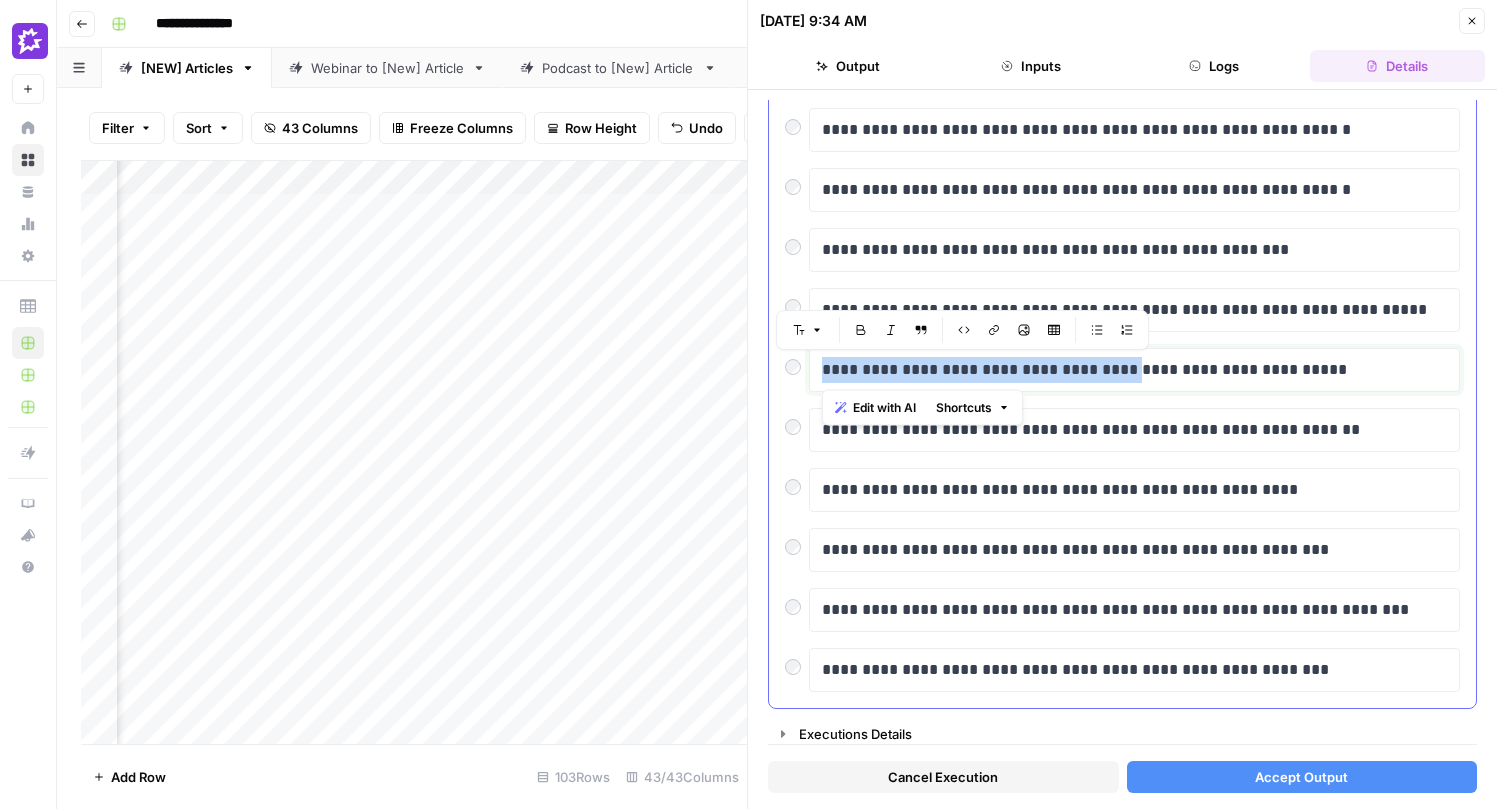 drag, startPoint x: 1104, startPoint y: 372, endPoint x: 808, endPoint y: 360, distance: 296.24313 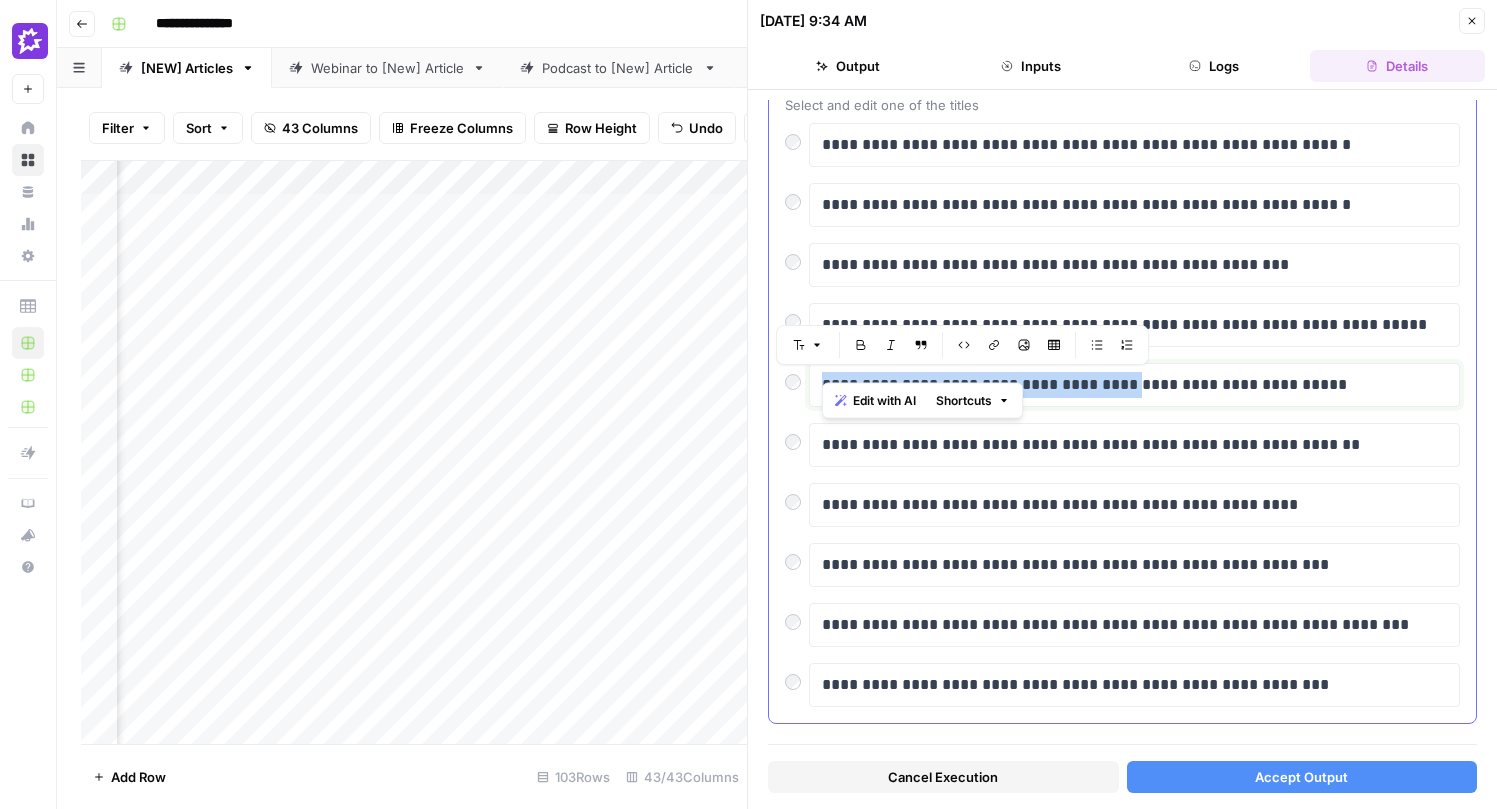 scroll, scrollTop: 149, scrollLeft: 0, axis: vertical 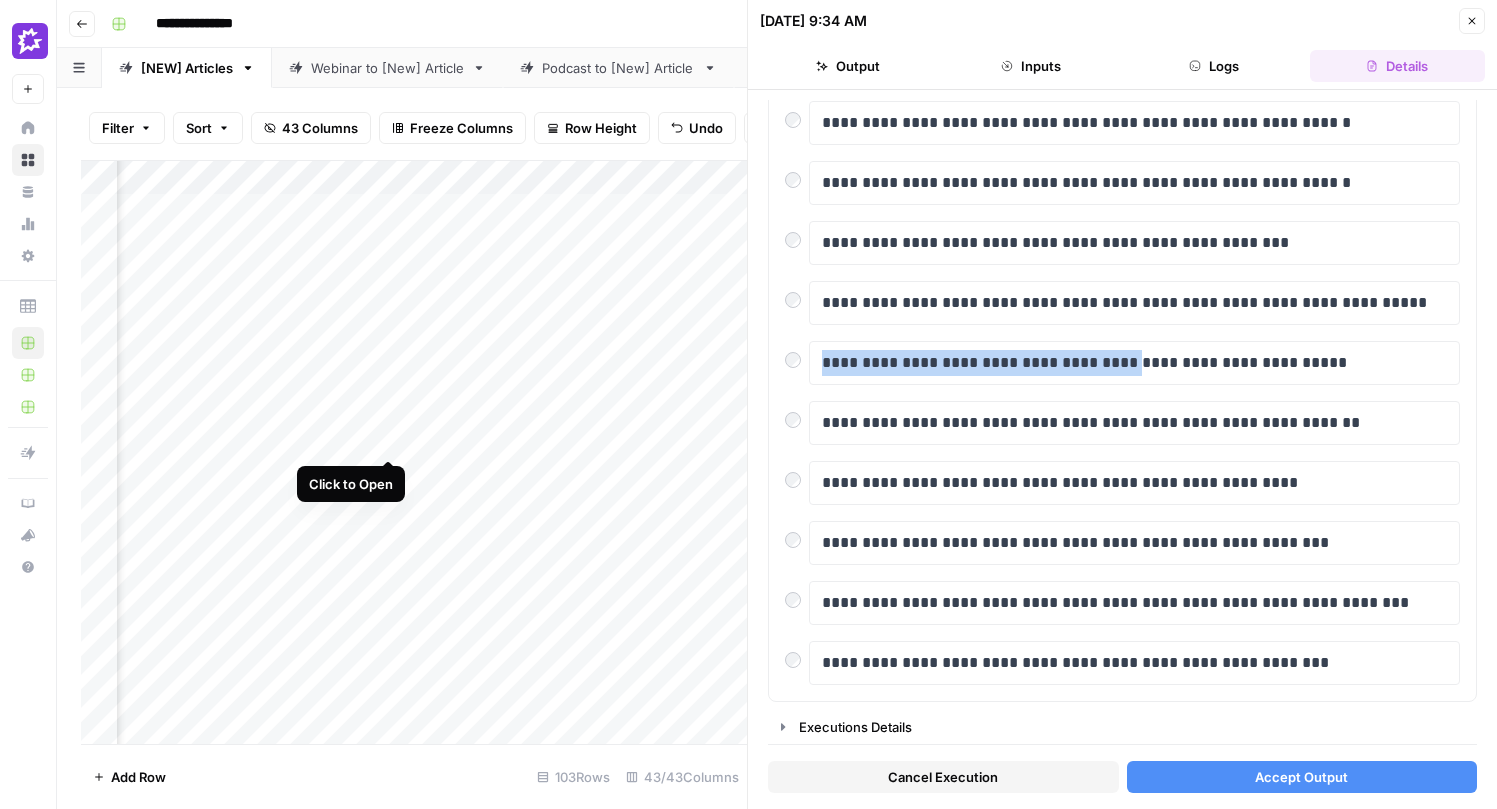 click on "Add Column" at bounding box center [414, 452] 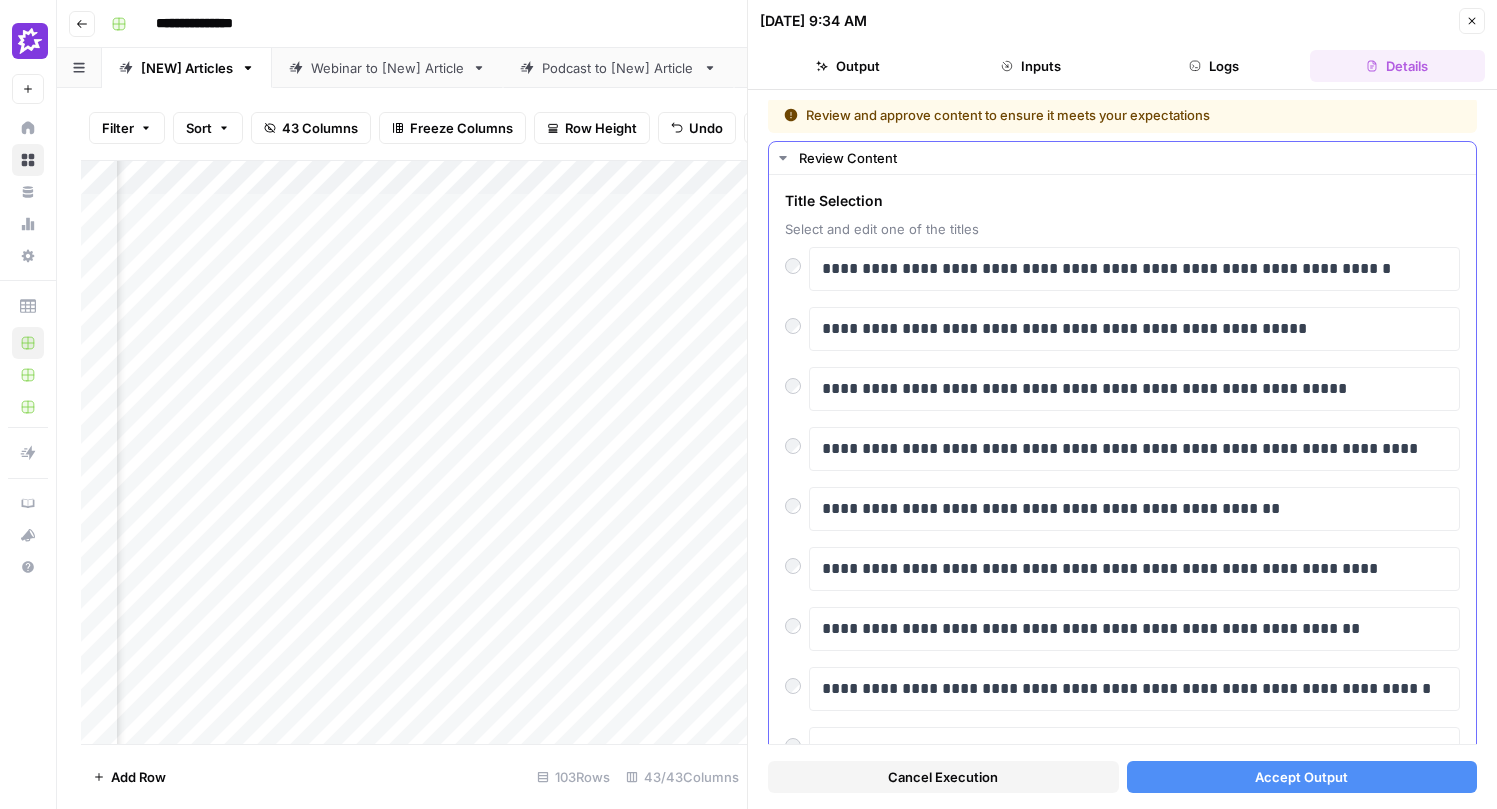 scroll, scrollTop: 0, scrollLeft: 0, axis: both 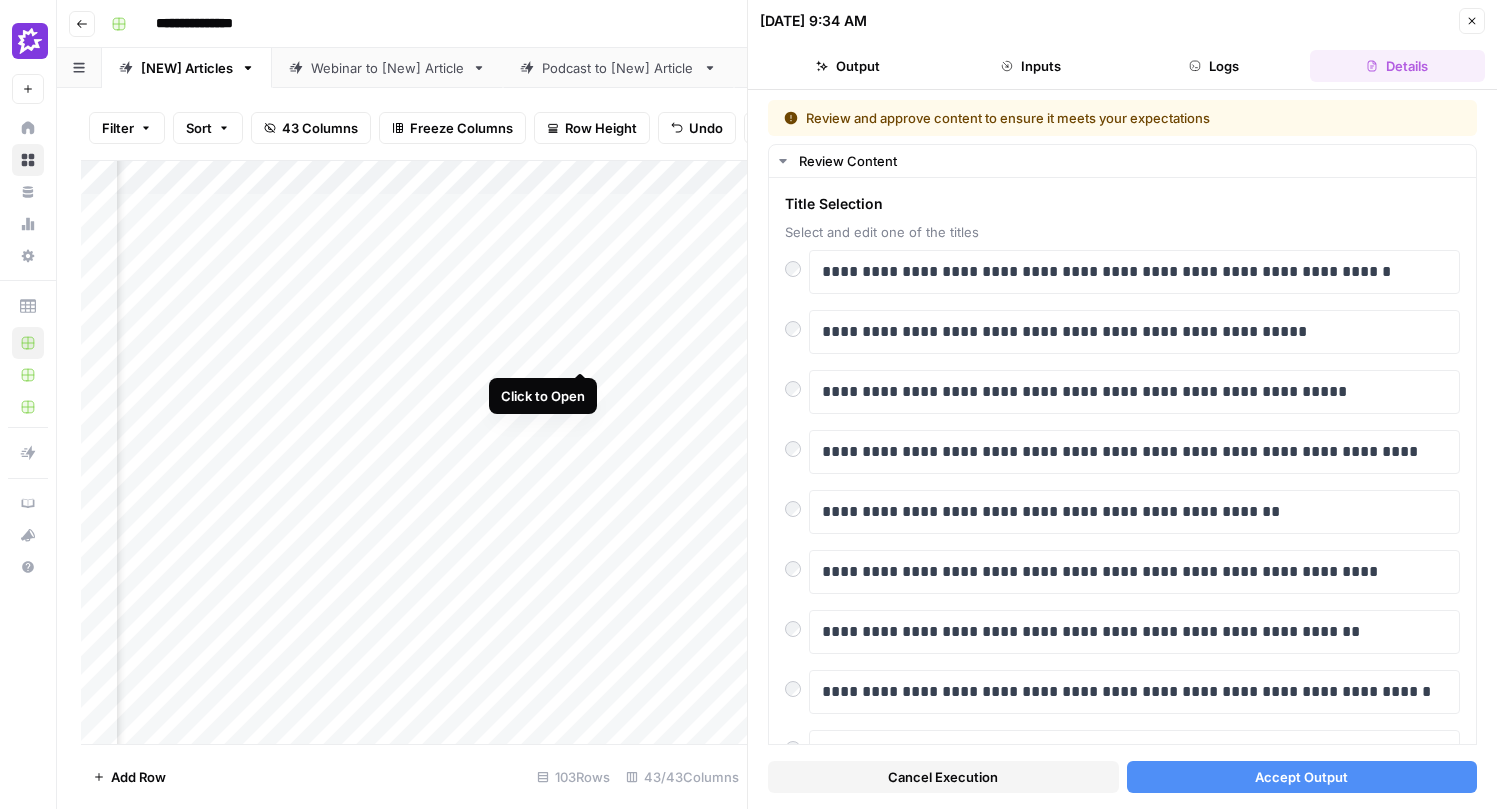 click on "Add Column" at bounding box center (414, 452) 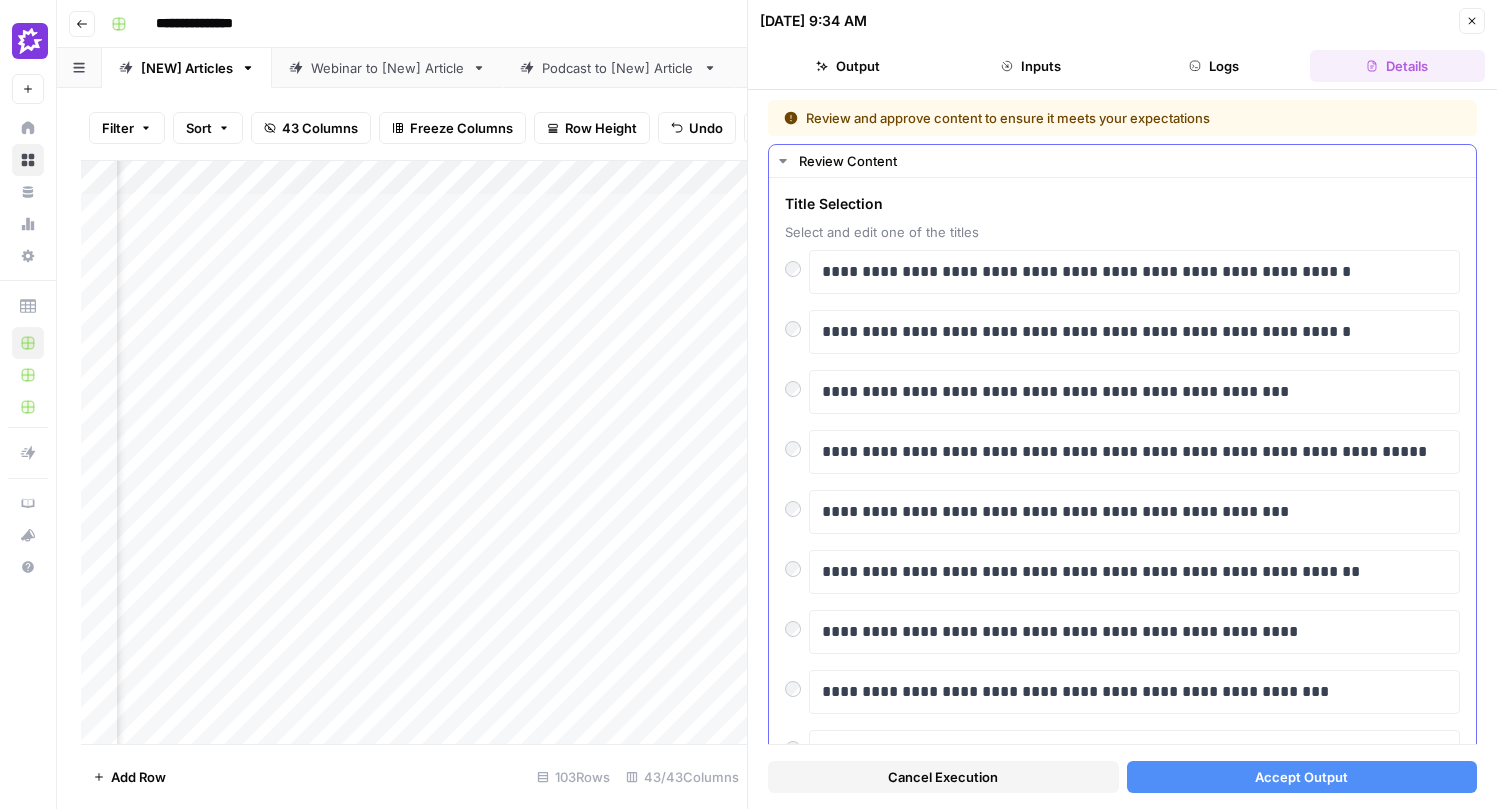 scroll, scrollTop: 0, scrollLeft: 0, axis: both 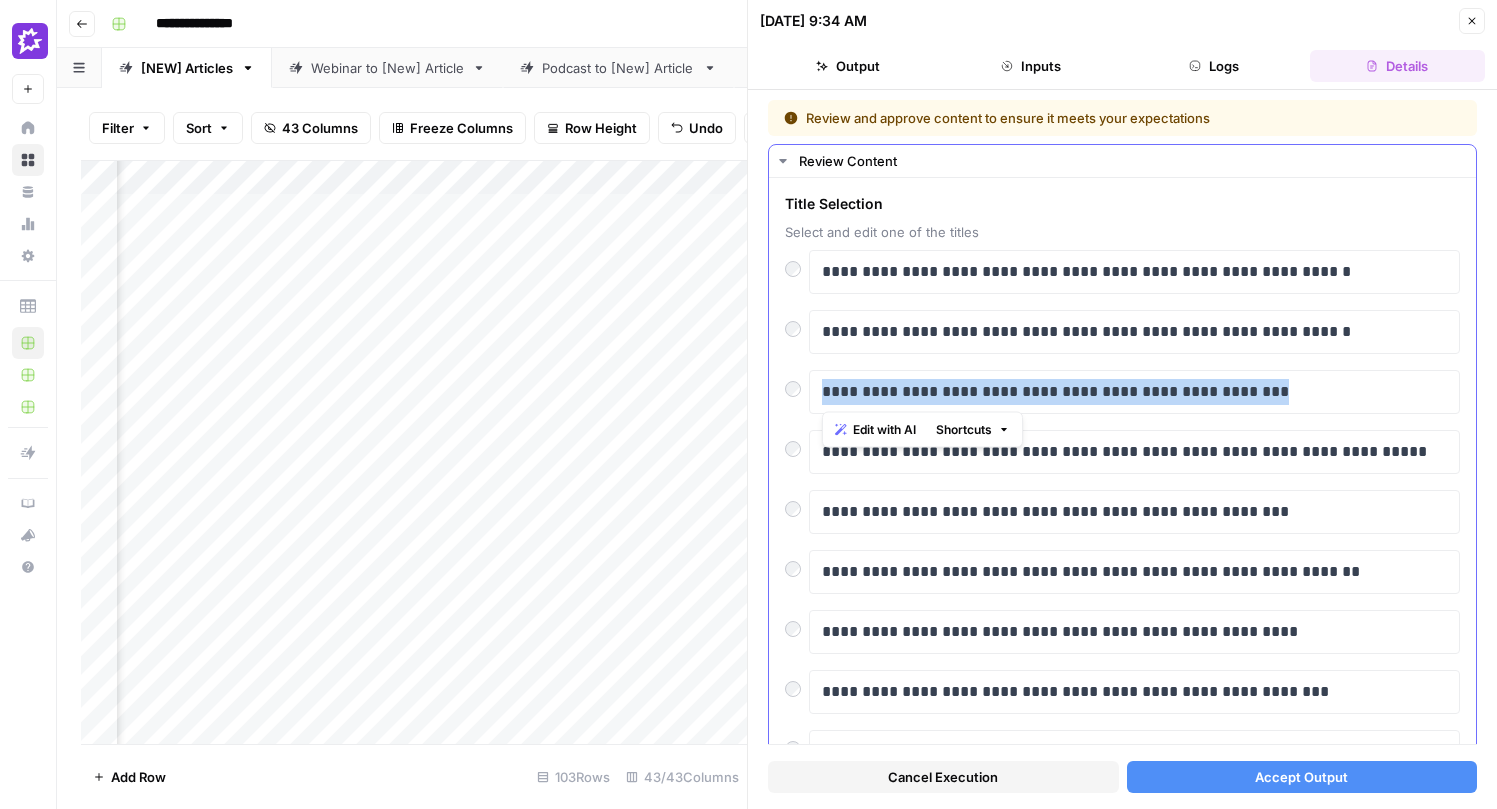 click on "**********" at bounding box center (1122, 392) 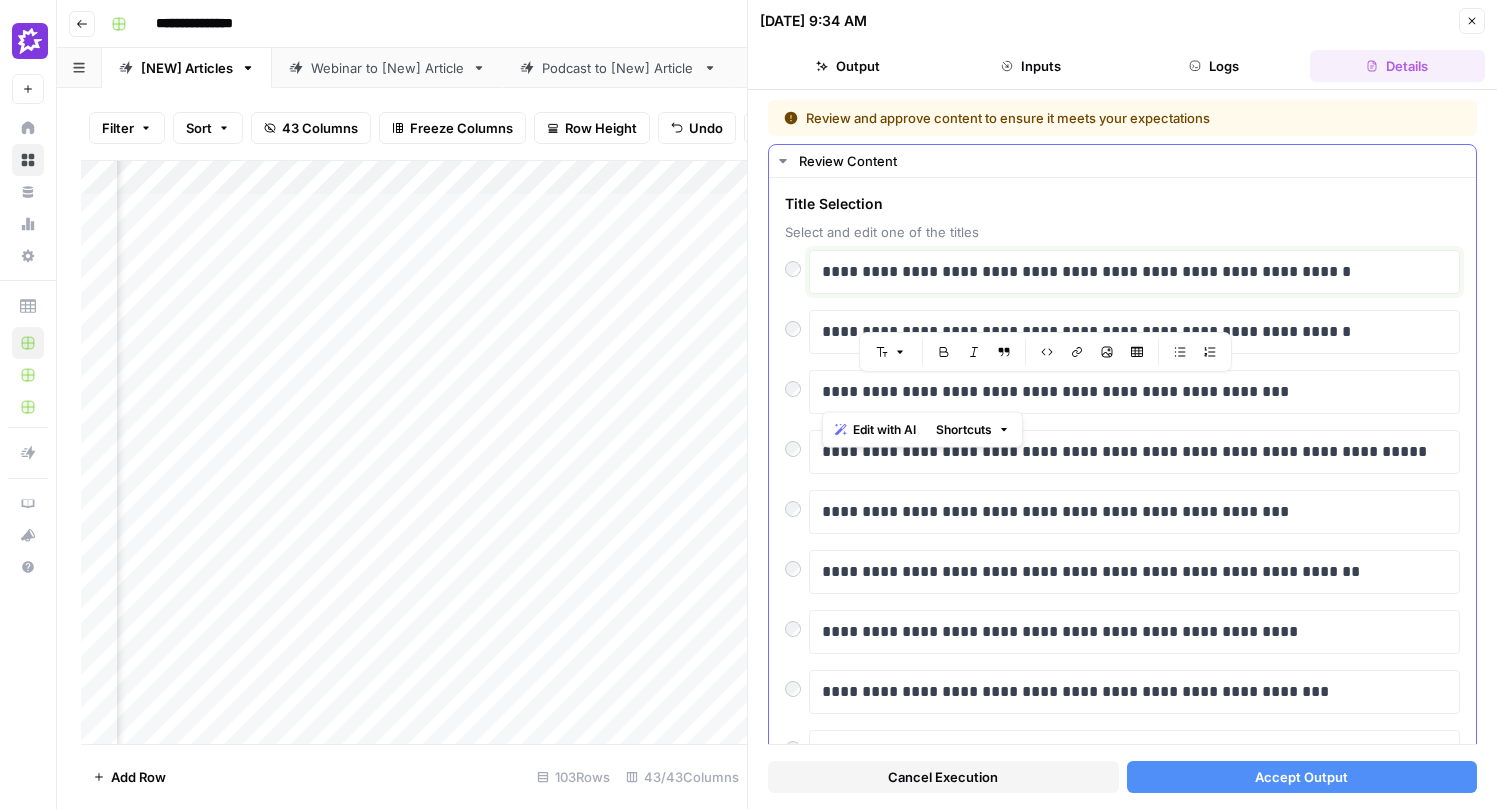 click on "**********" at bounding box center (1134, 272) 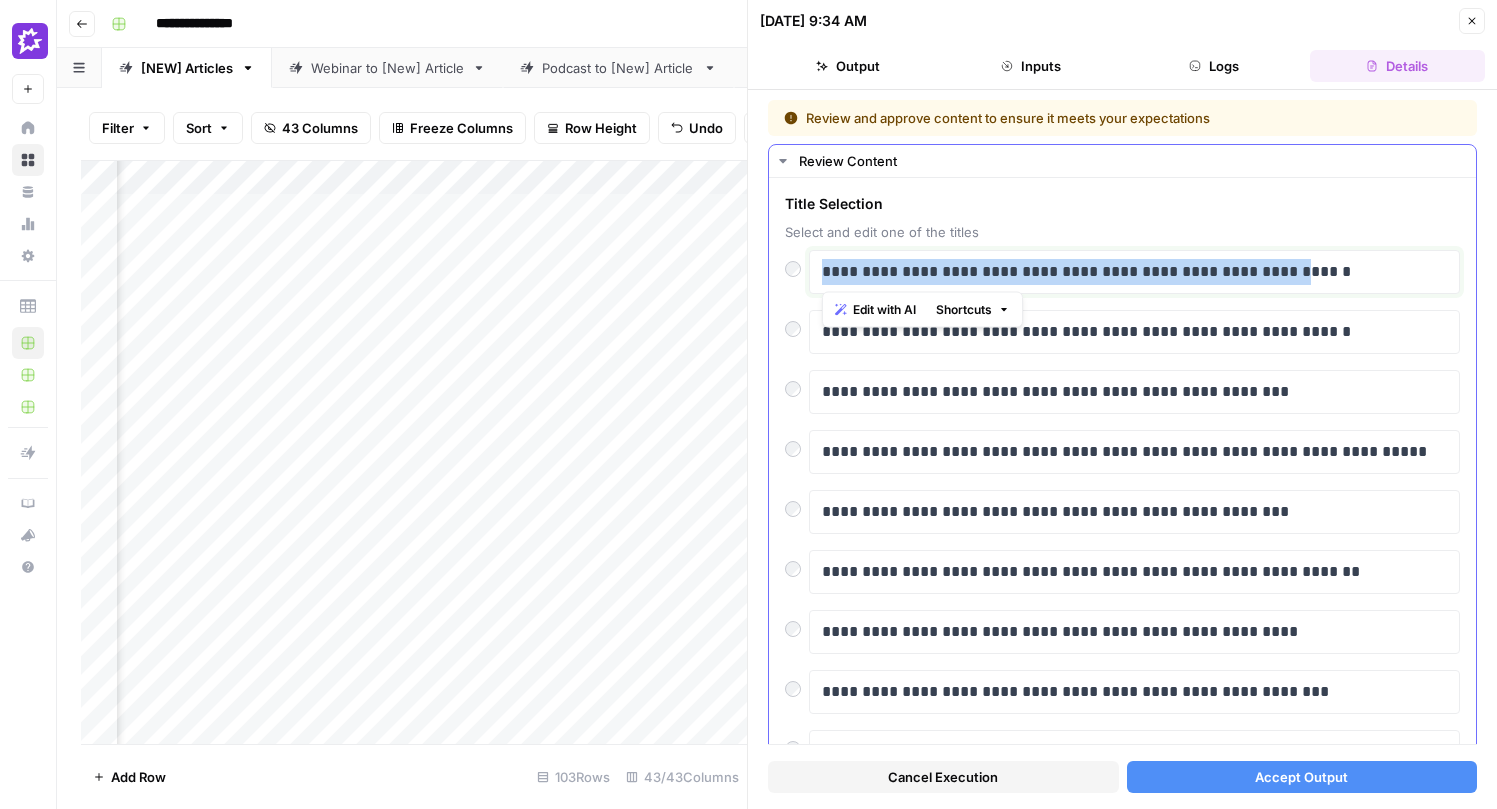 drag, startPoint x: 1284, startPoint y: 270, endPoint x: 790, endPoint y: 256, distance: 494.19833 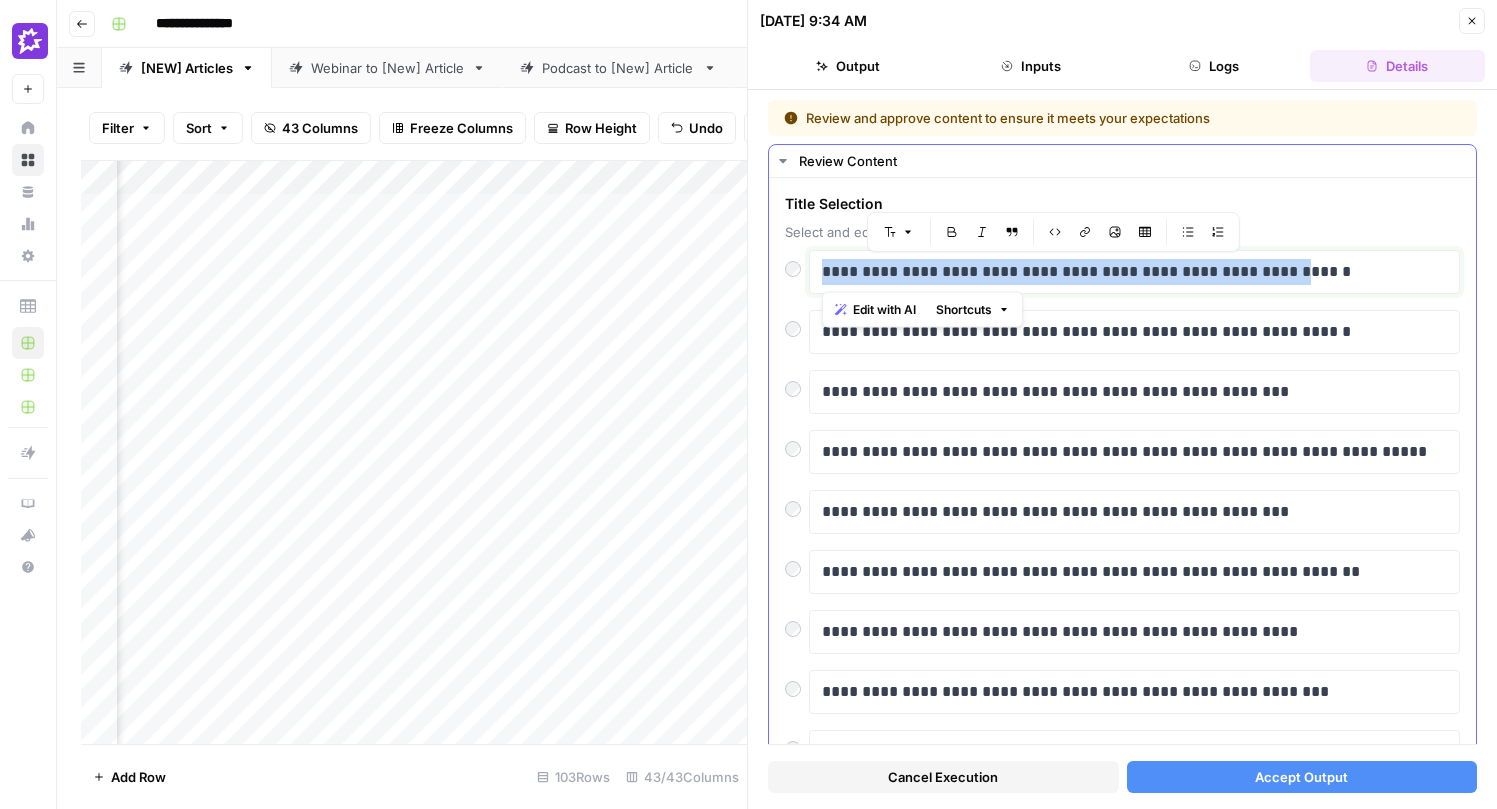 type 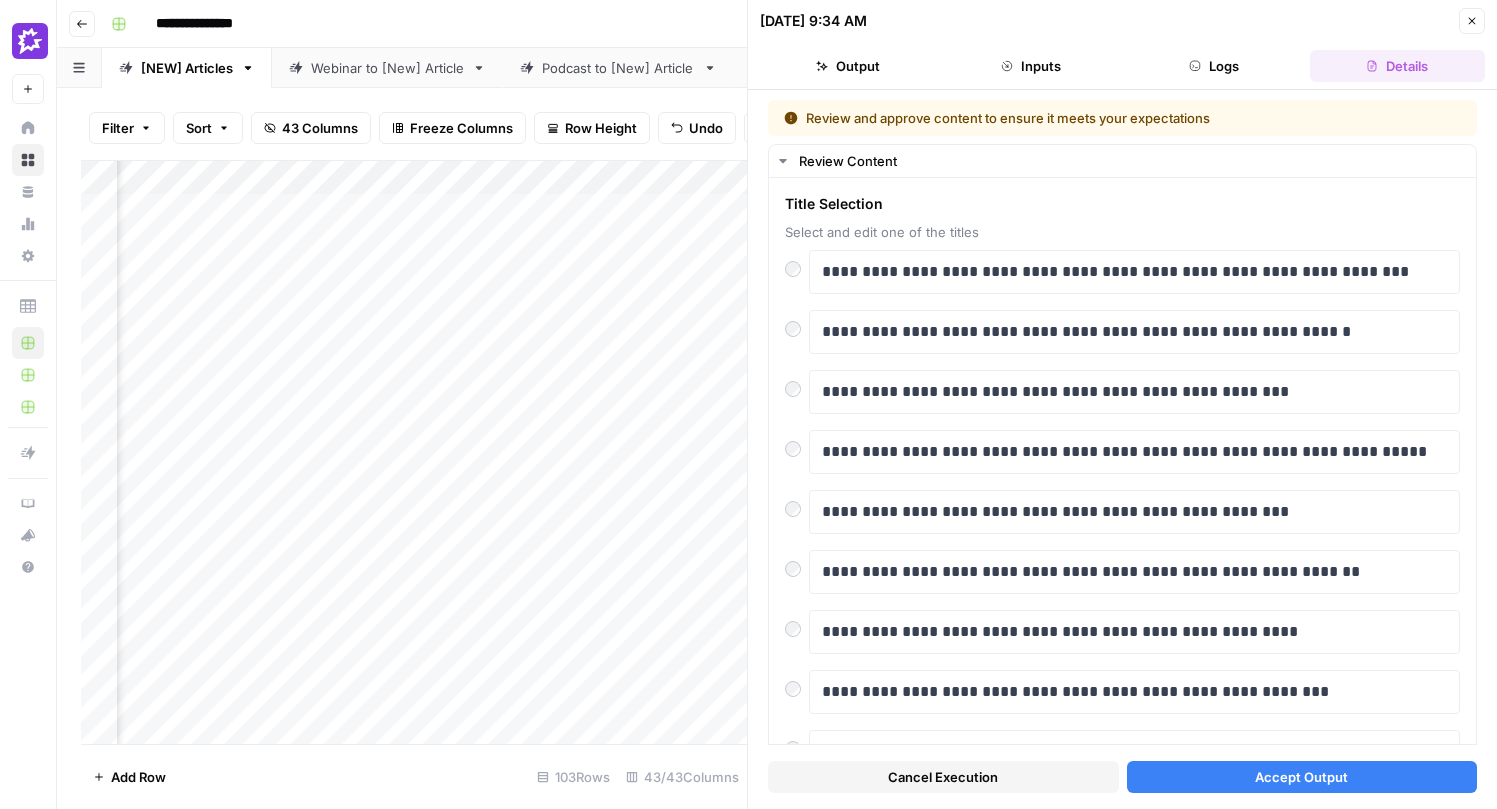 click on "Accept Output" at bounding box center (1302, 777) 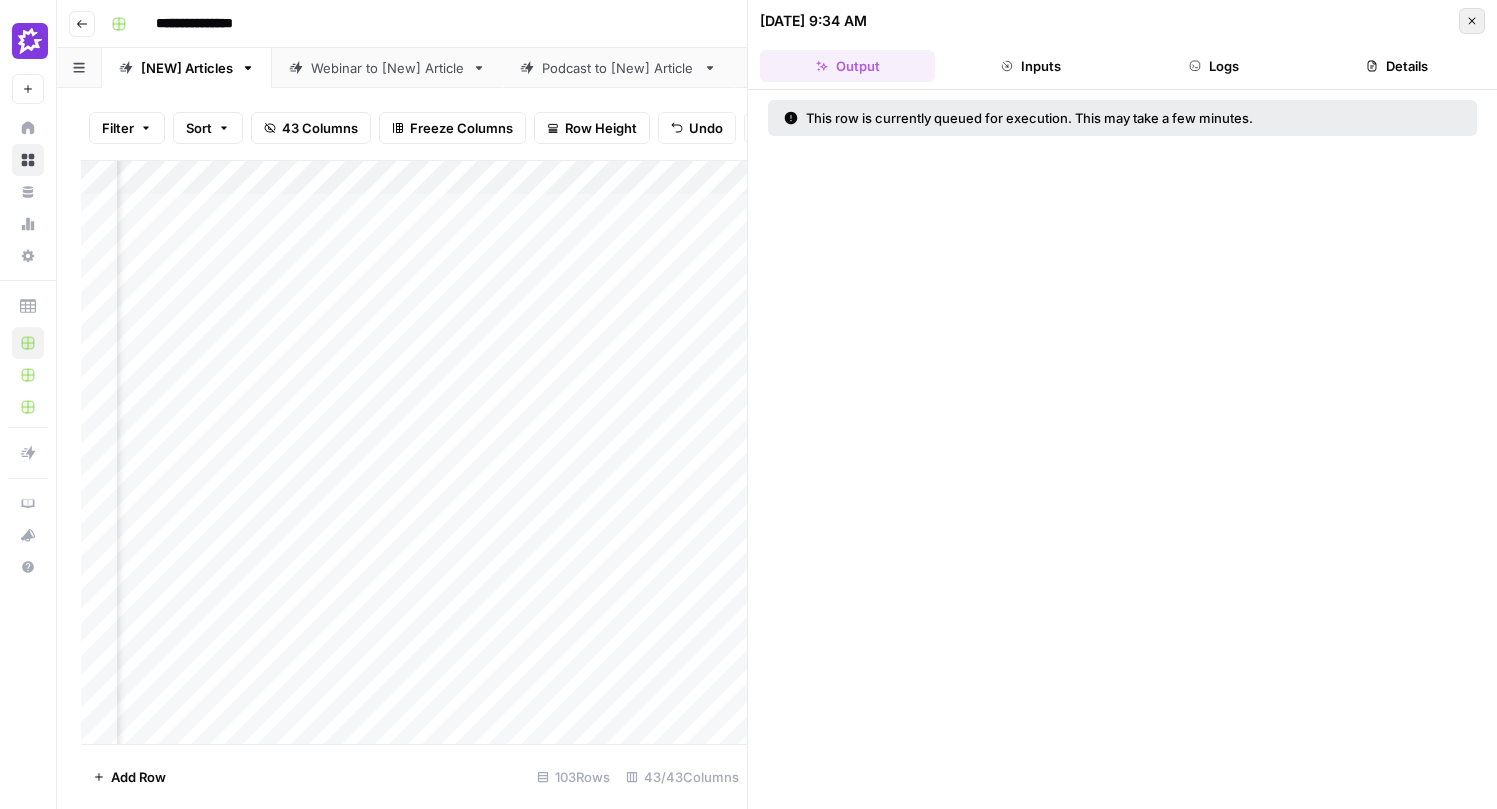 click 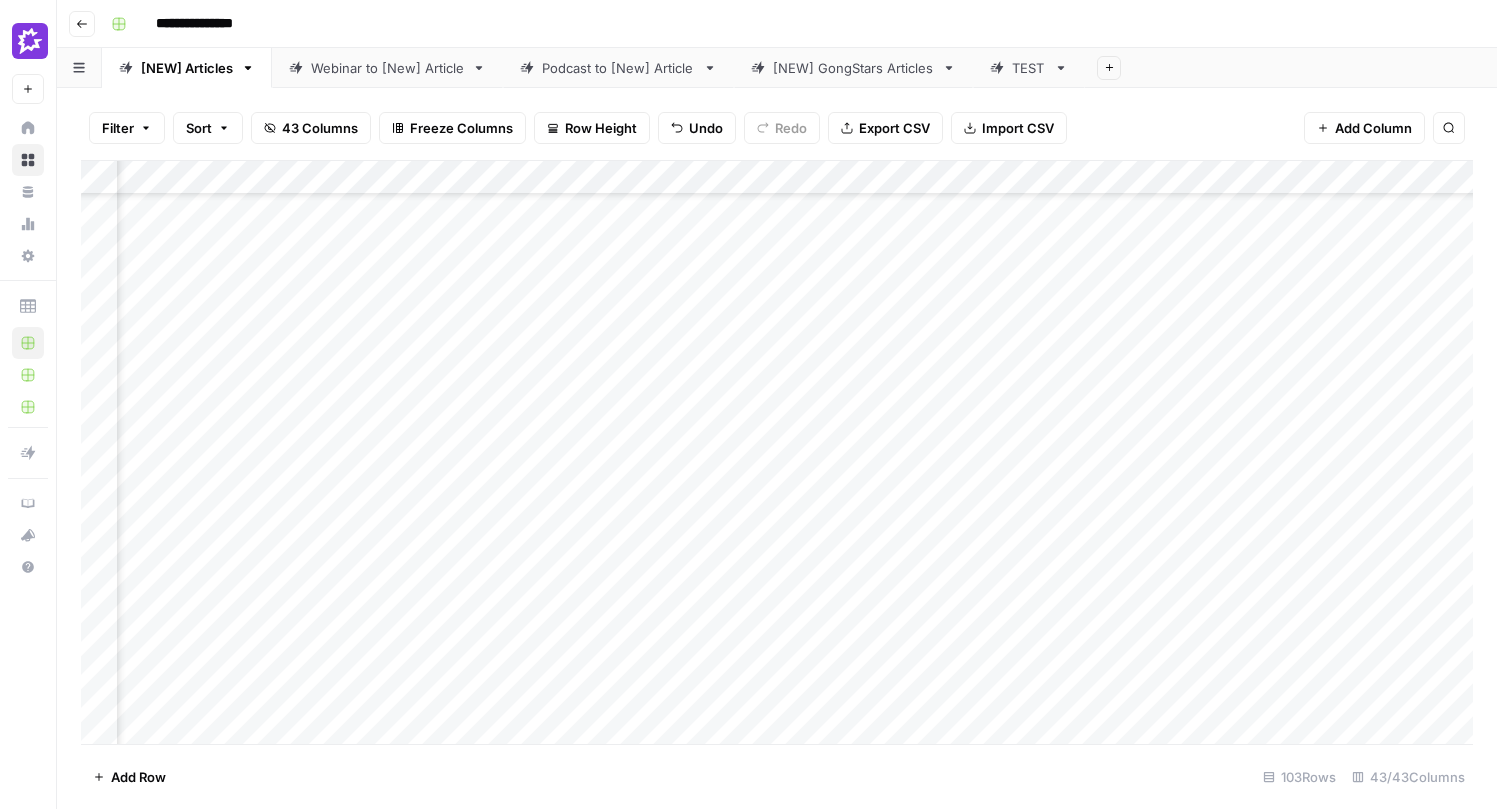 scroll, scrollTop: 207, scrollLeft: 650, axis: both 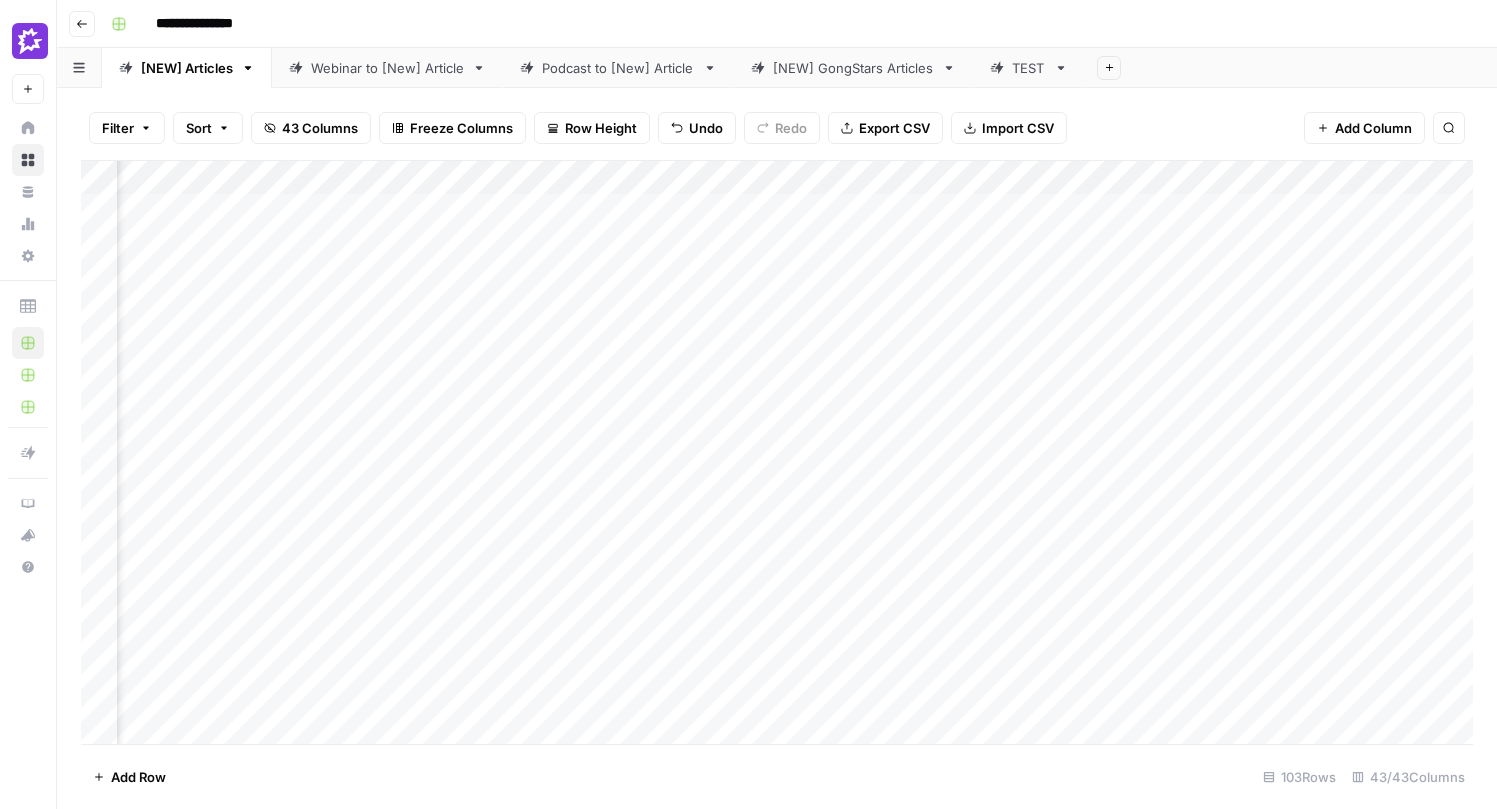 click on "Add Column" at bounding box center [777, 452] 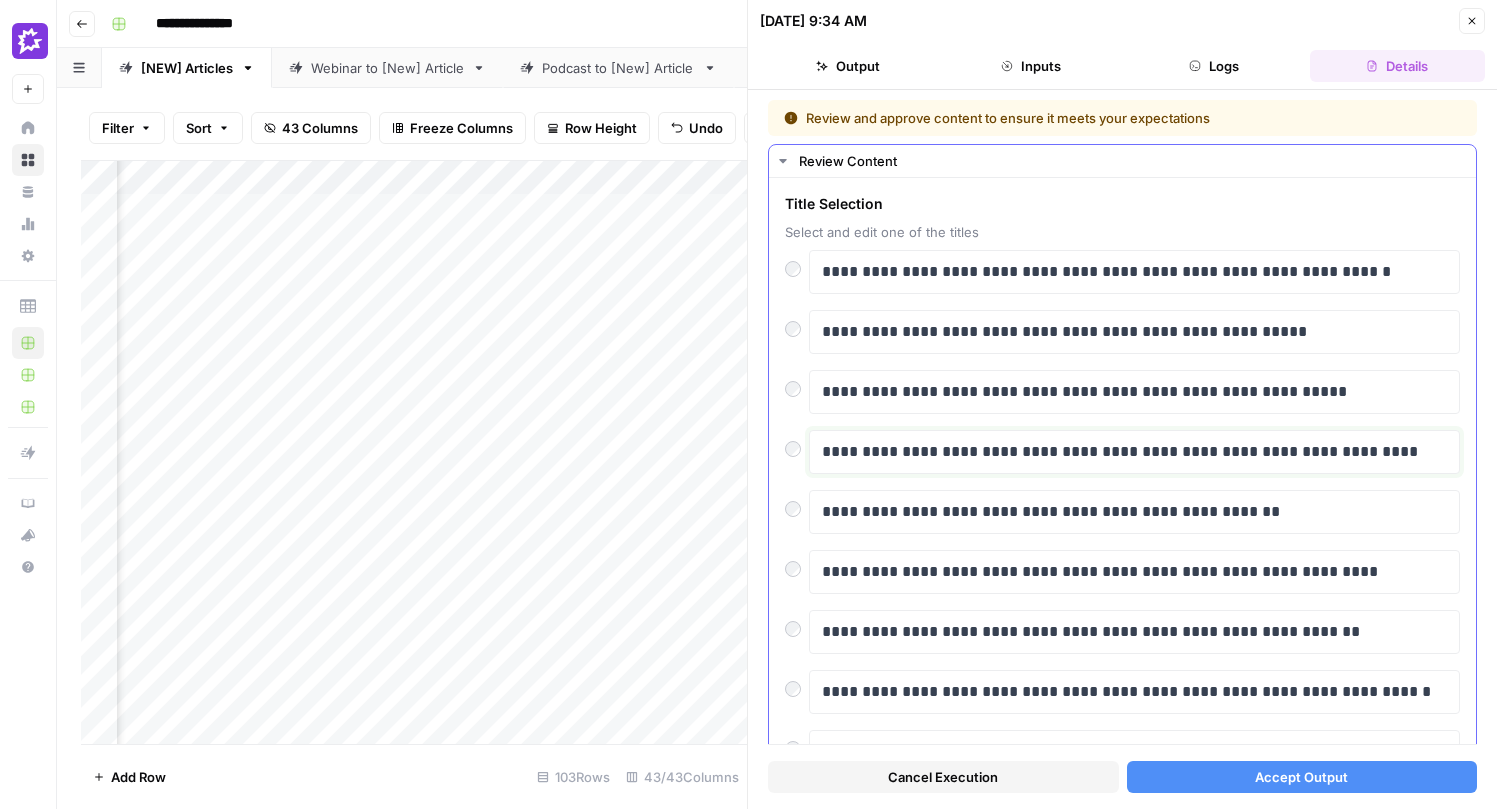 click on "**********" at bounding box center (1134, 452) 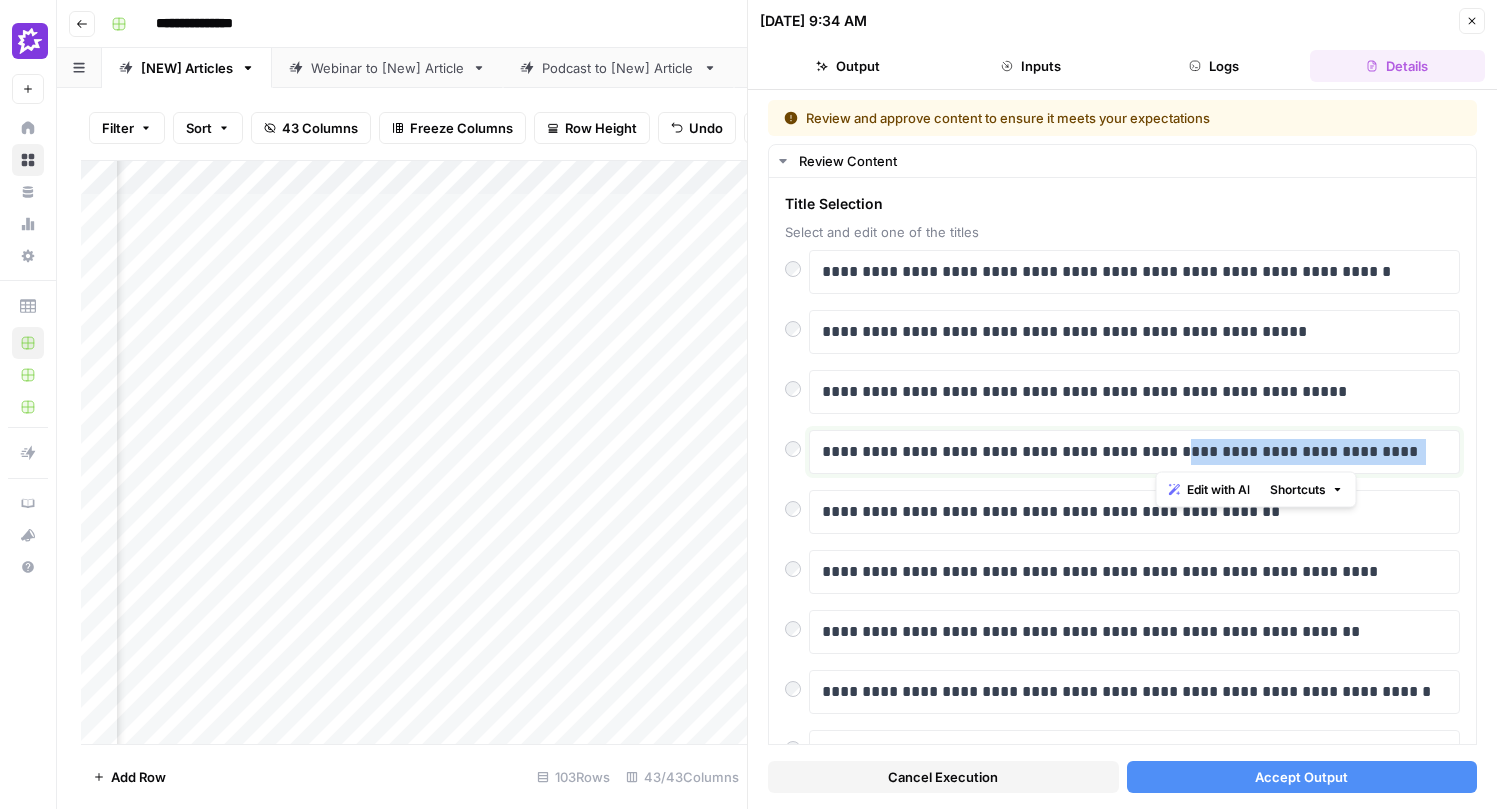 drag, startPoint x: 1154, startPoint y: 451, endPoint x: 1504, endPoint y: 464, distance: 350.24133 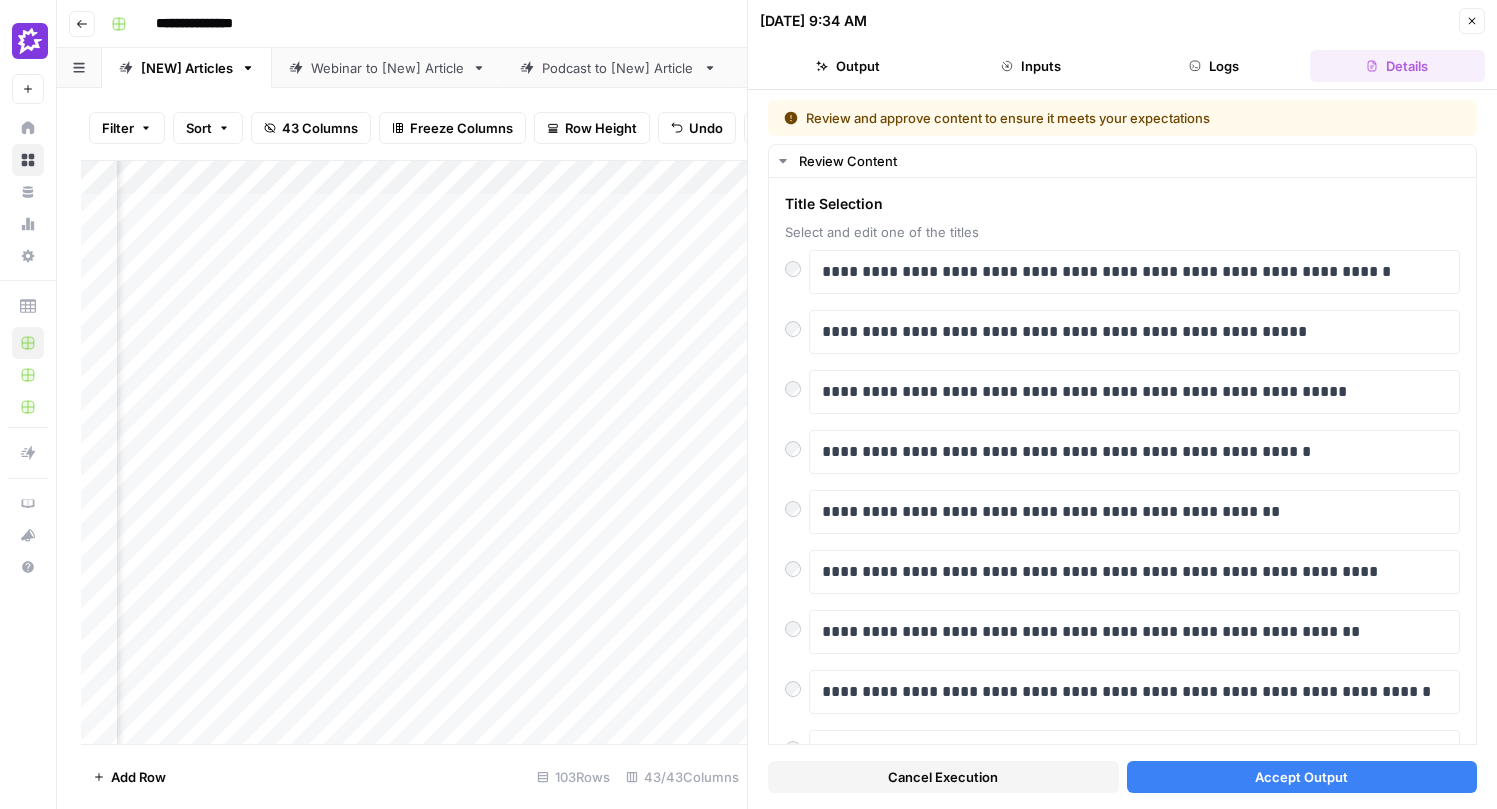 click on "Accept Output" at bounding box center [1302, 777] 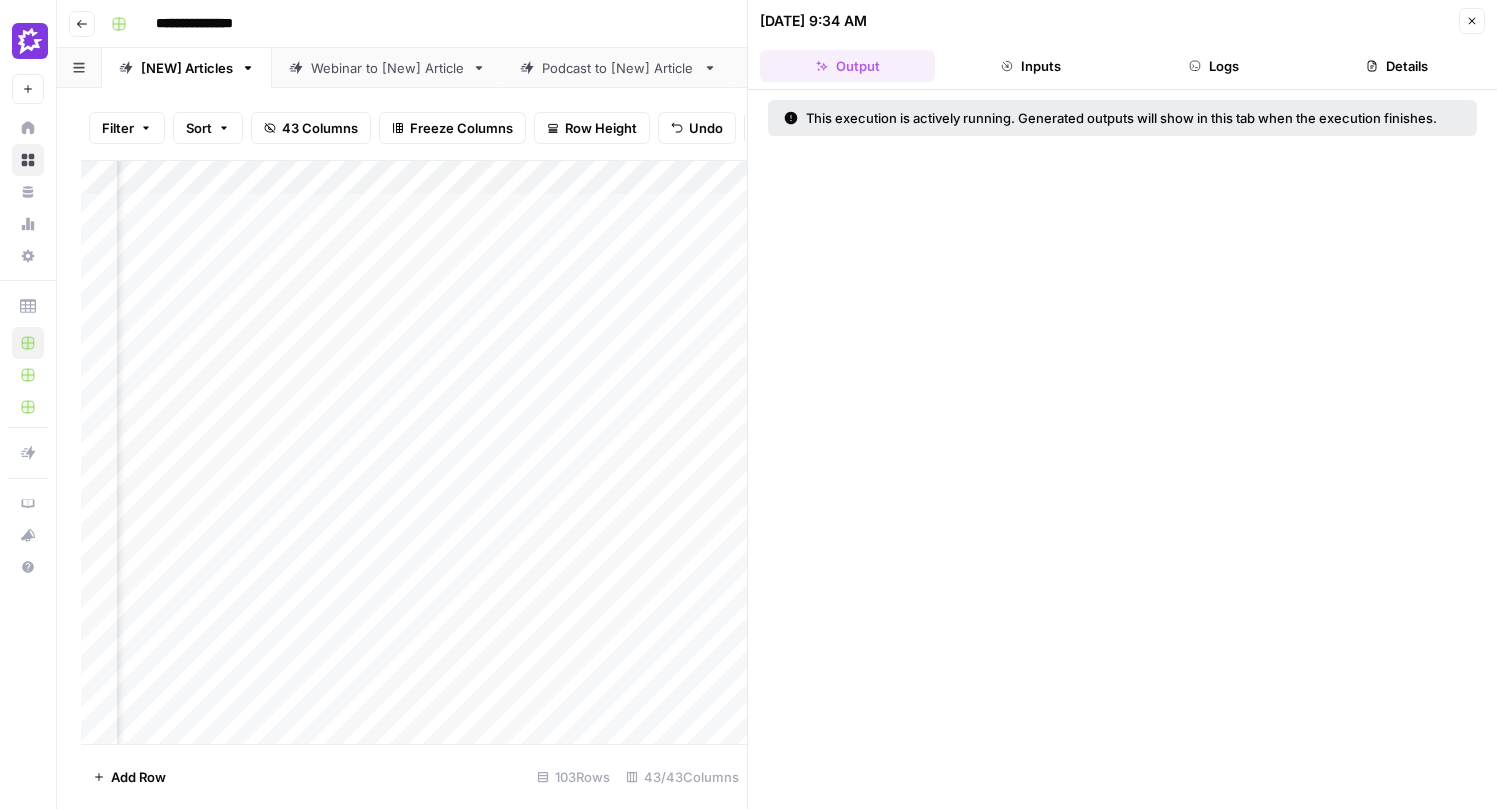 scroll, scrollTop: 0, scrollLeft: 1574, axis: horizontal 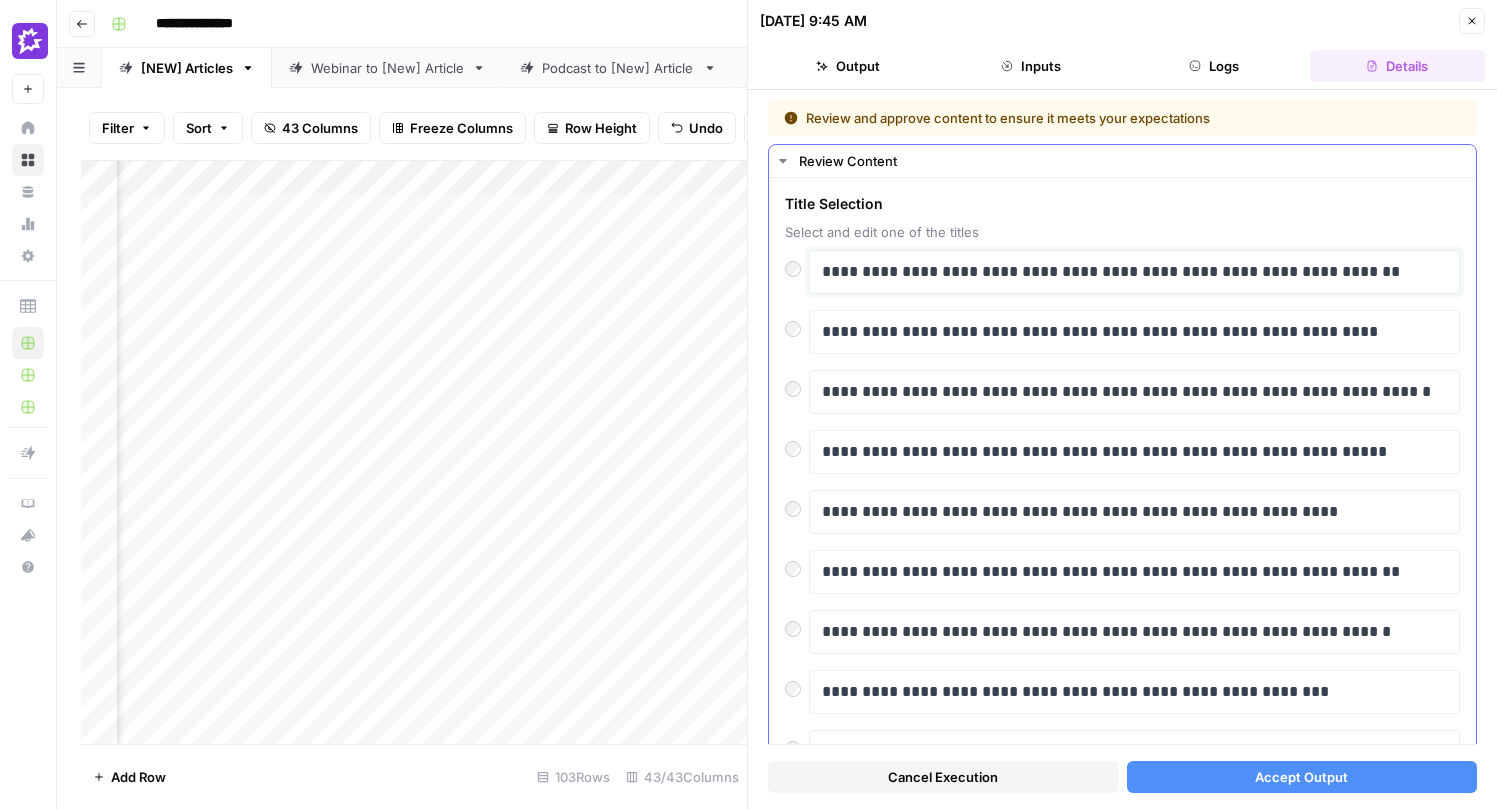 click on "**********" at bounding box center [1134, 272] 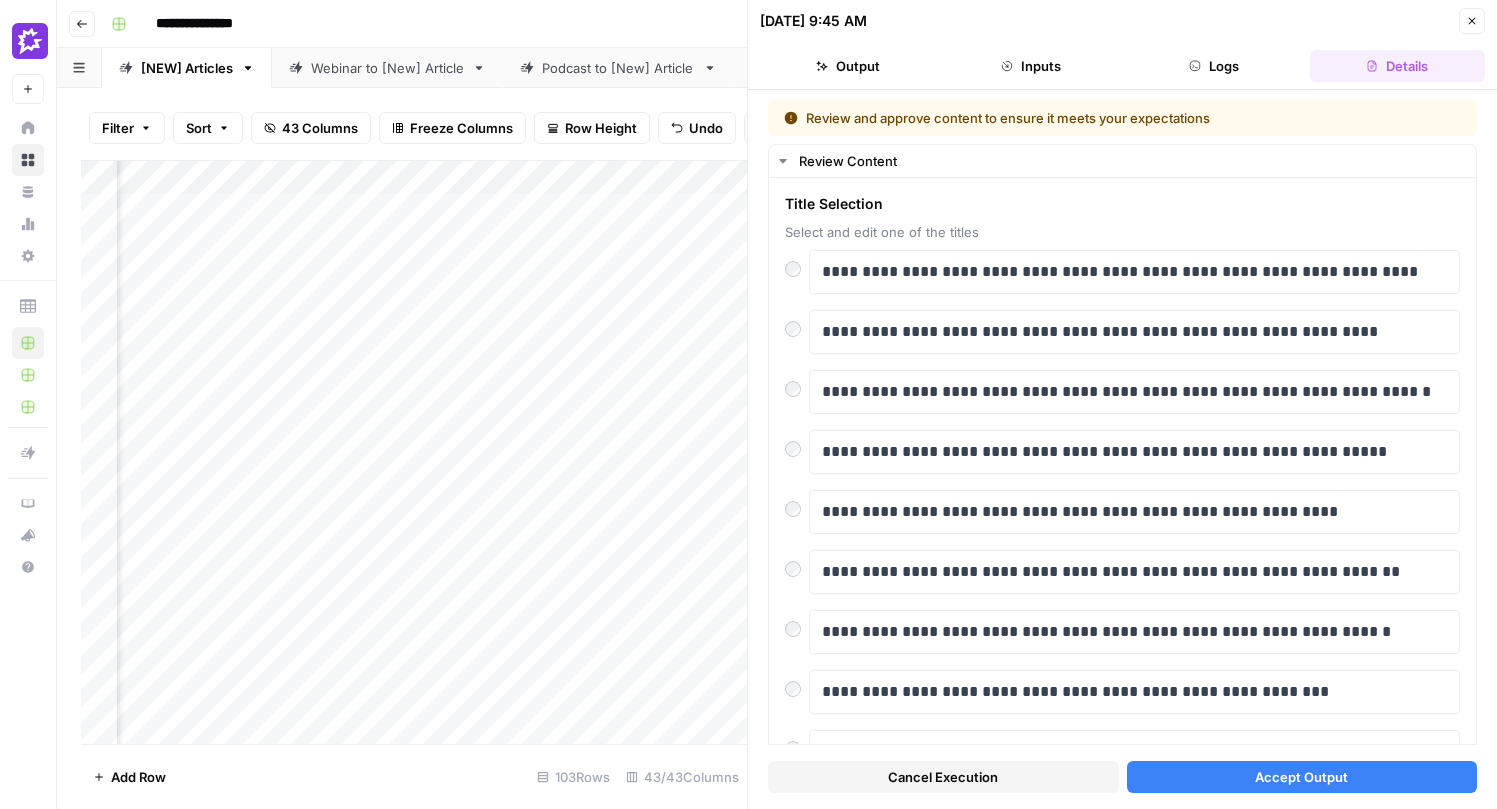 click on "Accept Output" at bounding box center [1302, 777] 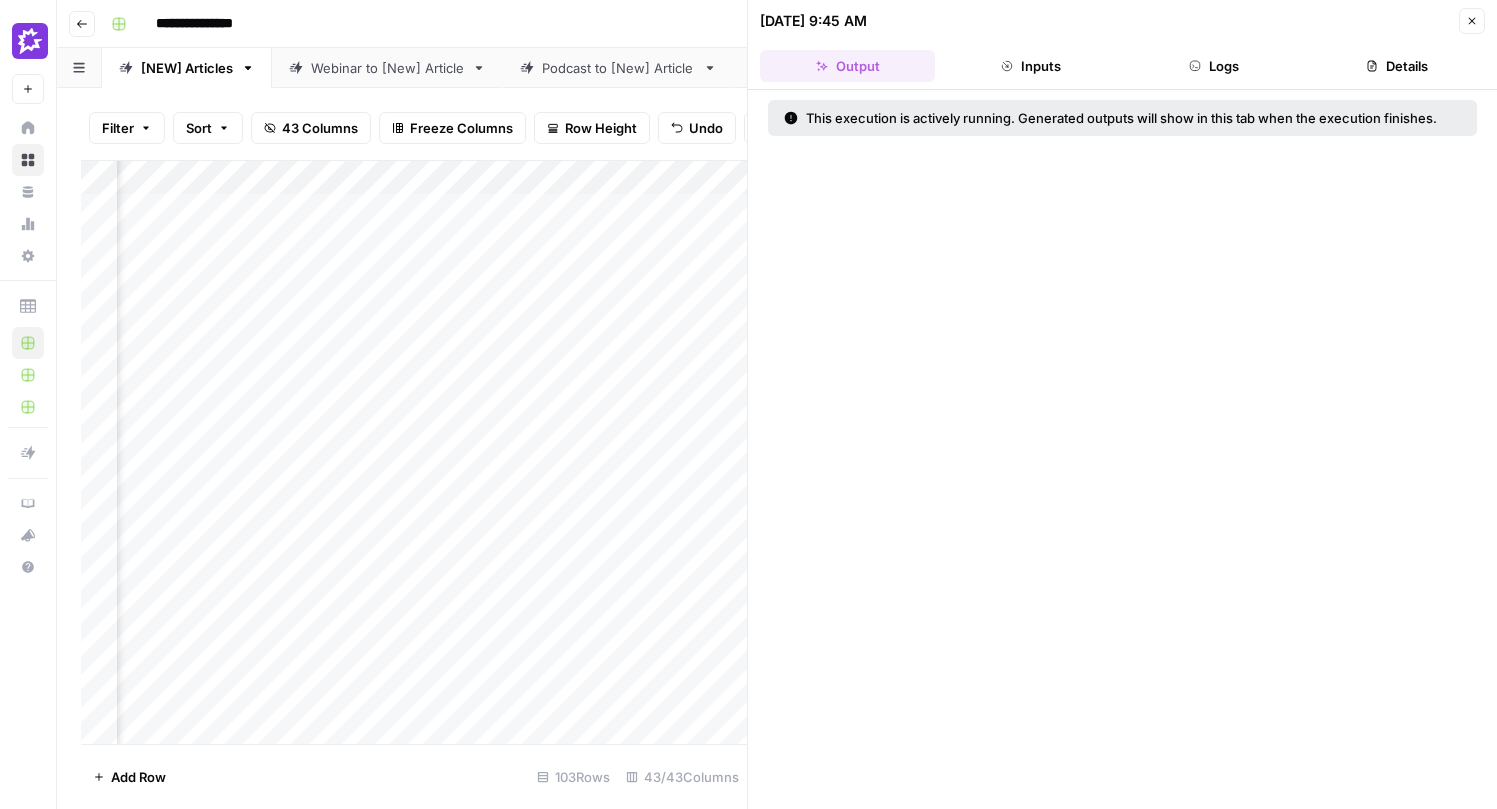 scroll, scrollTop: 1, scrollLeft: 0, axis: vertical 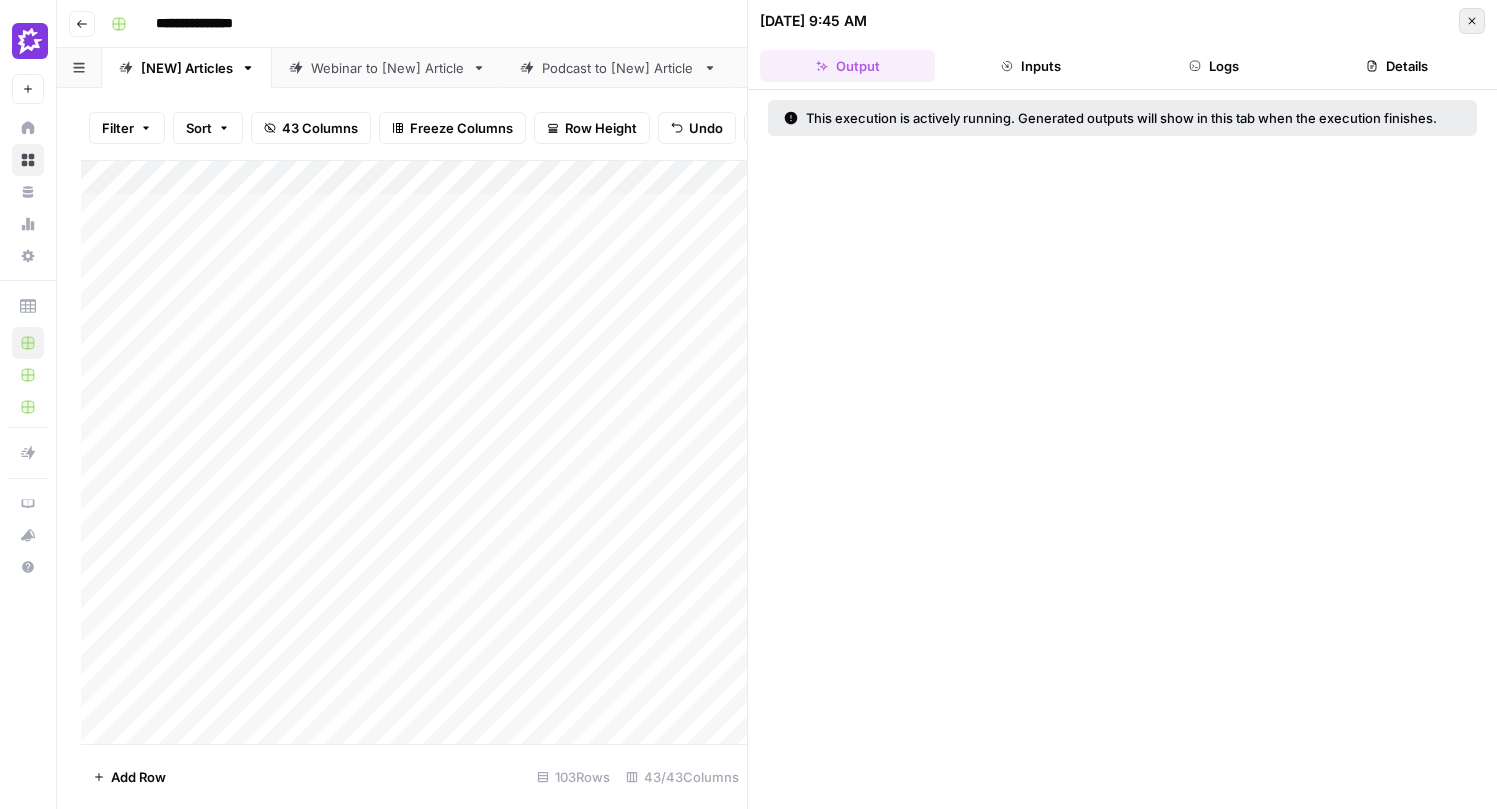click on "Close" at bounding box center (1472, 21) 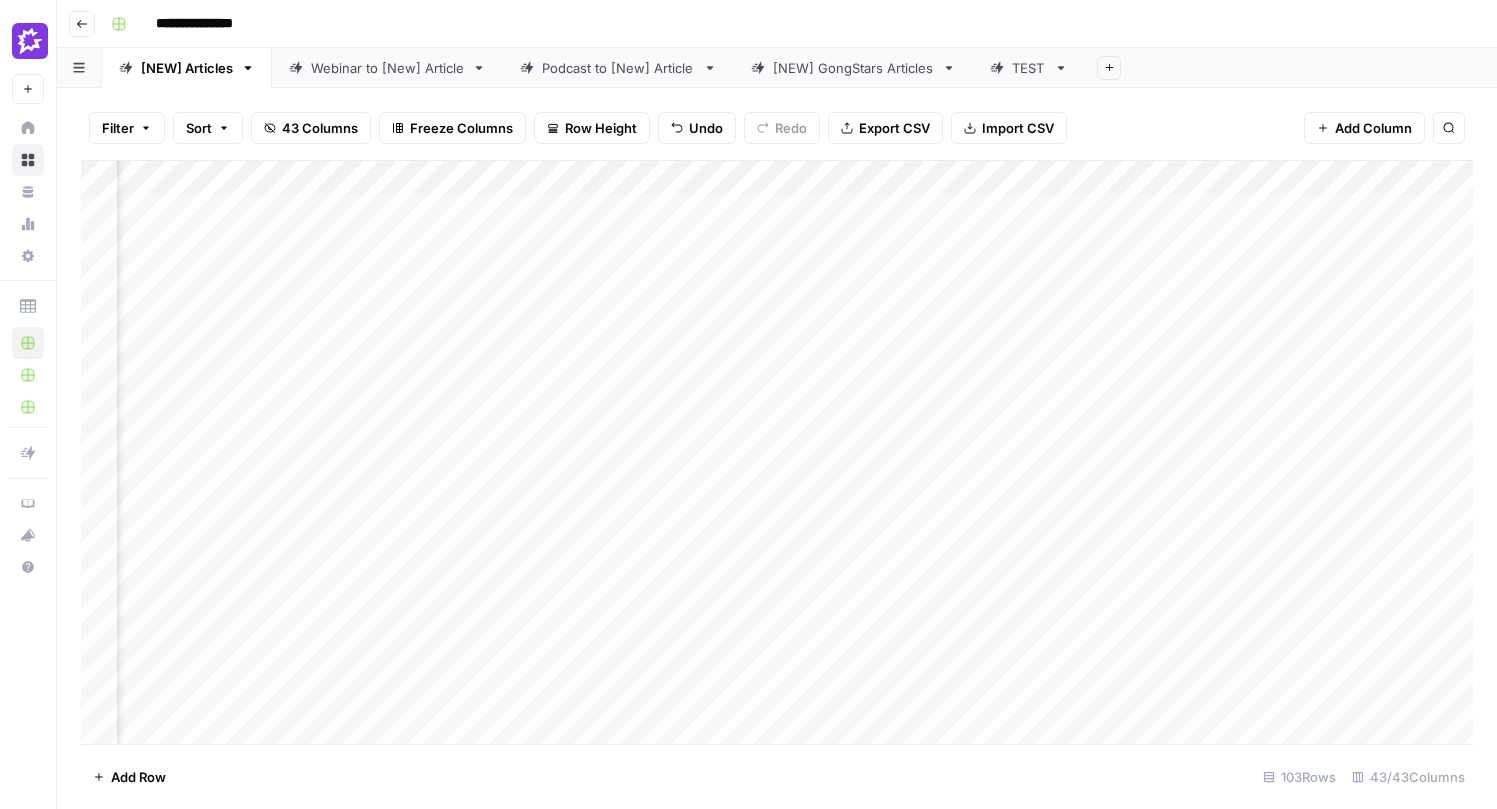 scroll, scrollTop: 0, scrollLeft: 3800, axis: horizontal 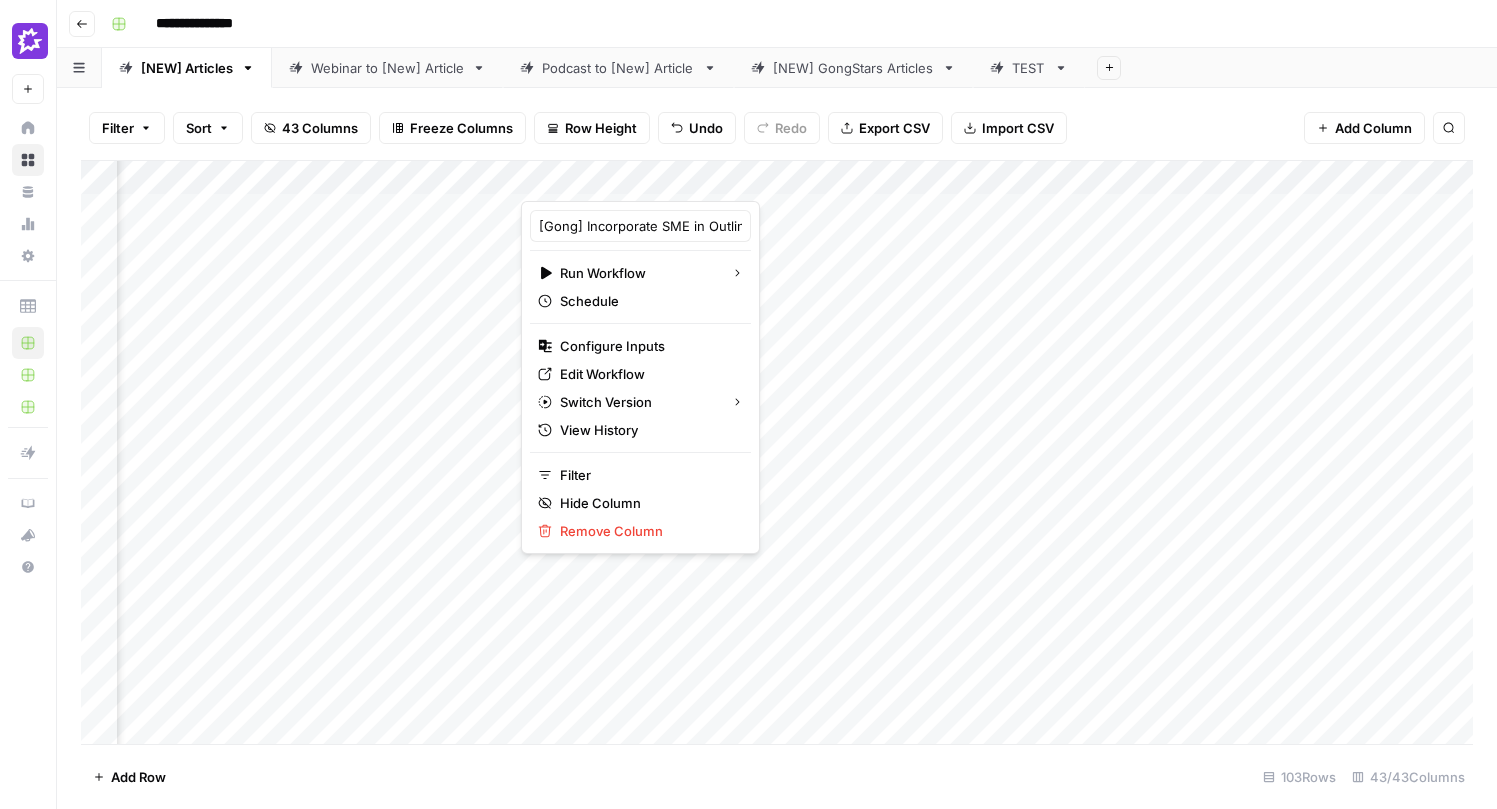 click at bounding box center (690, 181) 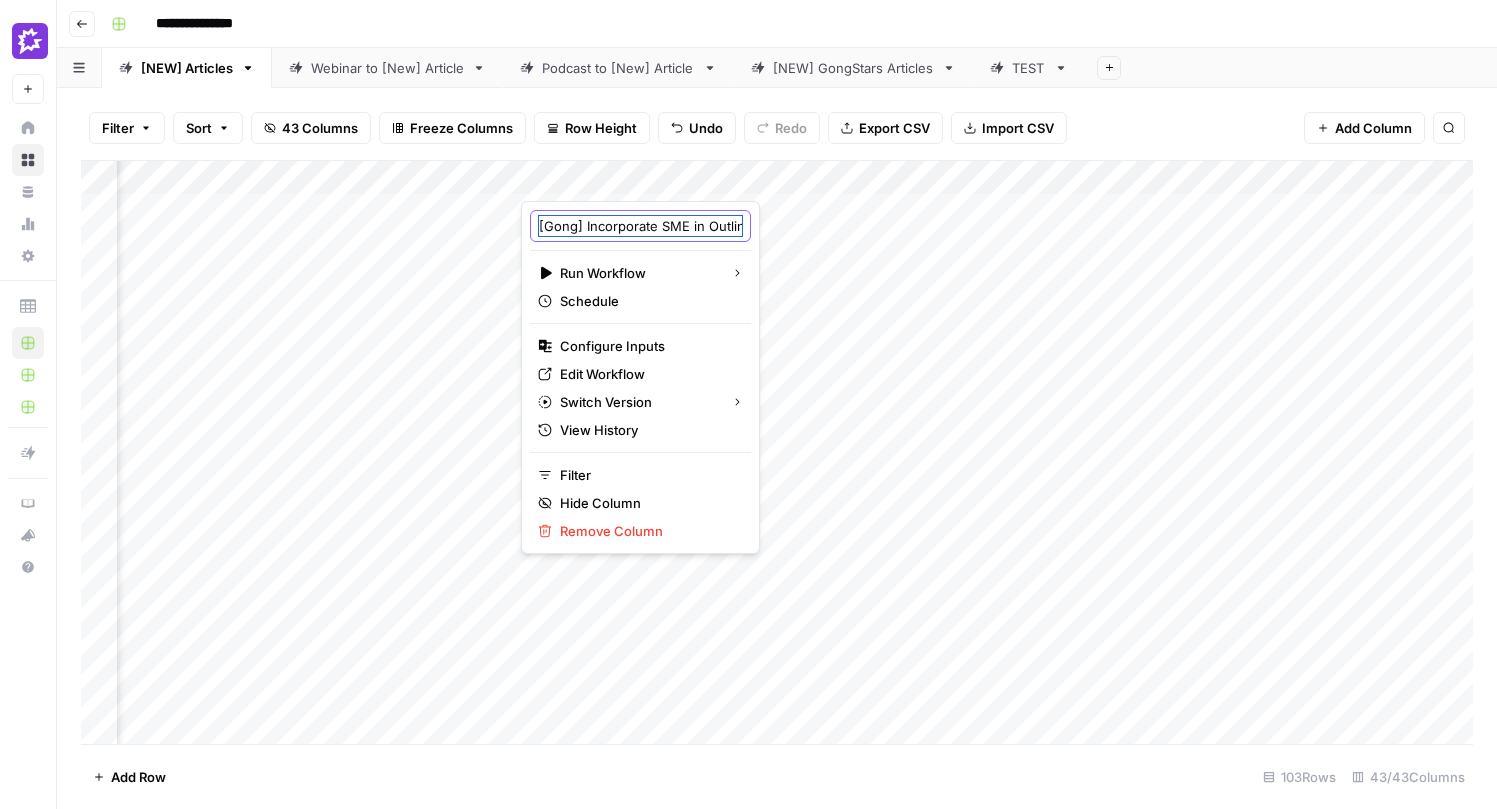 click on "[Gong] Incorporate SME in Outline" at bounding box center (640, 226) 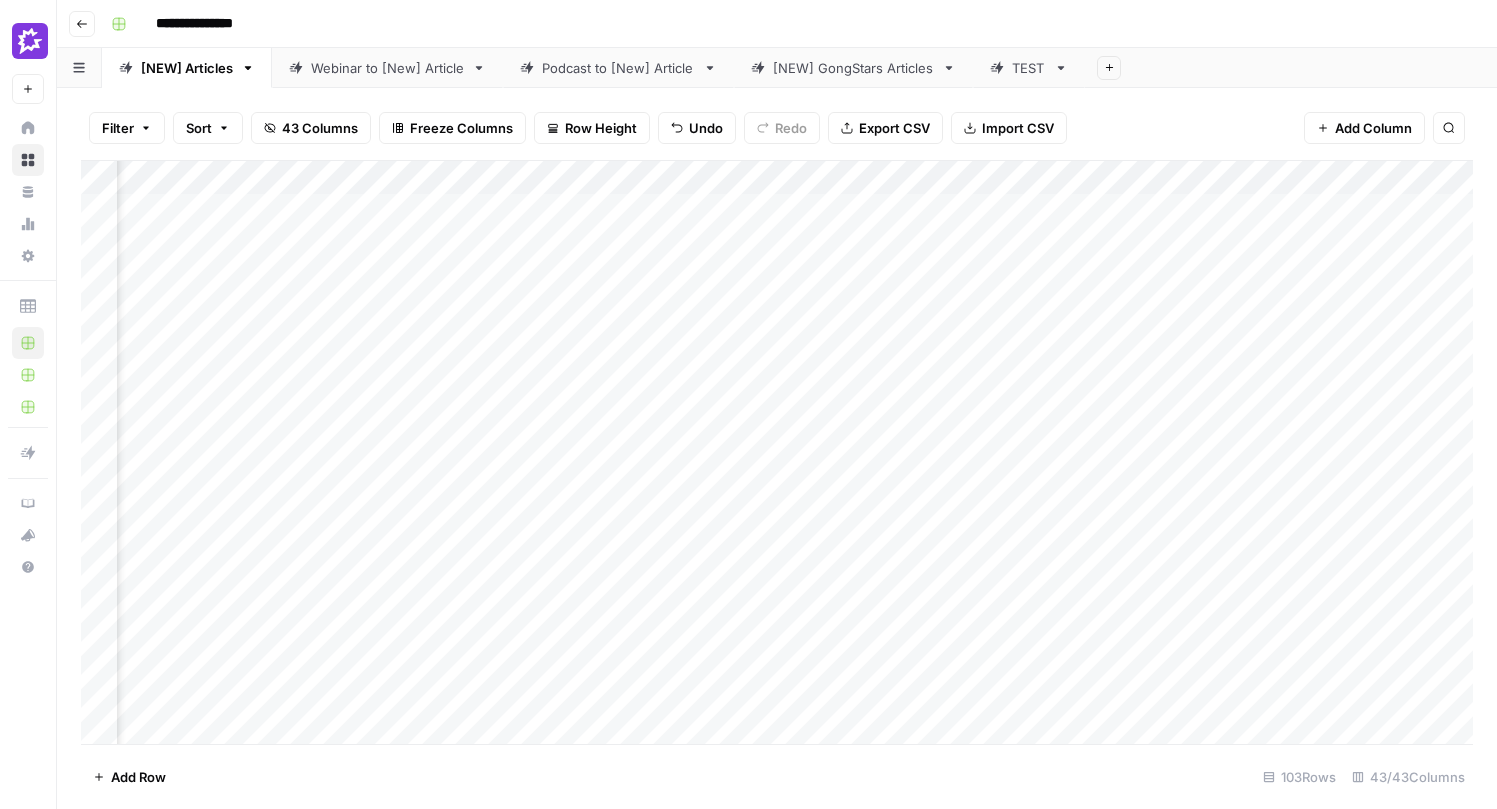 click on "Add Column" at bounding box center [777, 452] 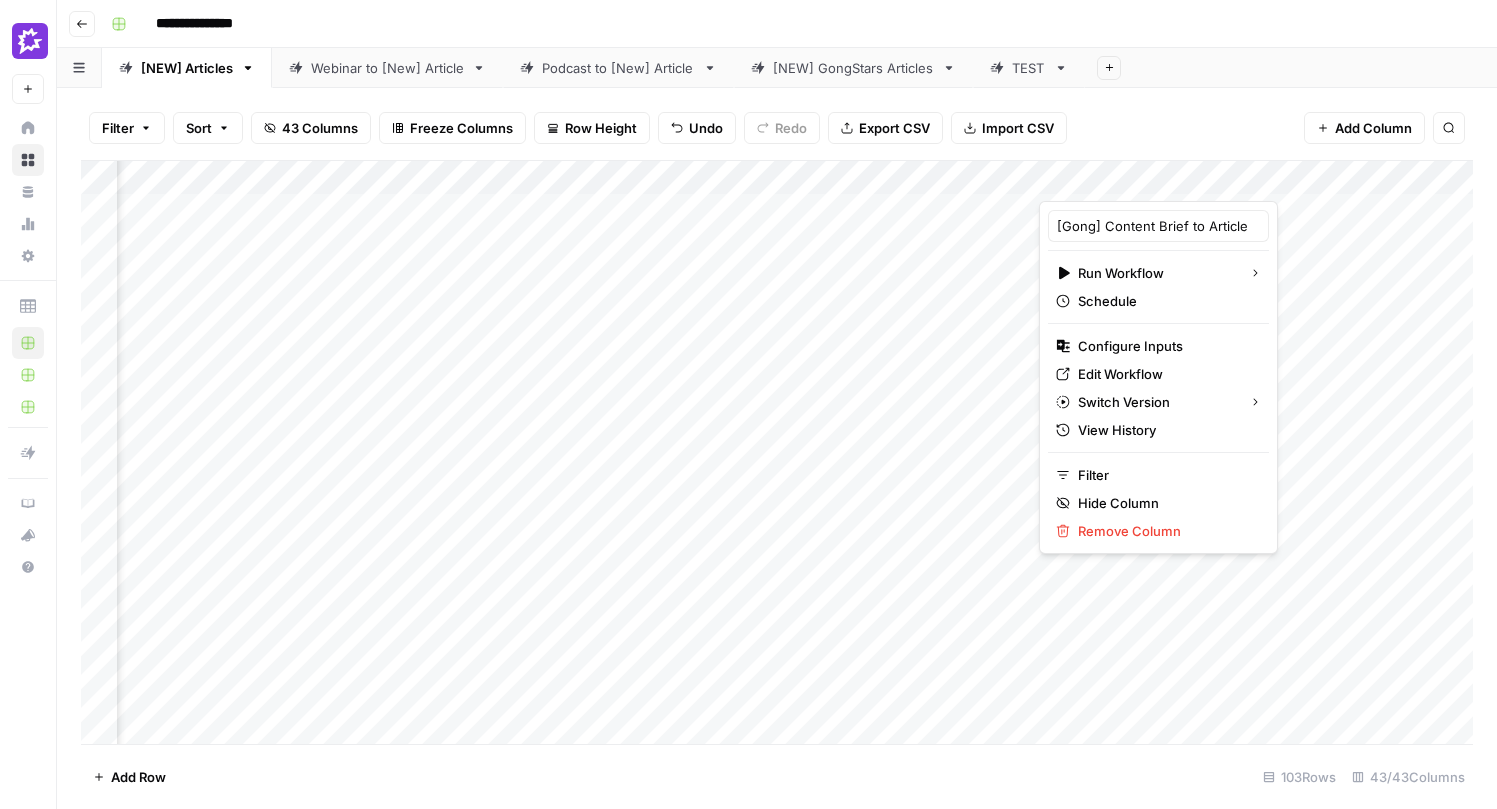 click at bounding box center [1174, 181] 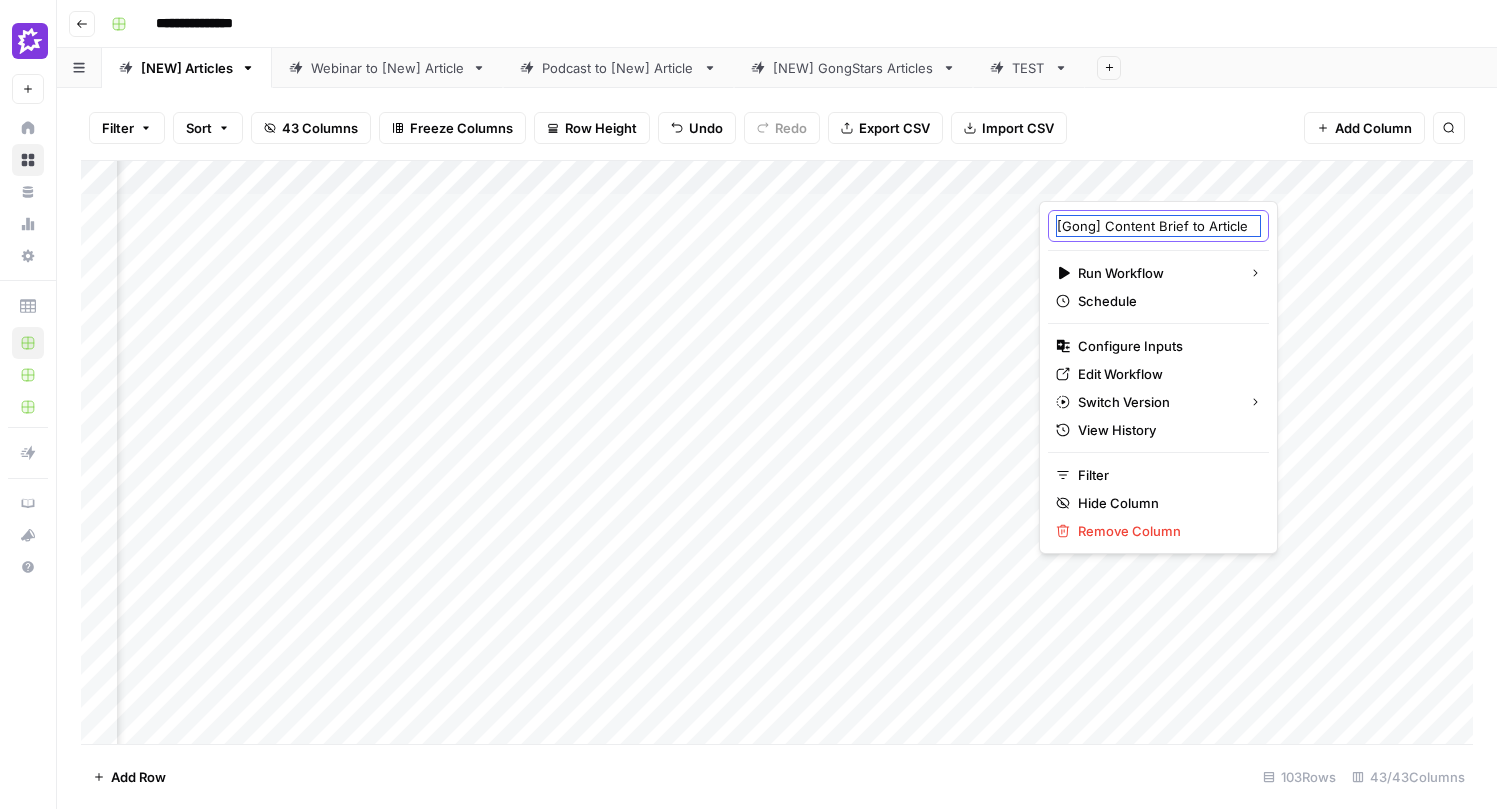 click on "[Gong] Content Brief to Article" at bounding box center [1158, 226] 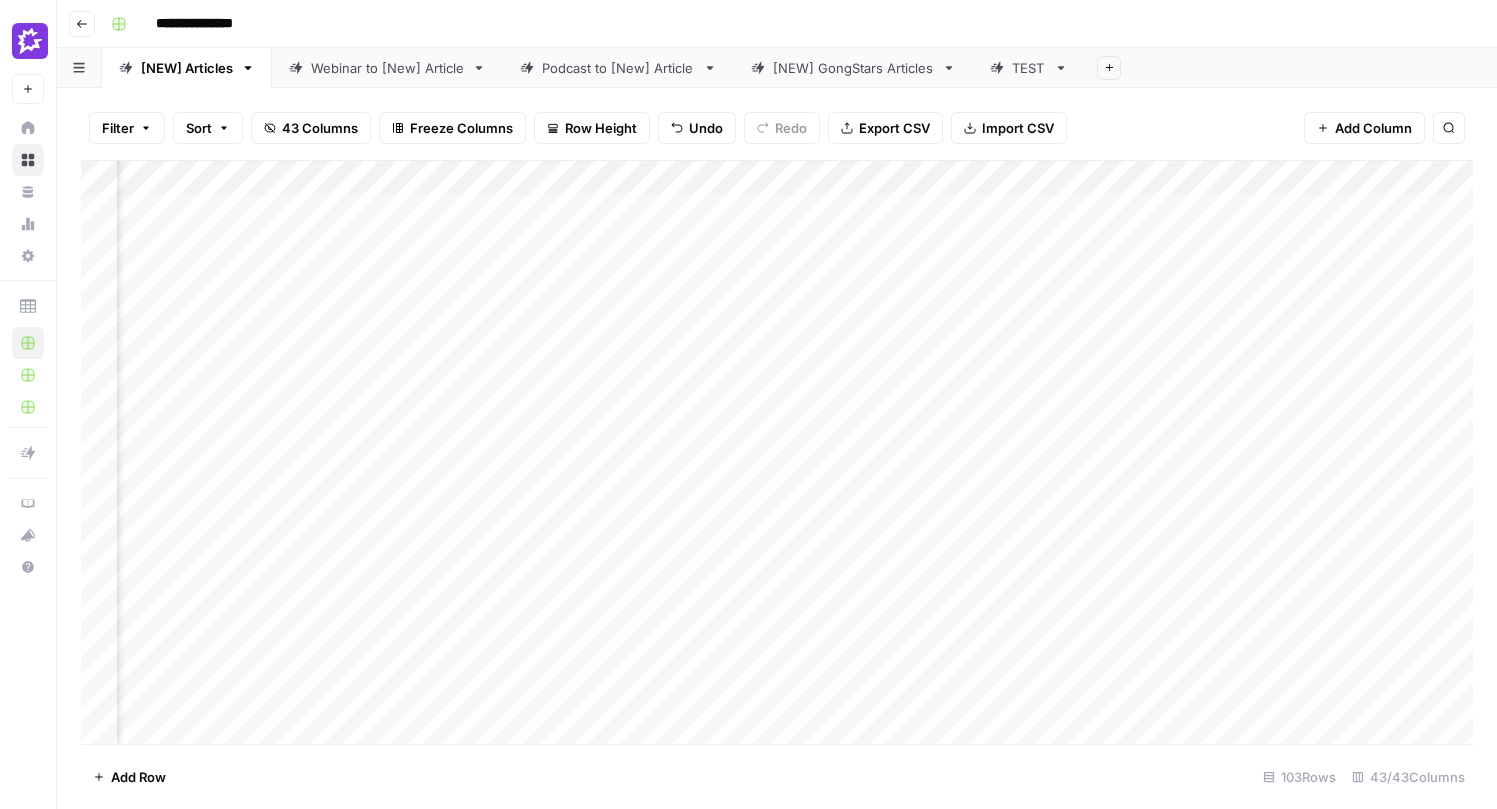 click on "Add Column" at bounding box center [777, 452] 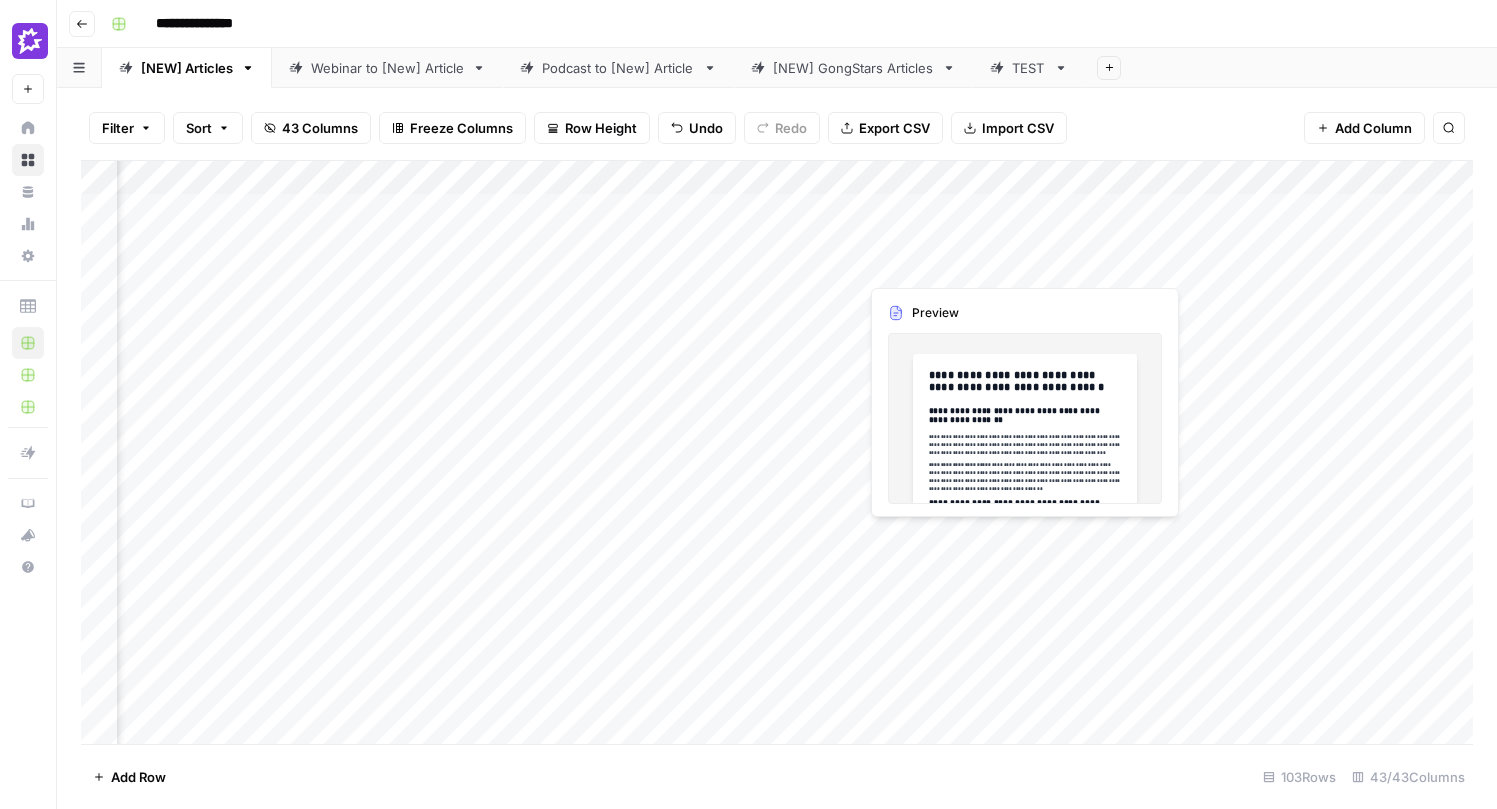 click on "Add Column" at bounding box center (777, 452) 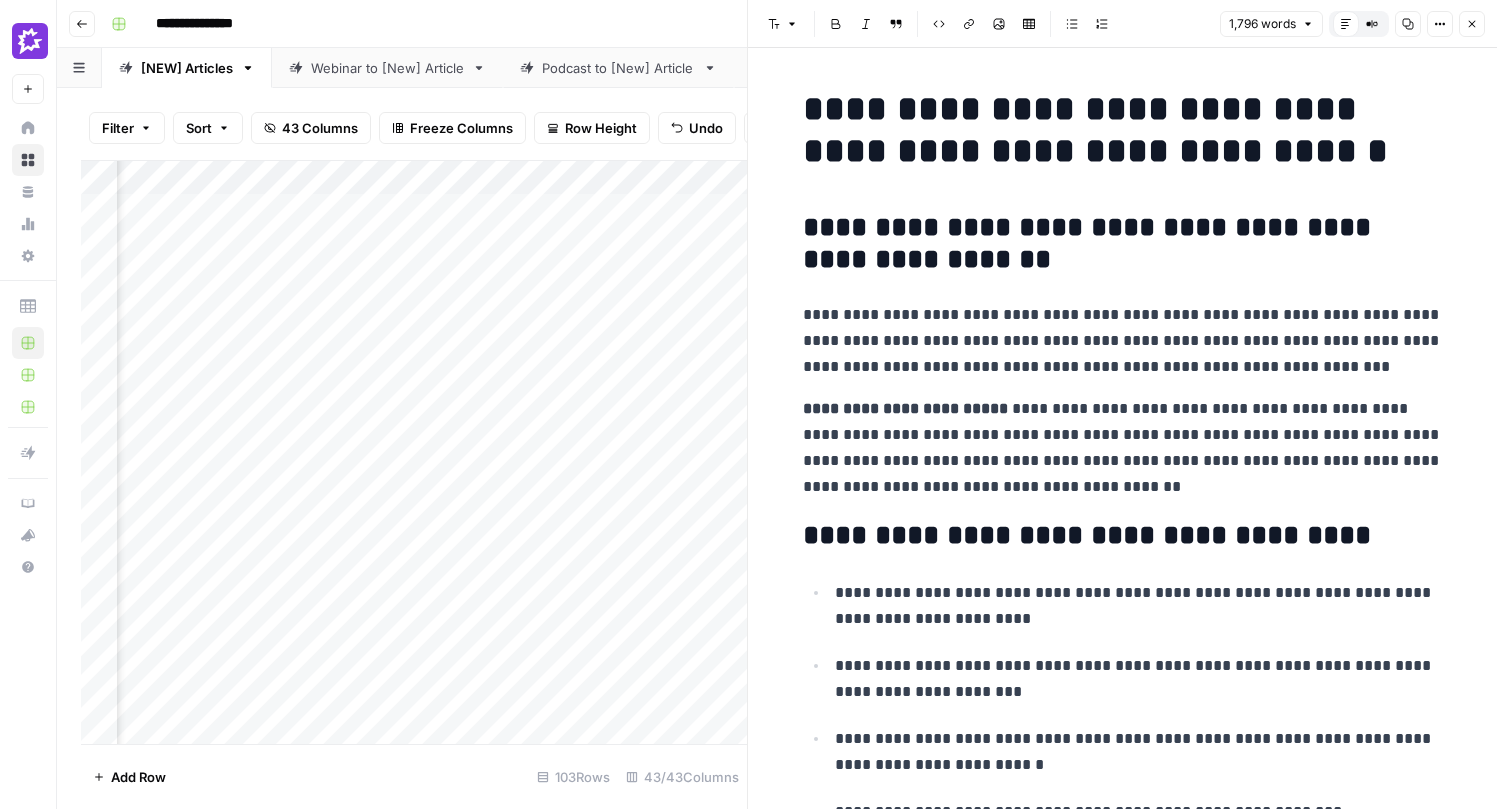 click on "**********" at bounding box center [1123, 341] 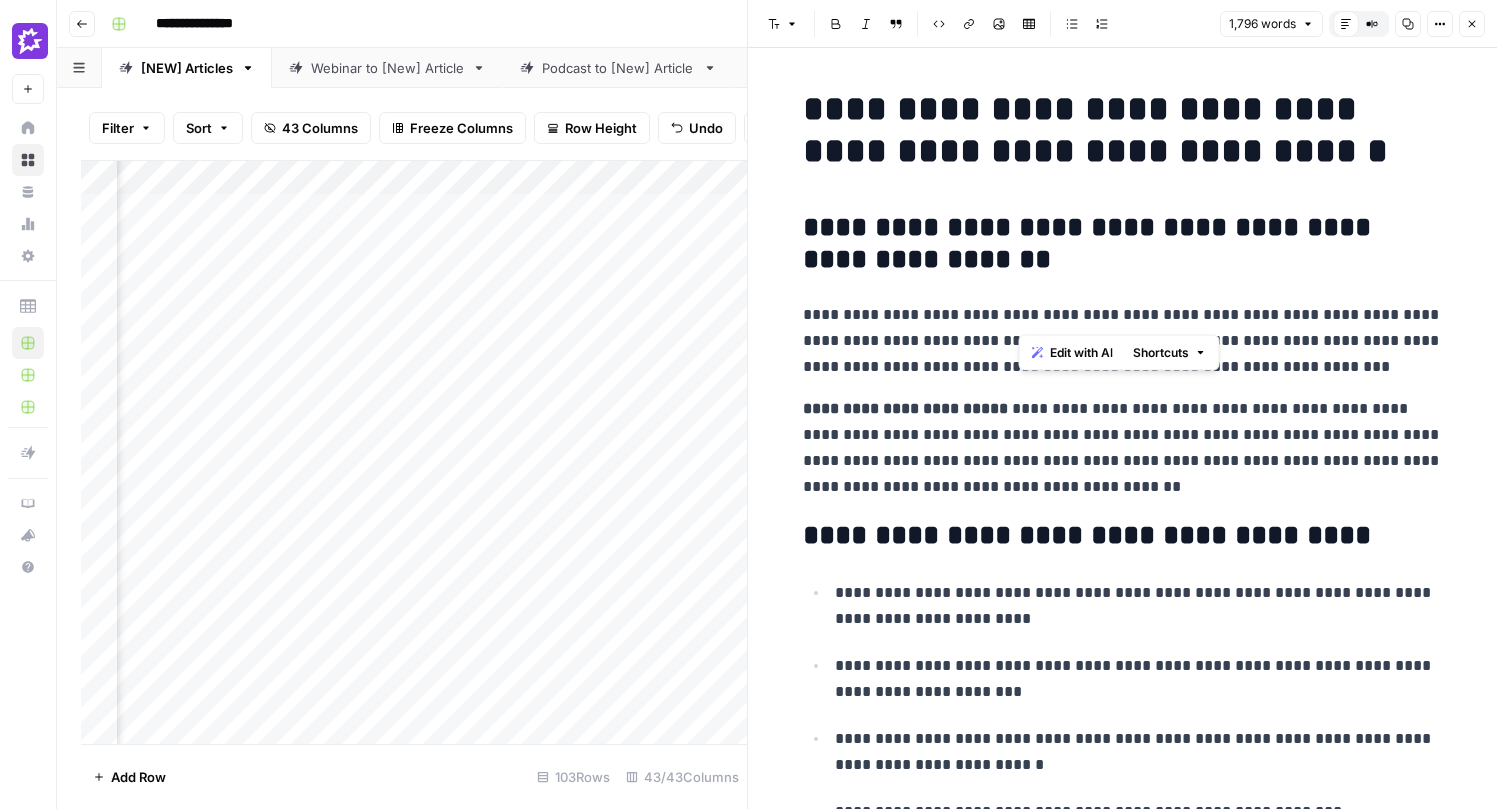click on "**********" at bounding box center [1123, 341] 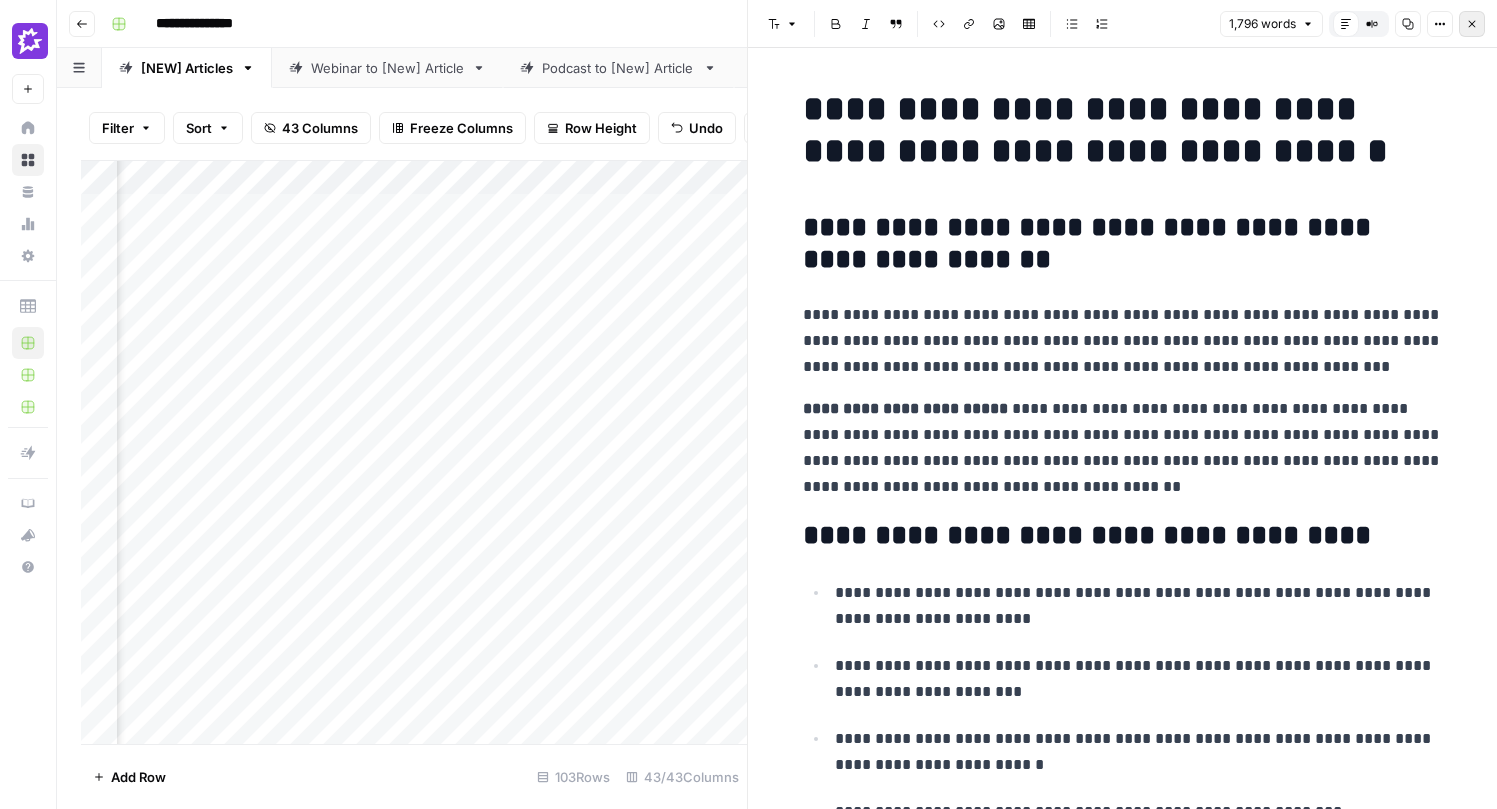 click 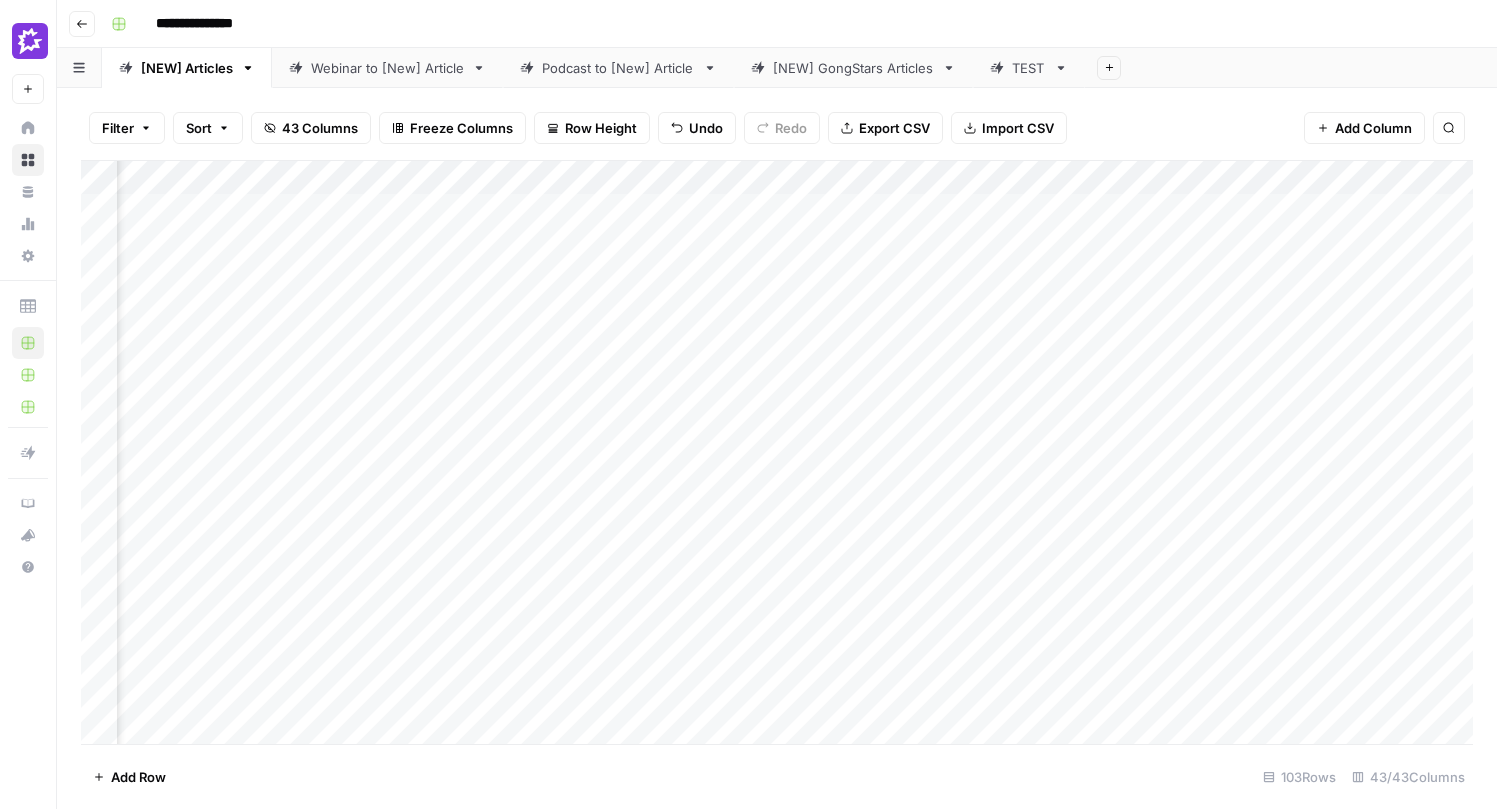 scroll, scrollTop: 0, scrollLeft: 4000, axis: horizontal 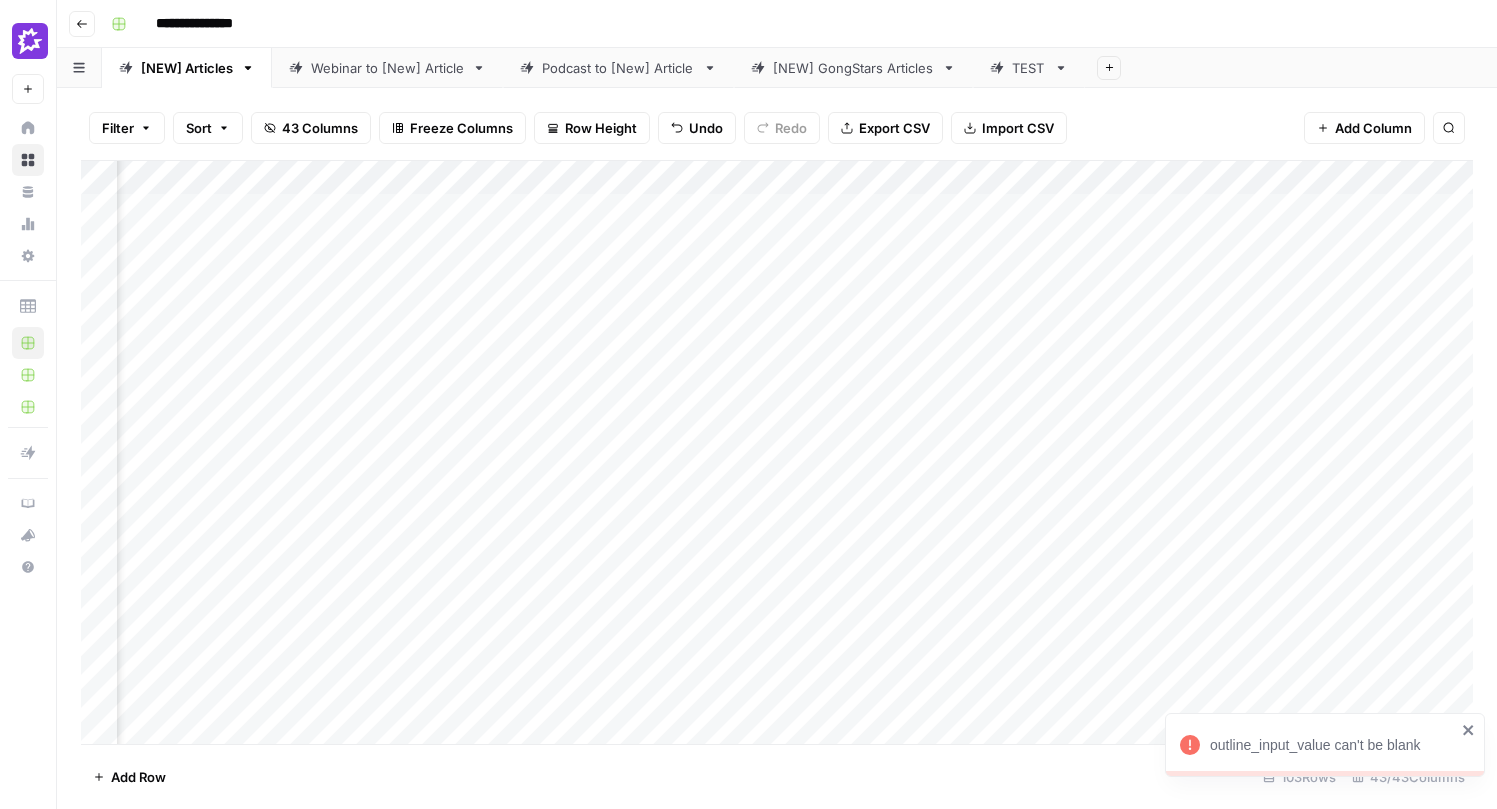 click 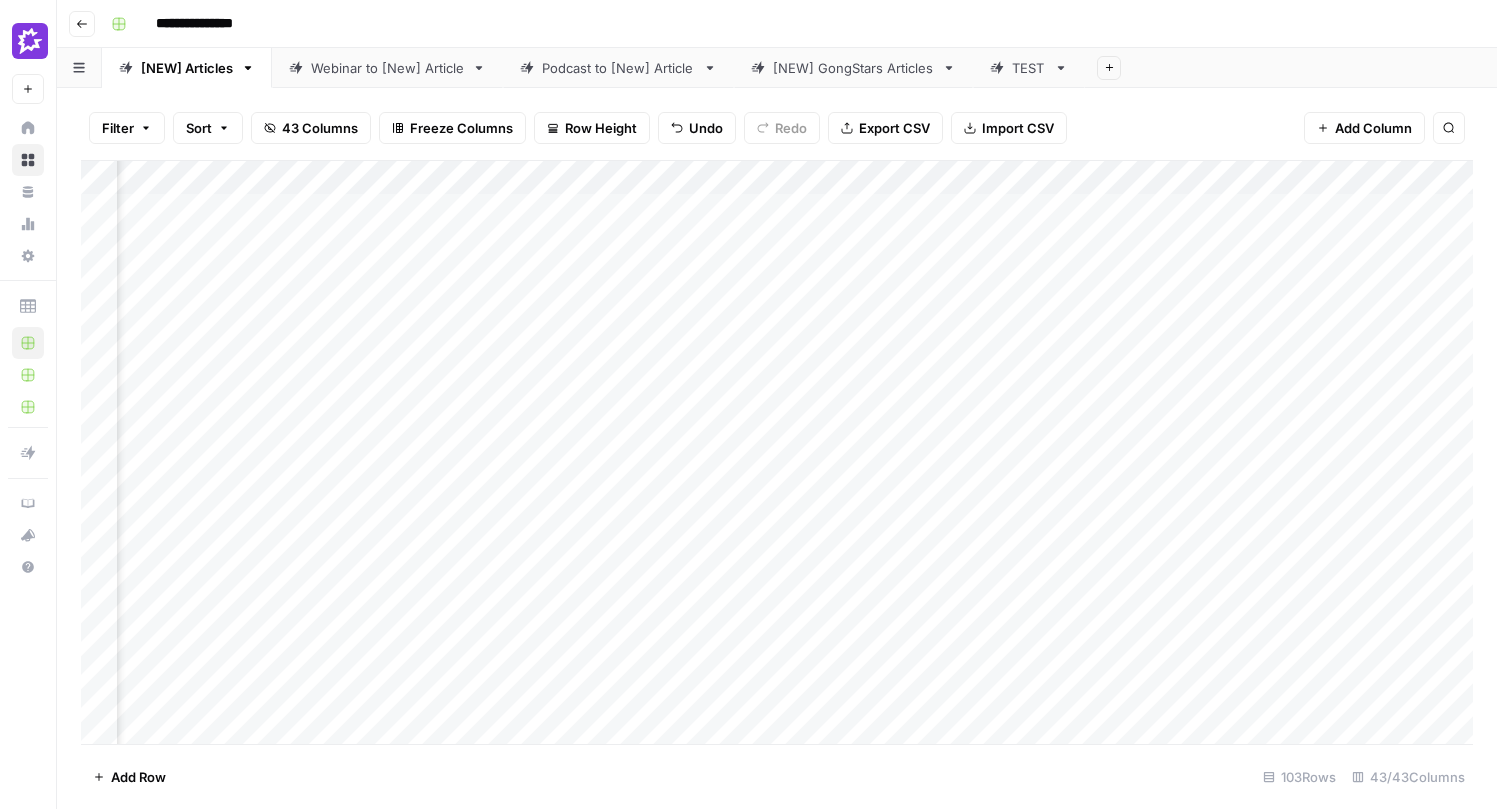 scroll, scrollTop: 0, scrollLeft: 3947, axis: horizontal 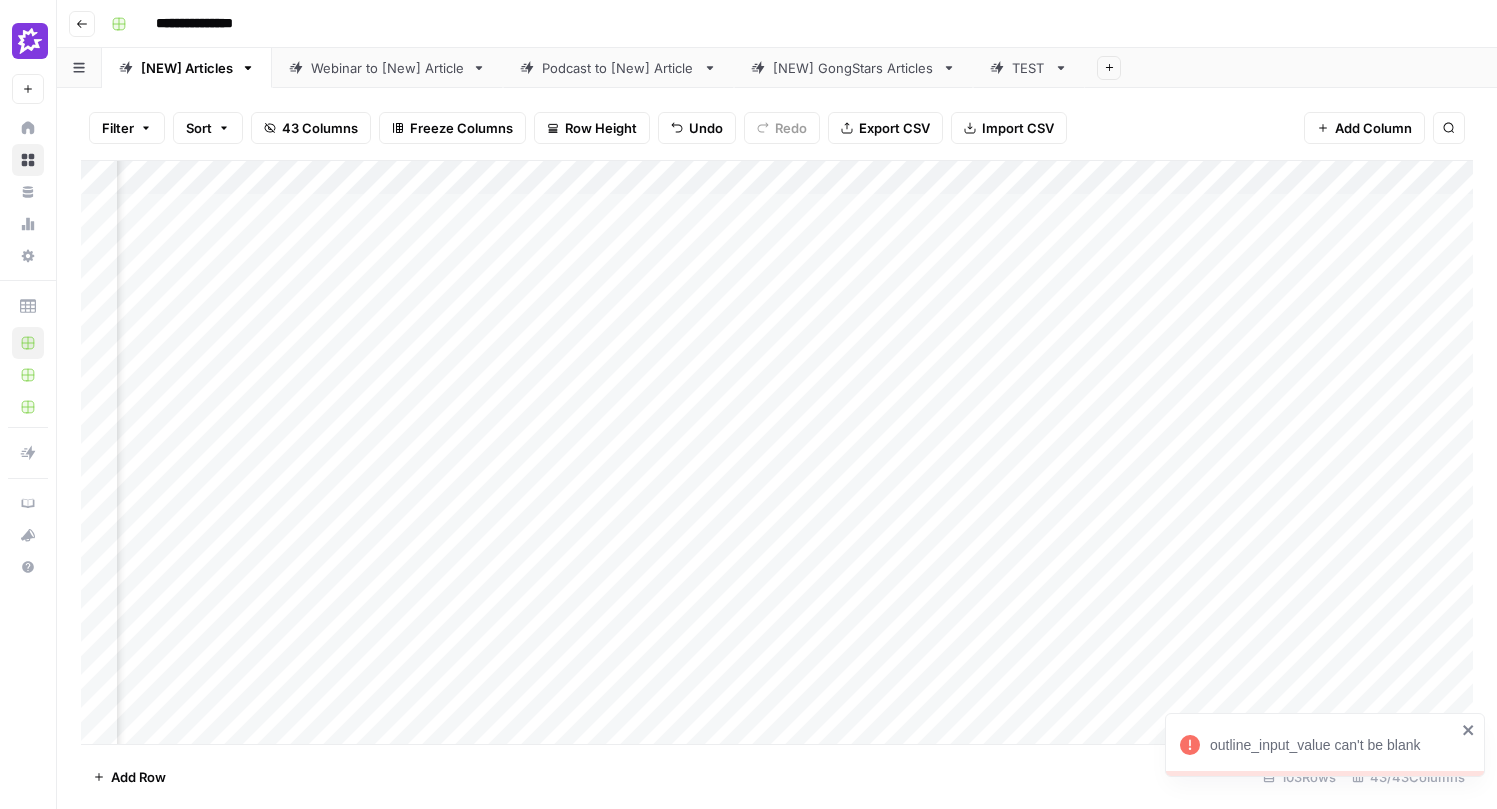 click on "outline_input_value can't be blank" at bounding box center [1333, 745] 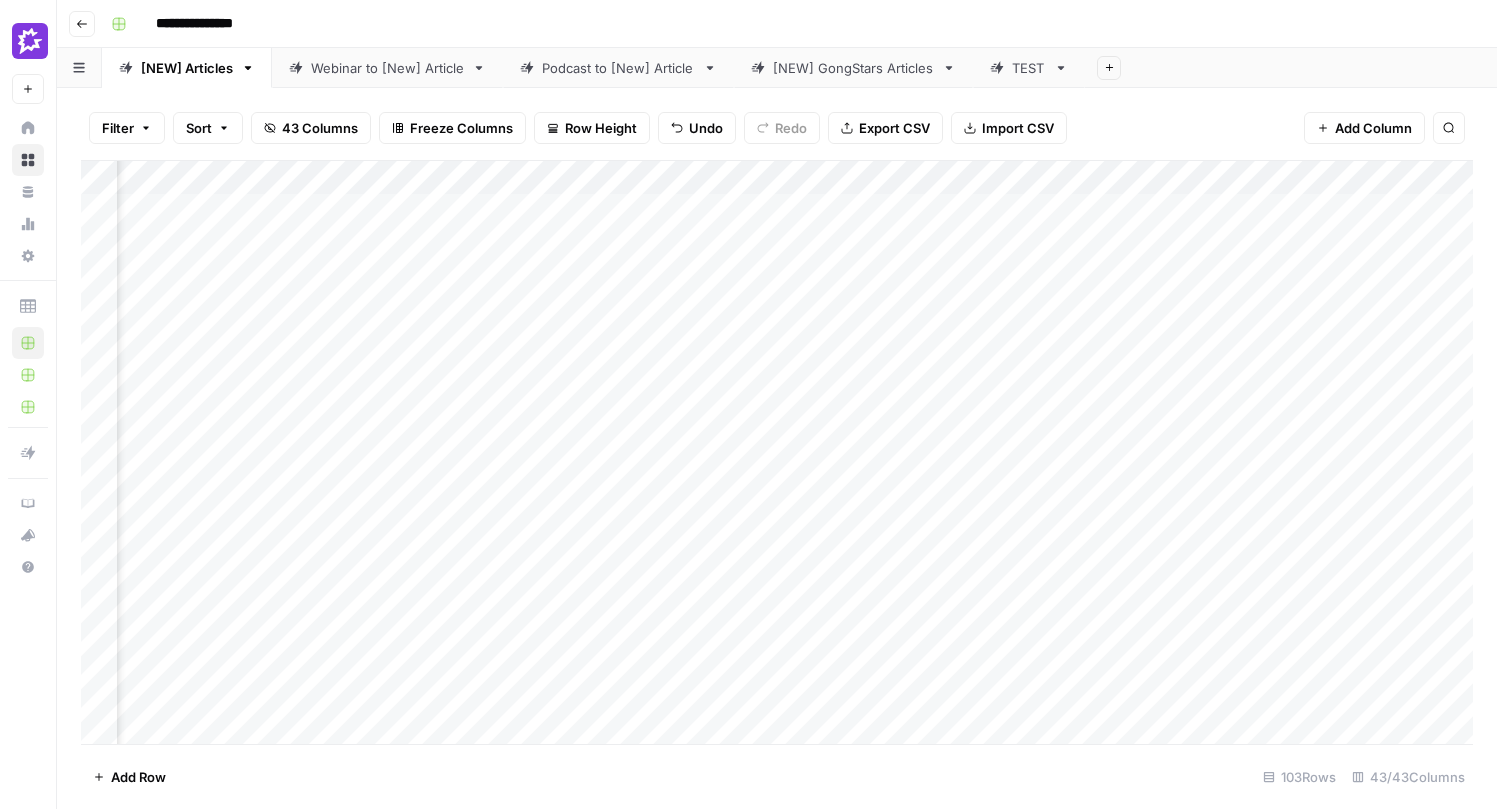 scroll, scrollTop: 0, scrollLeft: 3813, axis: horizontal 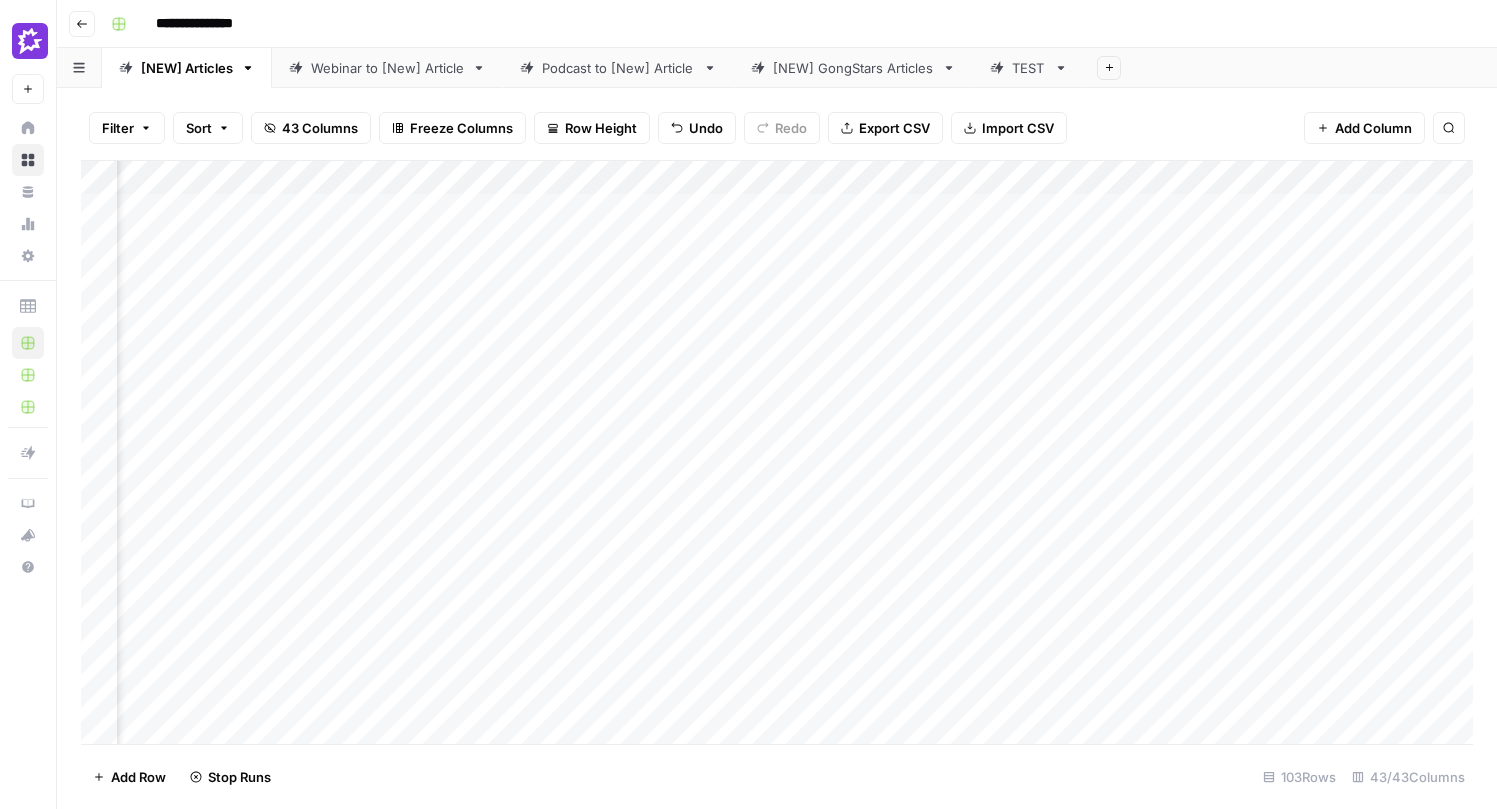 click on "Add Column" at bounding box center (777, 452) 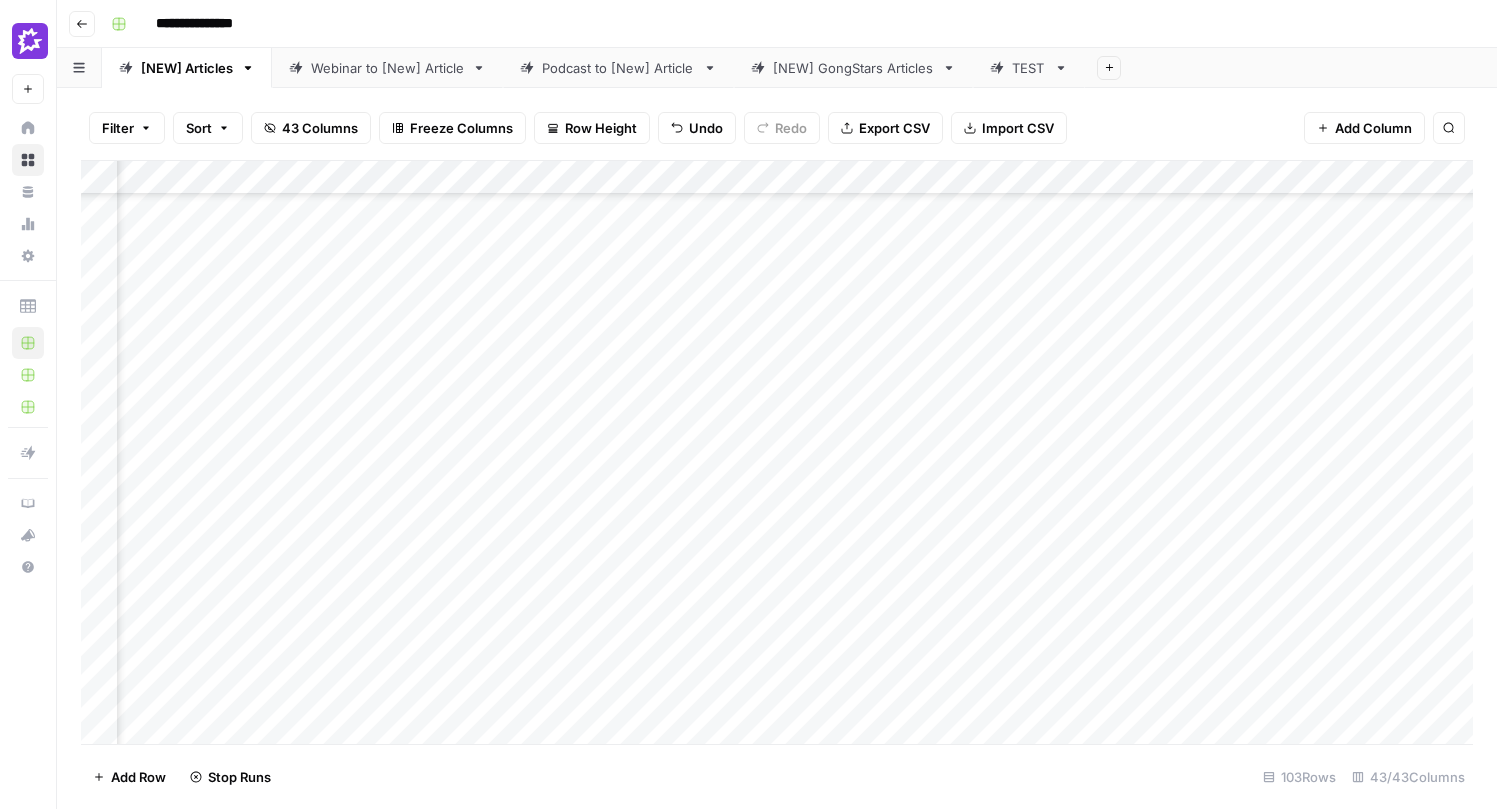 scroll, scrollTop: 214, scrollLeft: 3813, axis: both 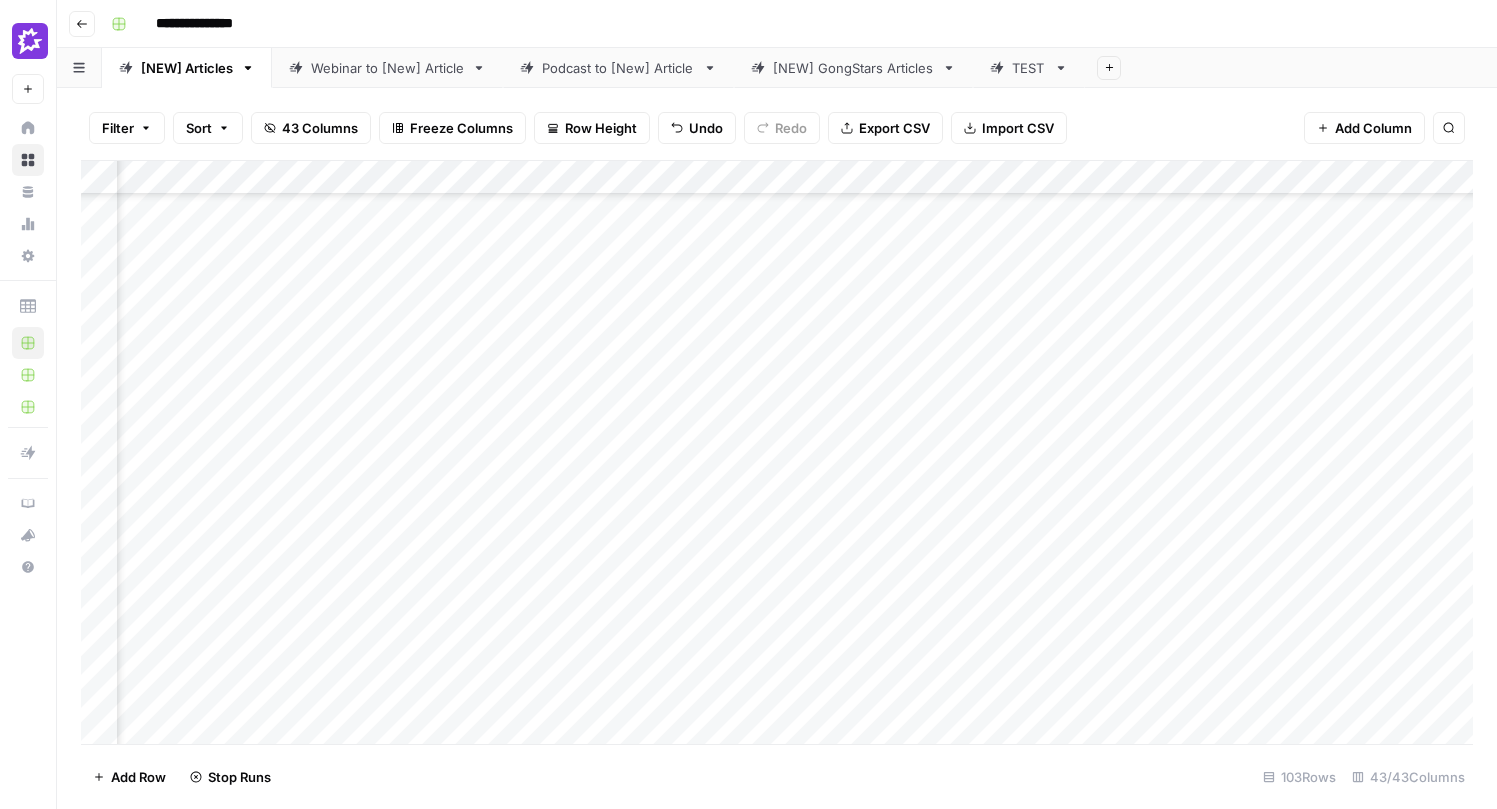 click on "Add Column" at bounding box center [777, 452] 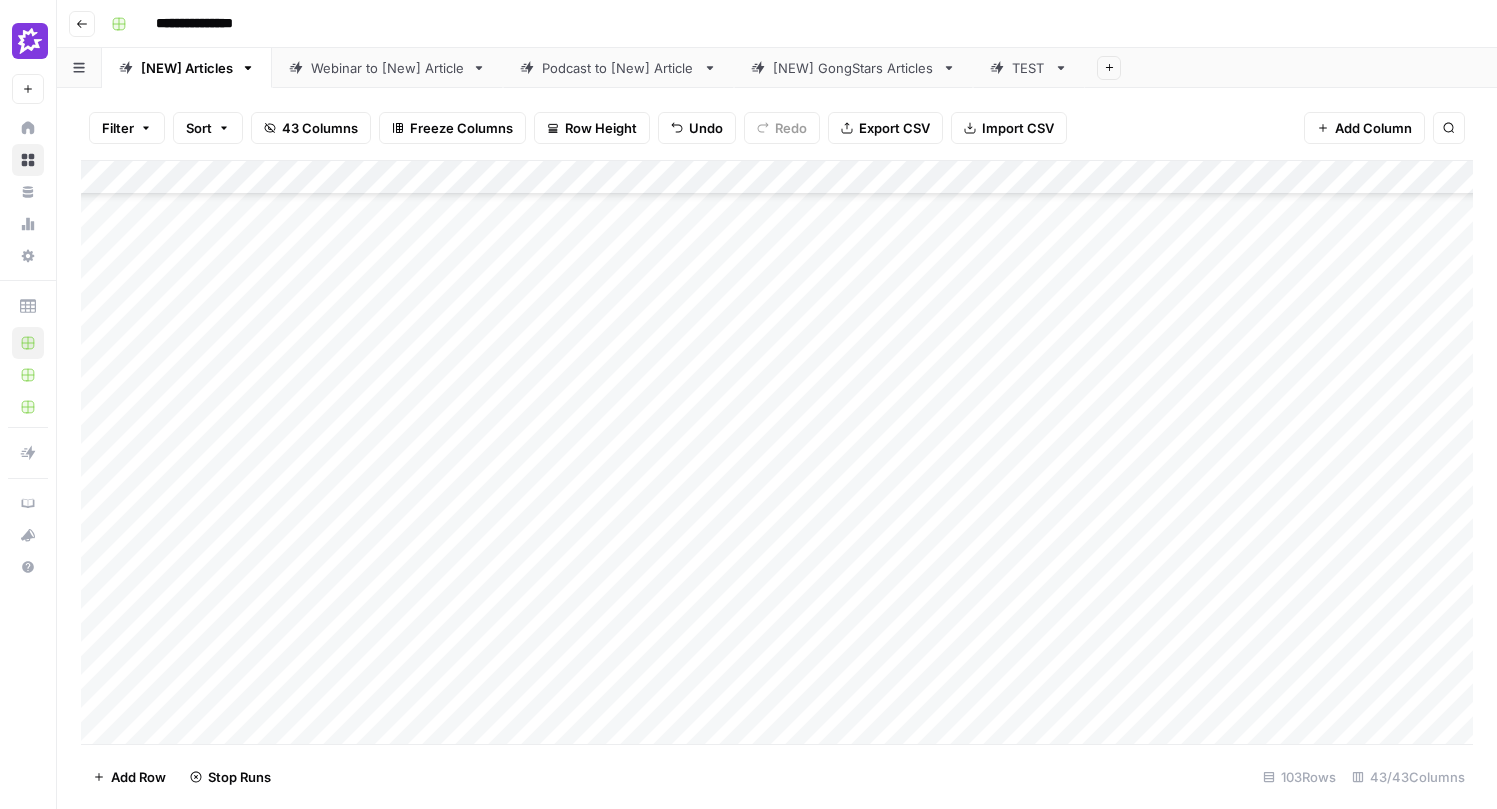 scroll, scrollTop: 215, scrollLeft: 0, axis: vertical 